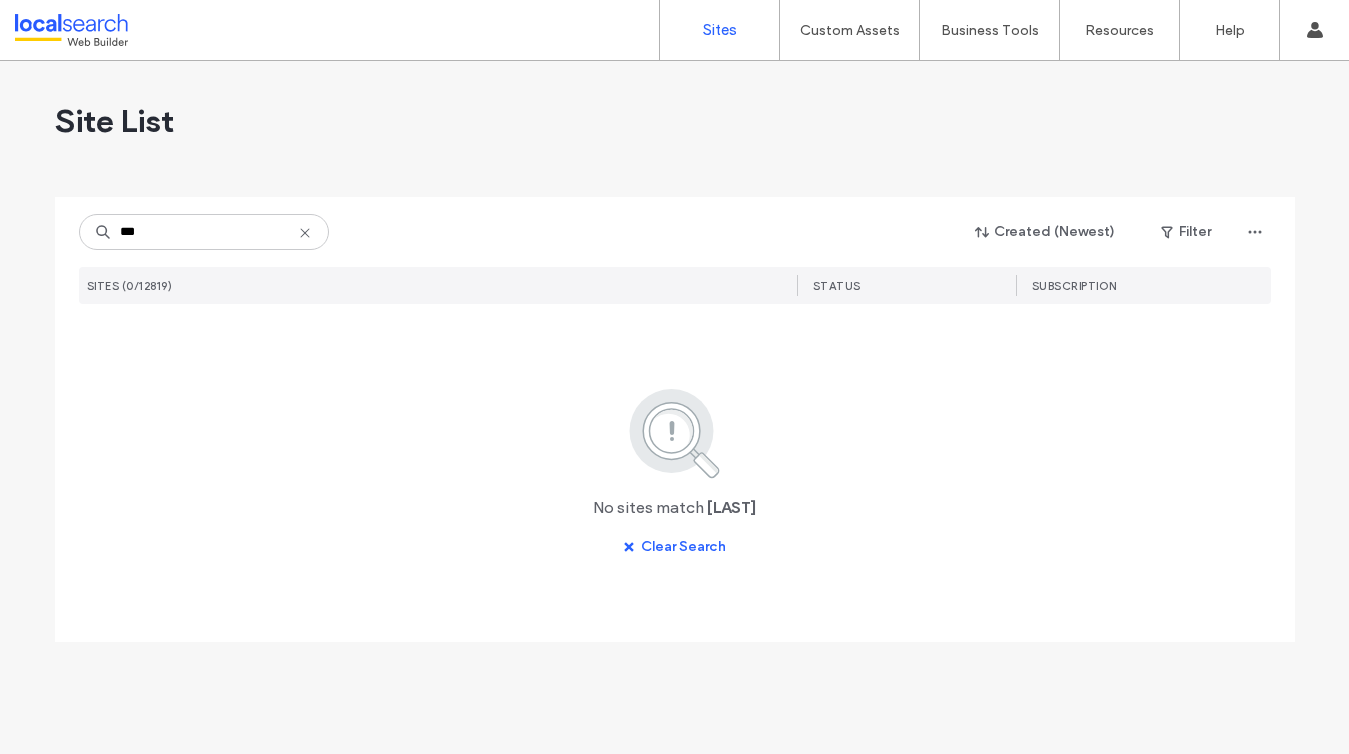 scroll, scrollTop: 0, scrollLeft: 0, axis: both 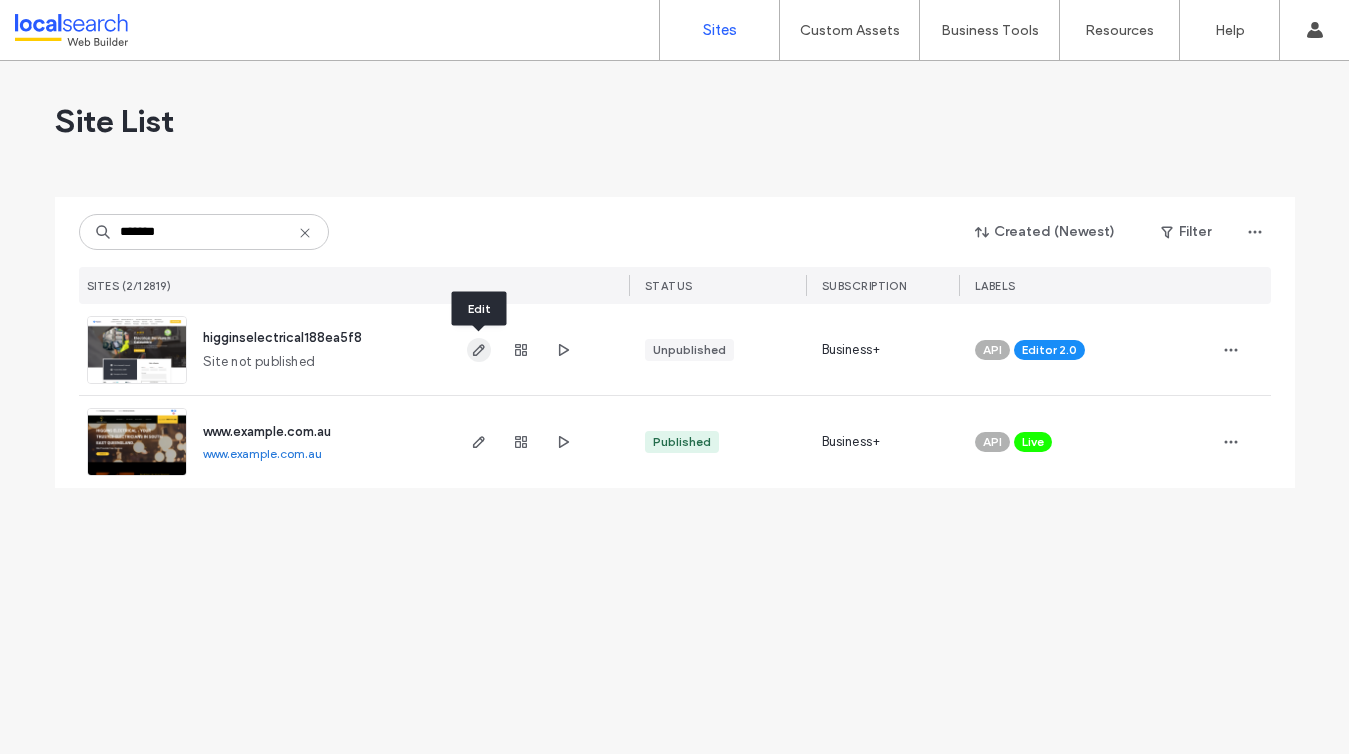 type on "*******" 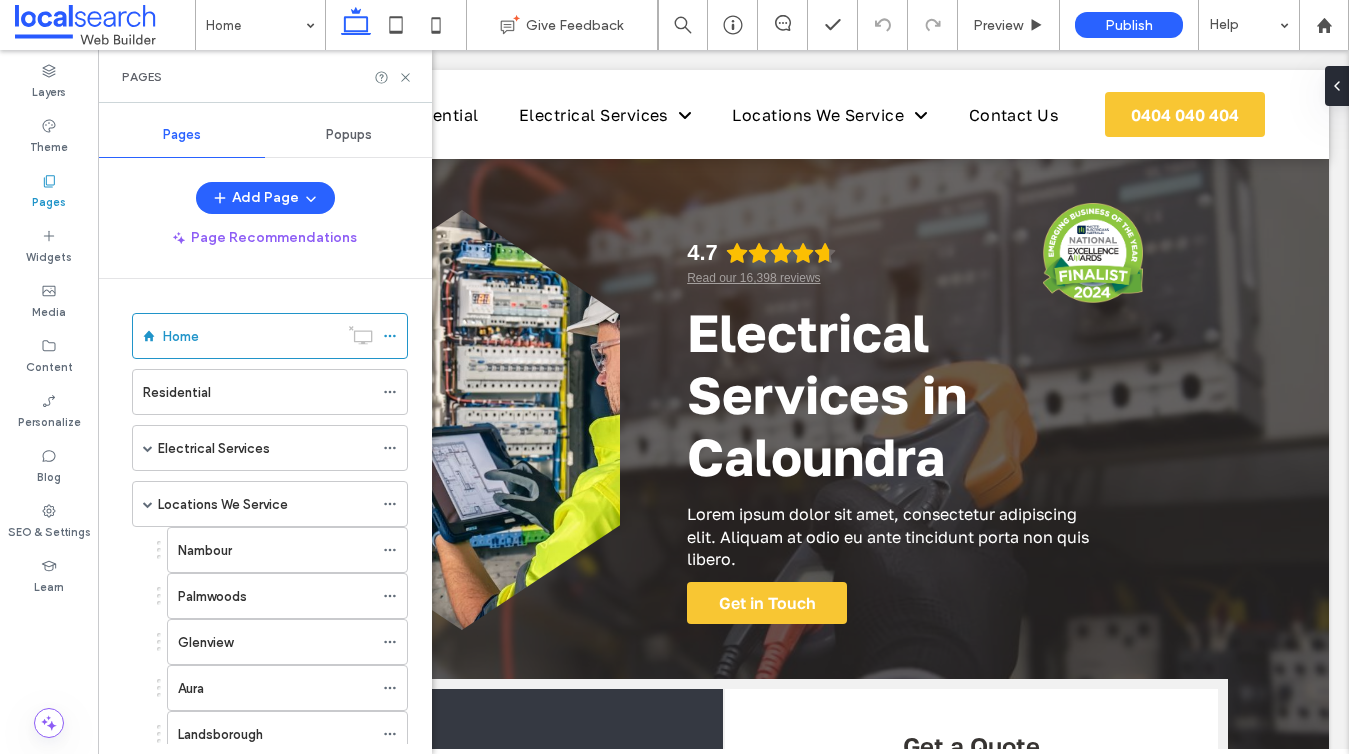scroll, scrollTop: 0, scrollLeft: 0, axis: both 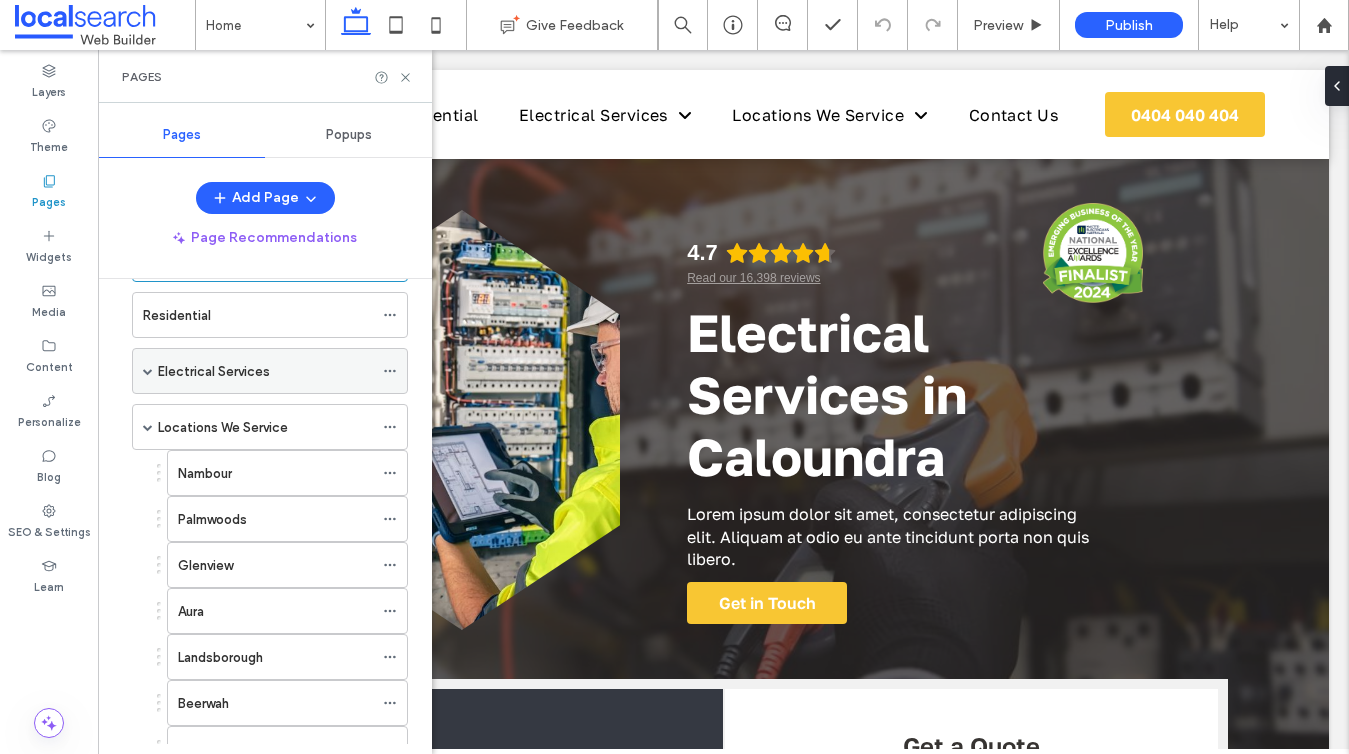 click at bounding box center [148, 371] 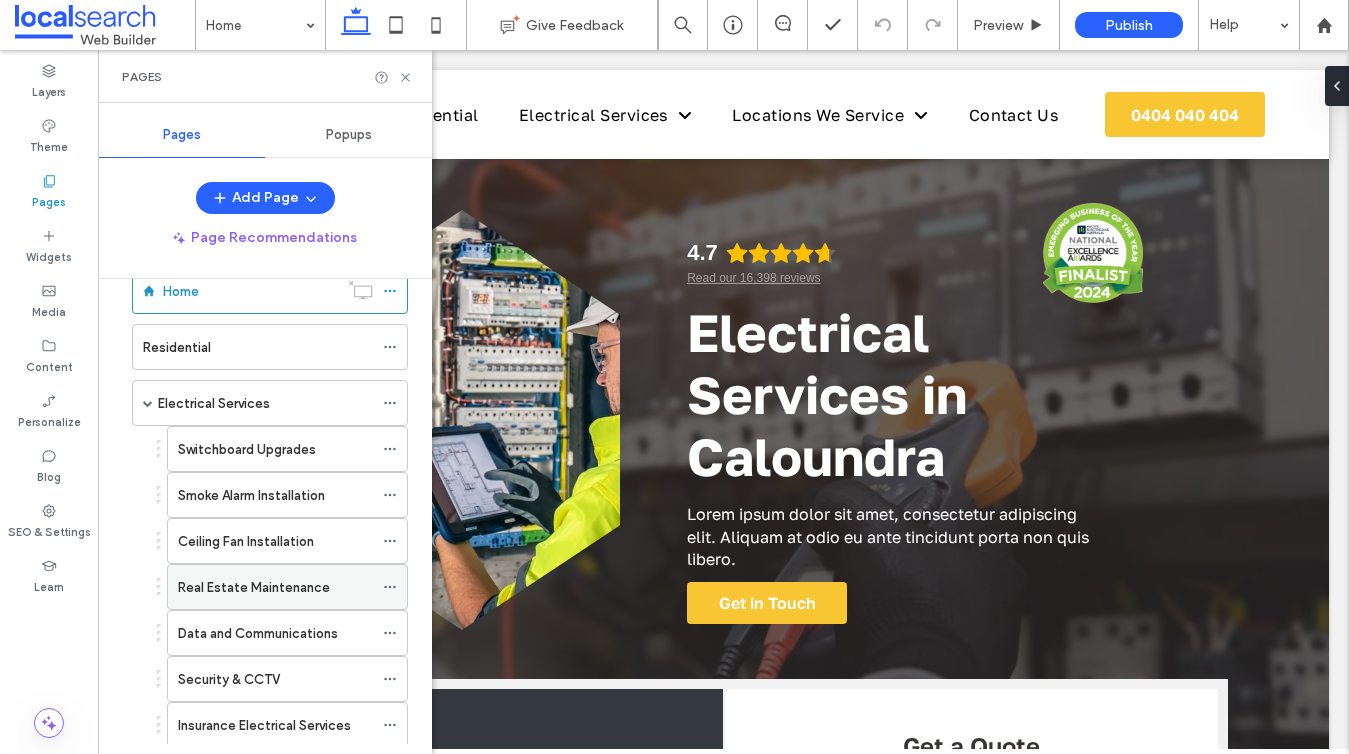 scroll, scrollTop: 29, scrollLeft: 0, axis: vertical 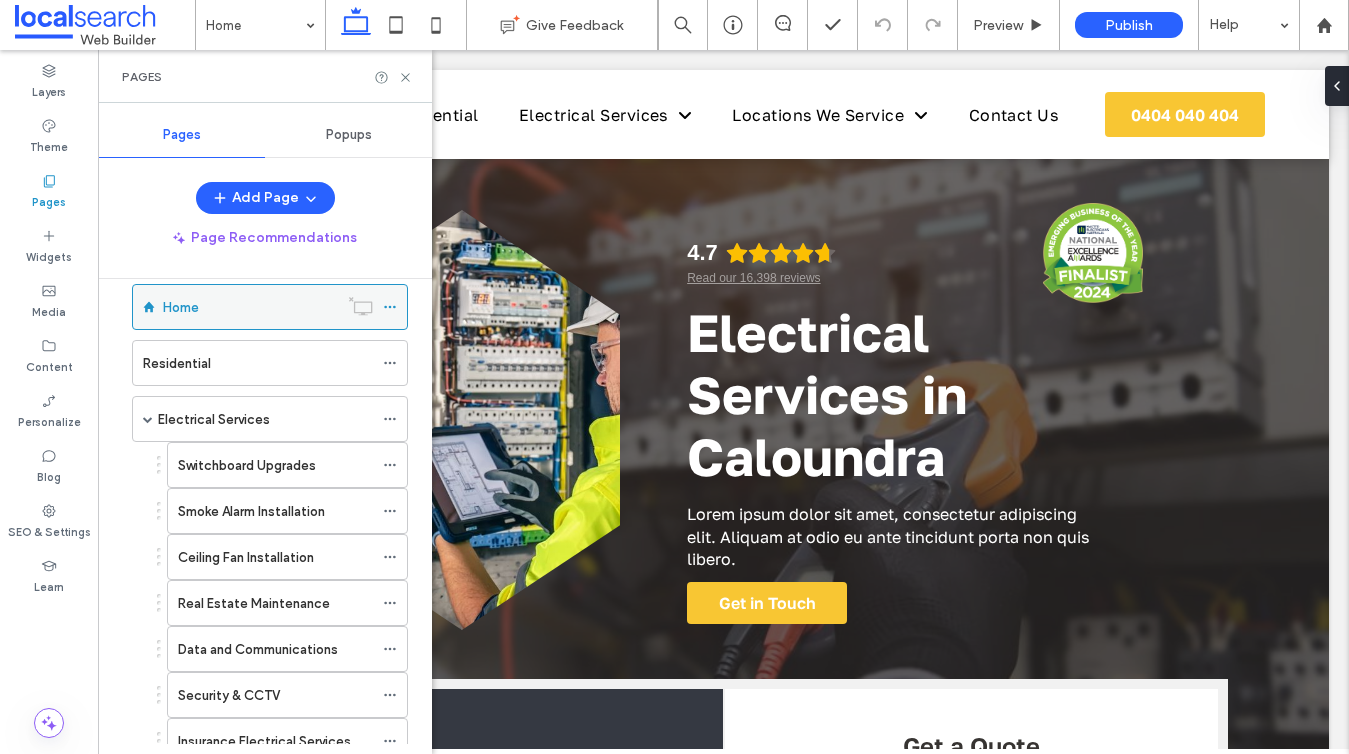 click on "Home" at bounding box center [250, 307] 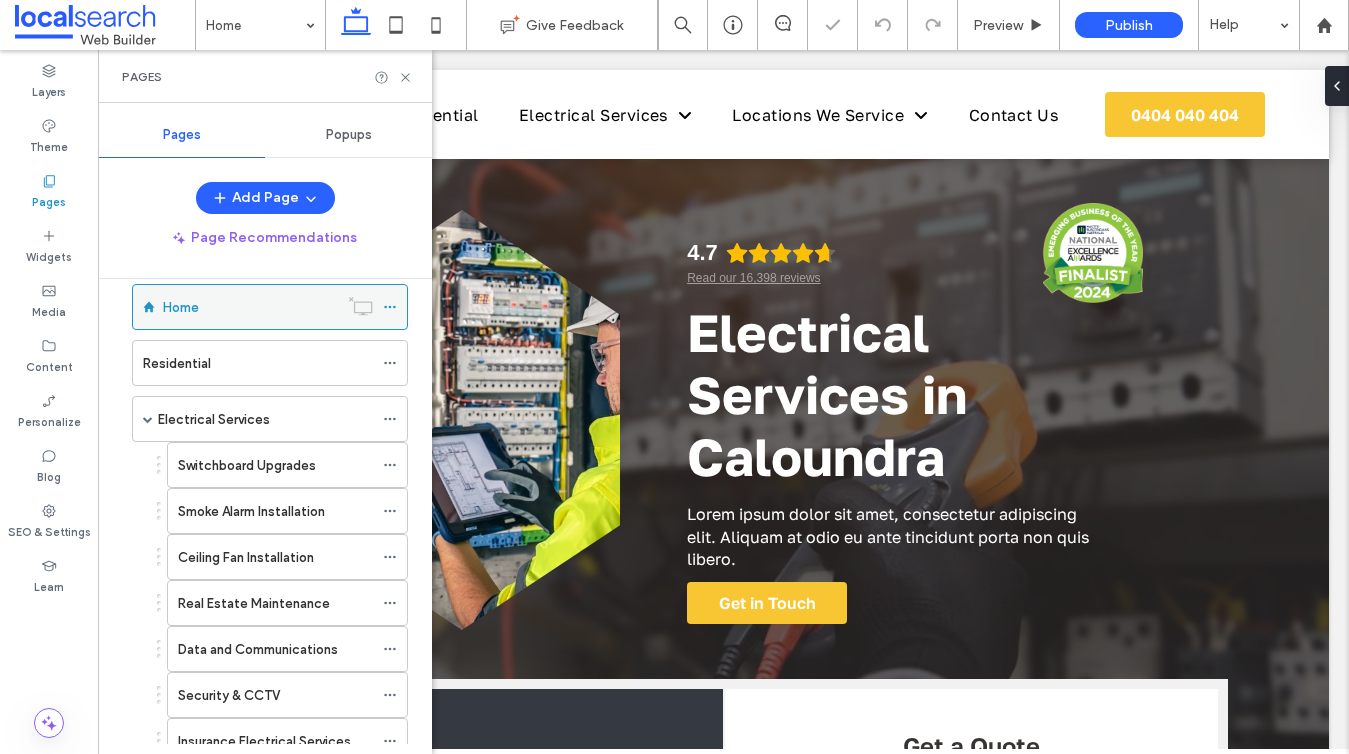 scroll, scrollTop: 0, scrollLeft: 0, axis: both 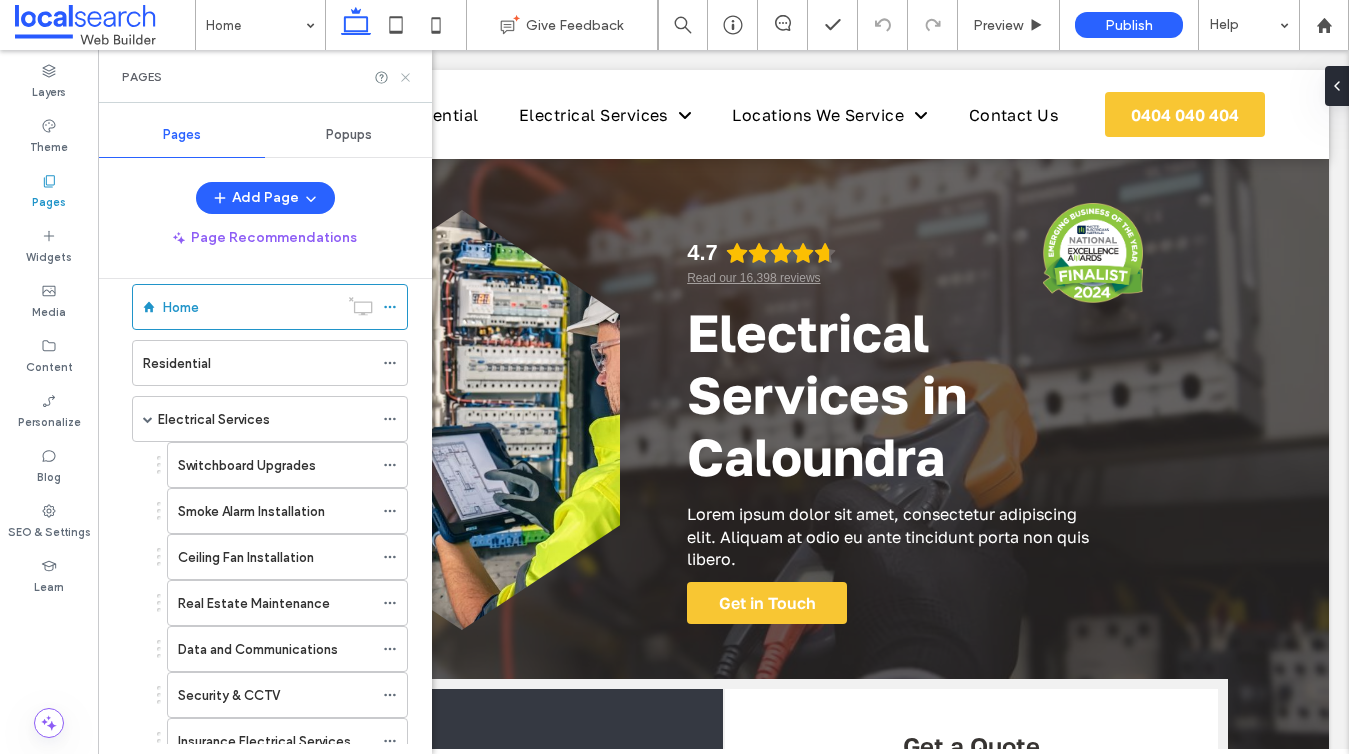 click 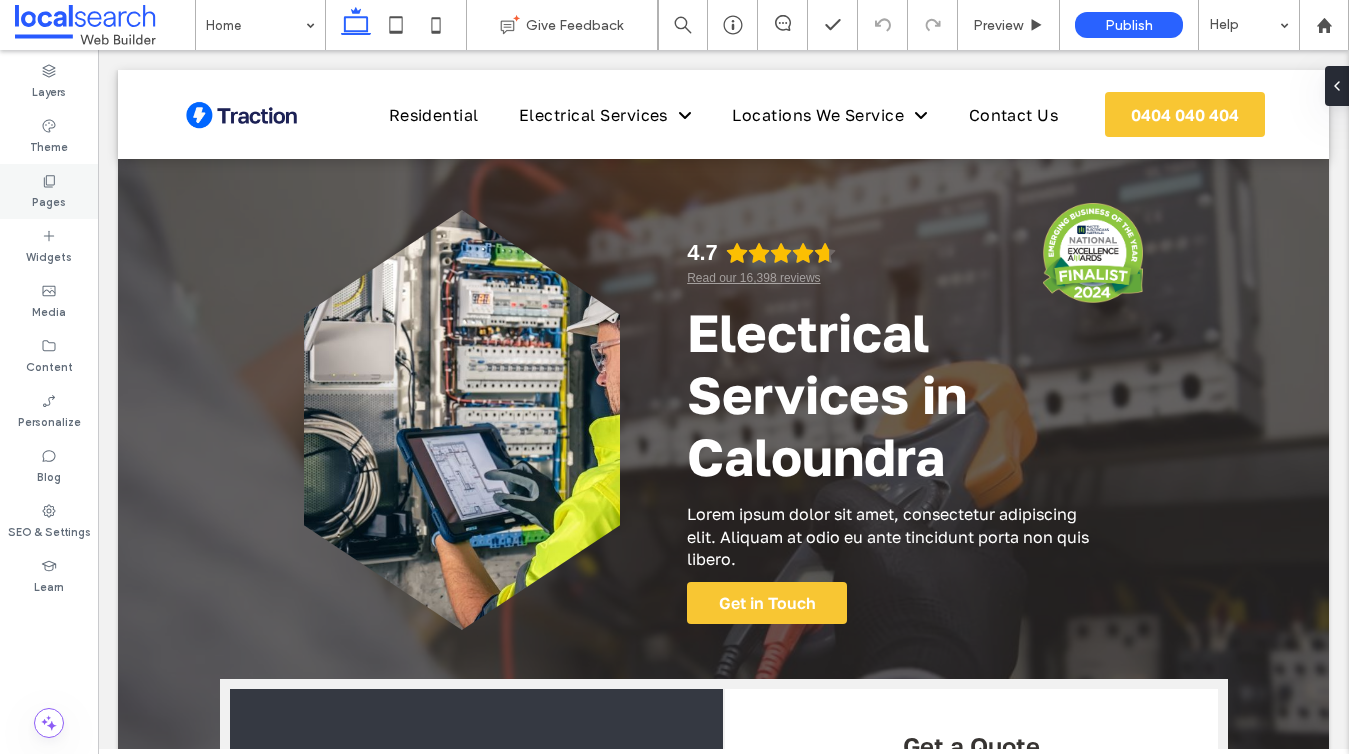 click 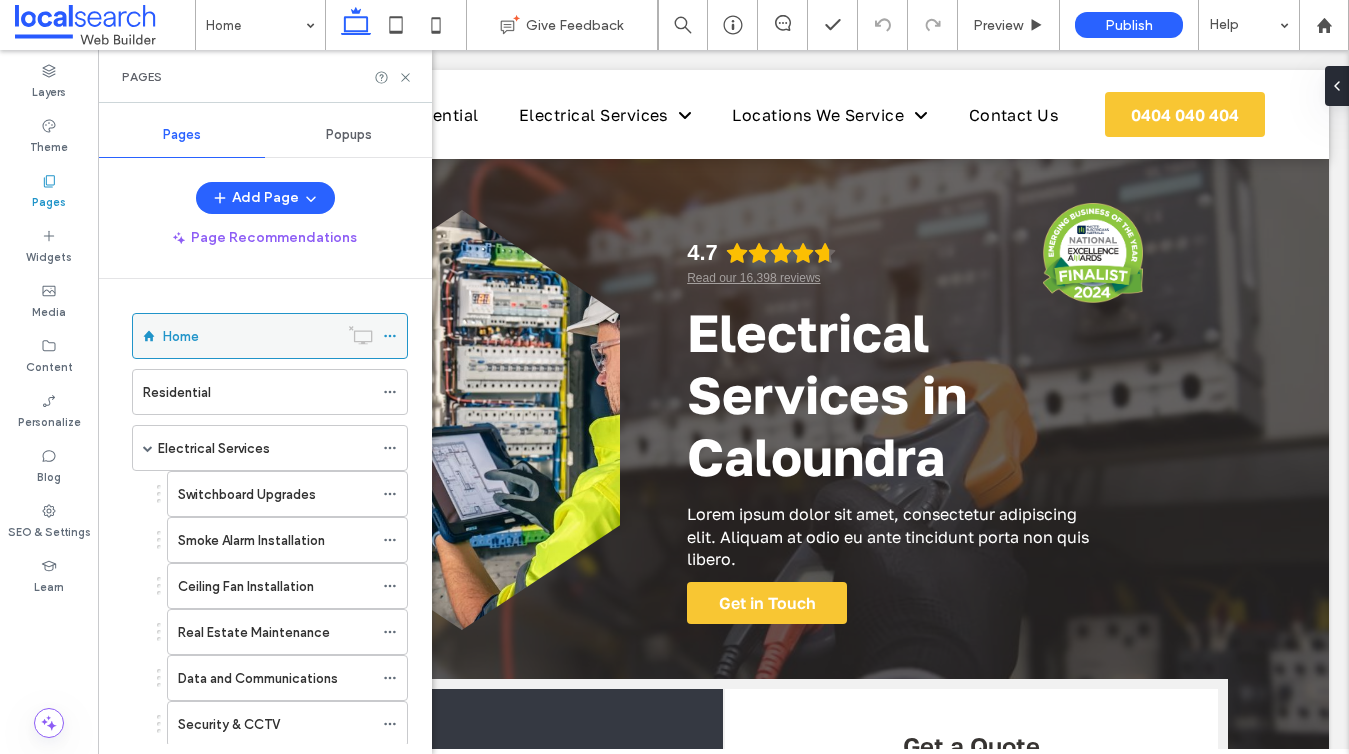 click 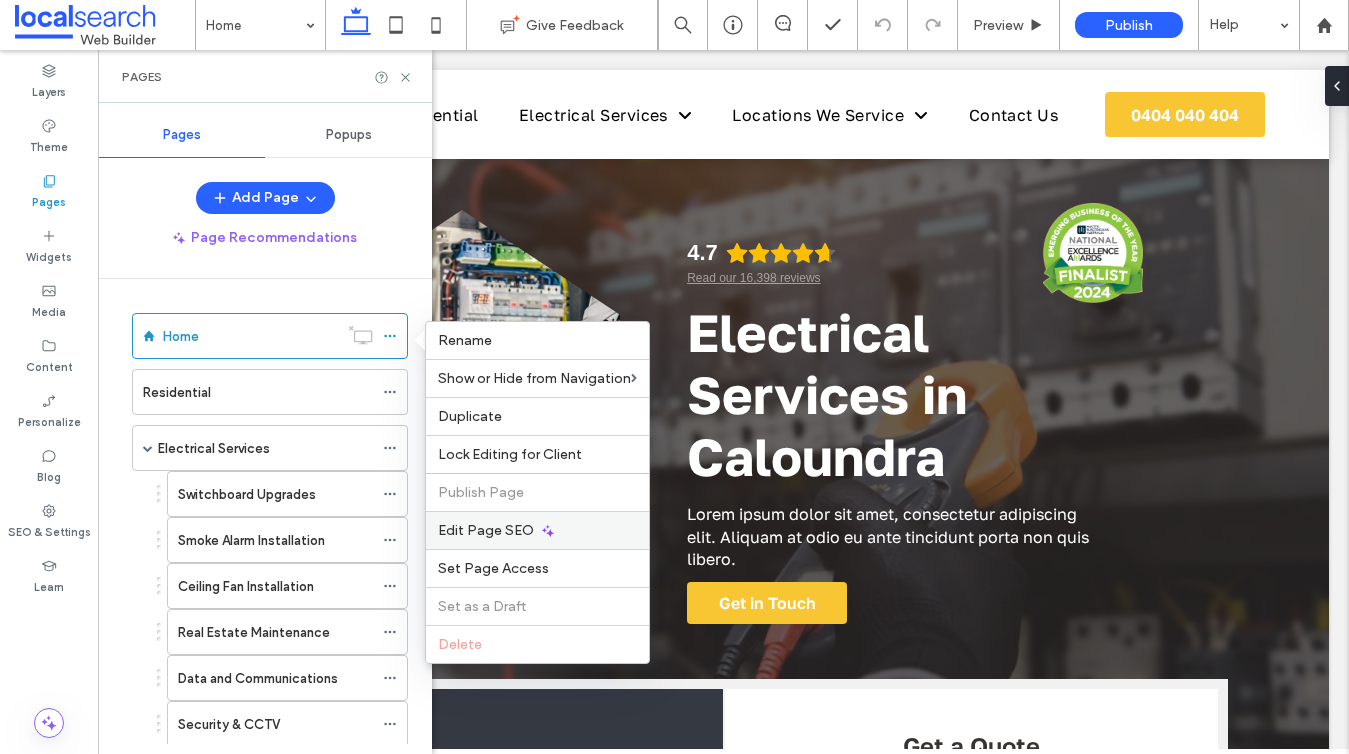 click on "Edit Page SEO" at bounding box center [486, 530] 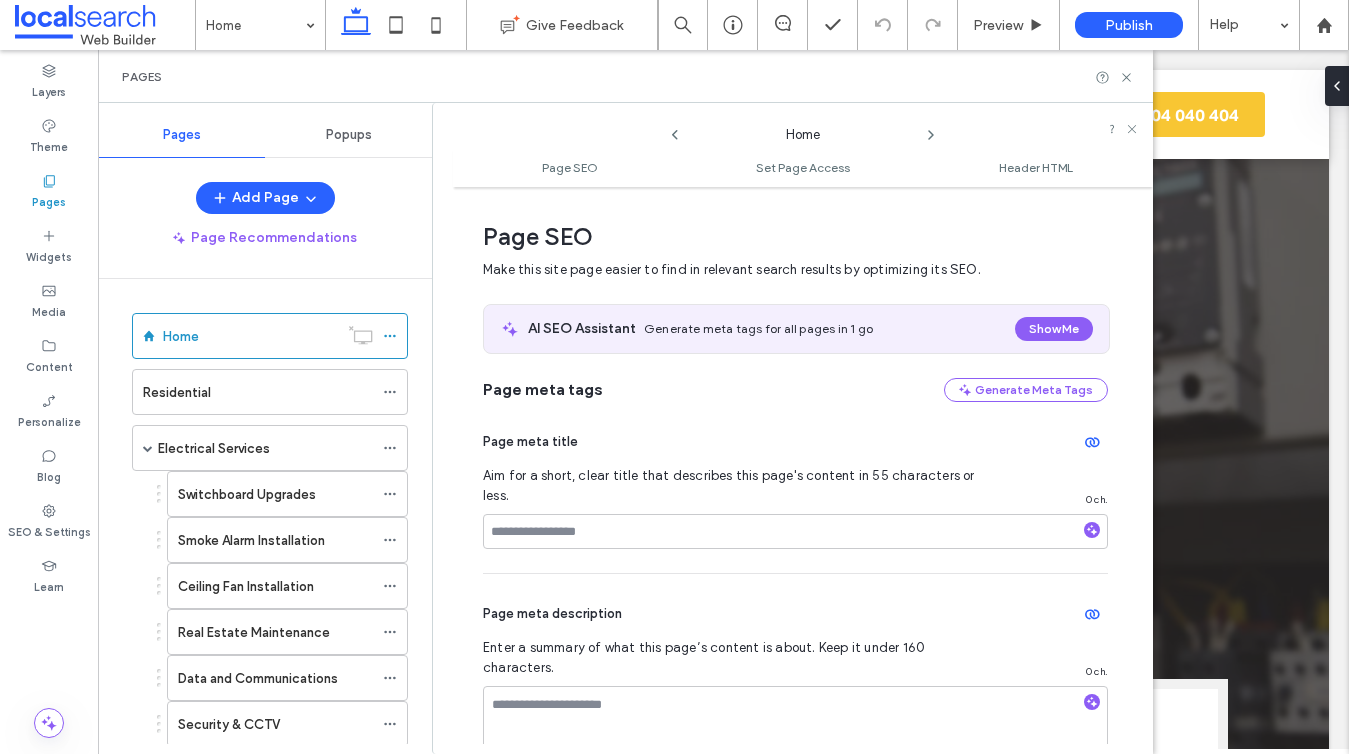 scroll, scrollTop: 10, scrollLeft: 0, axis: vertical 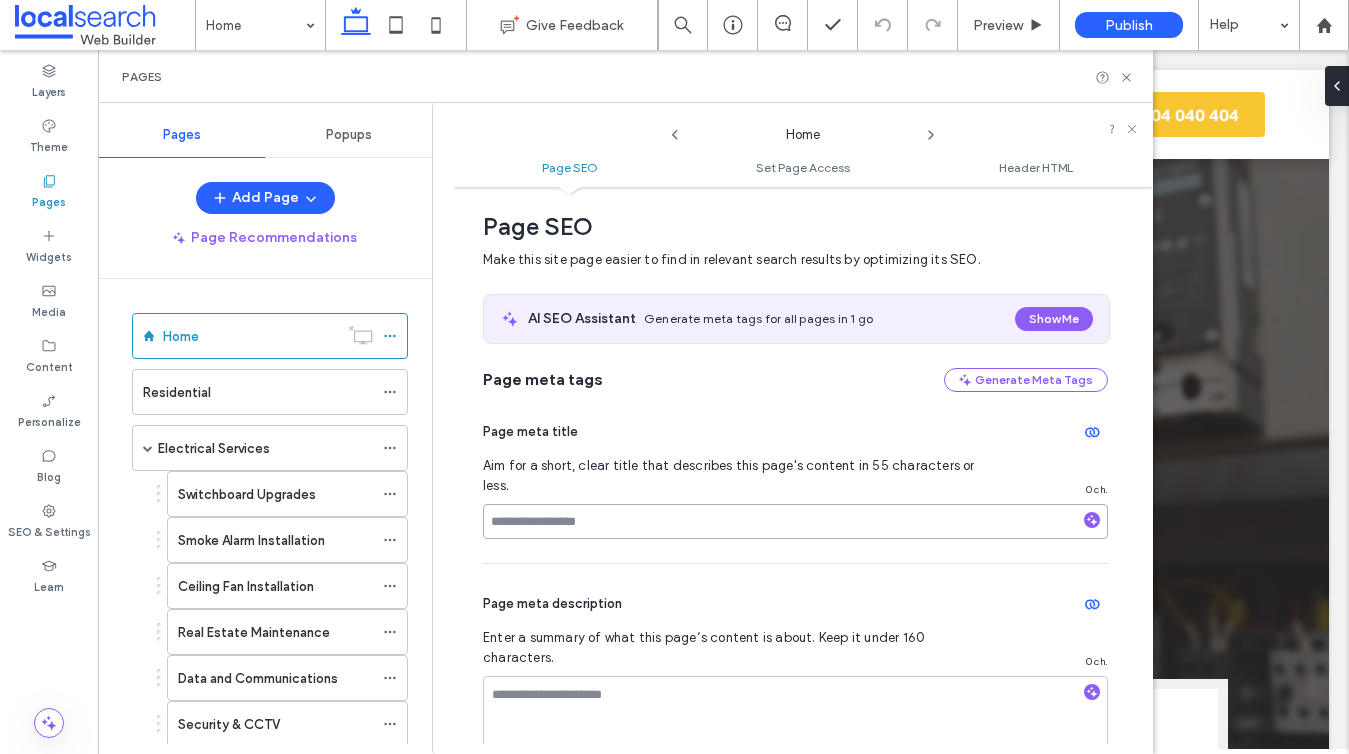 click at bounding box center [795, 521] 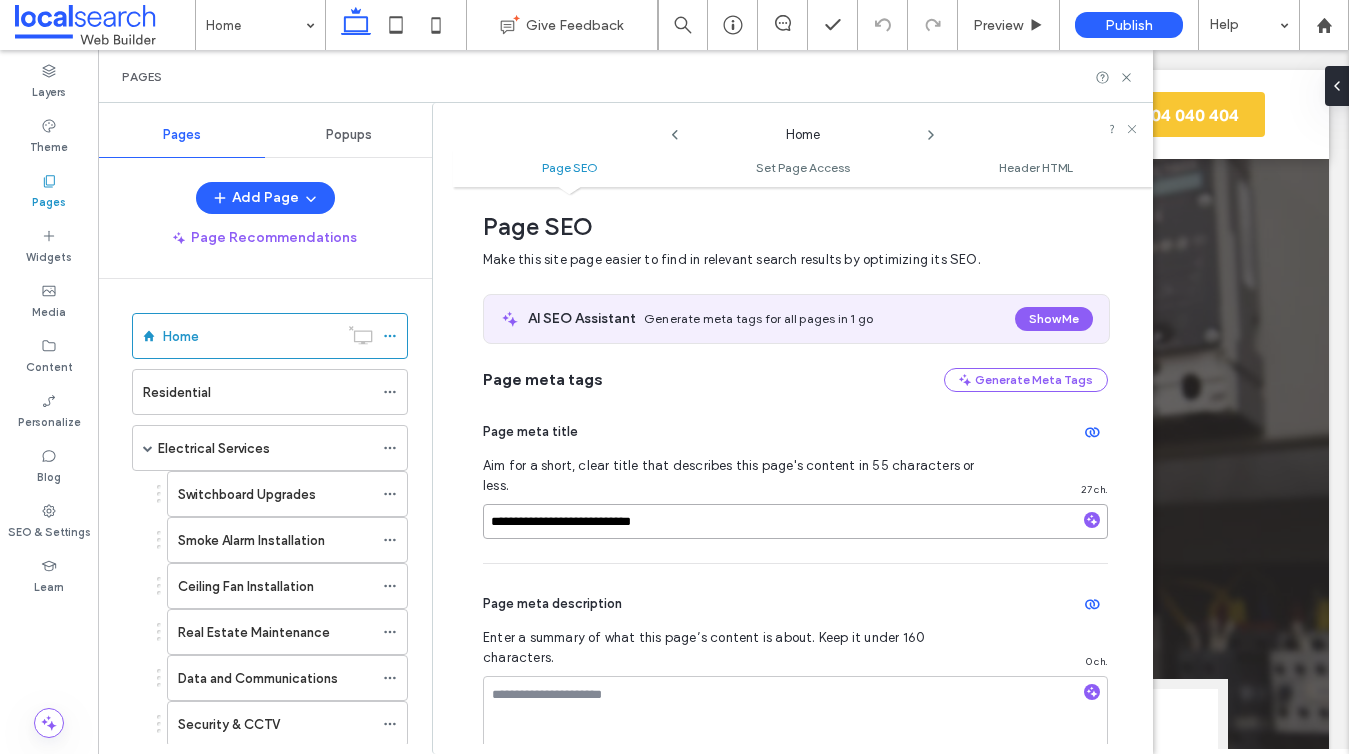 type on "**********" 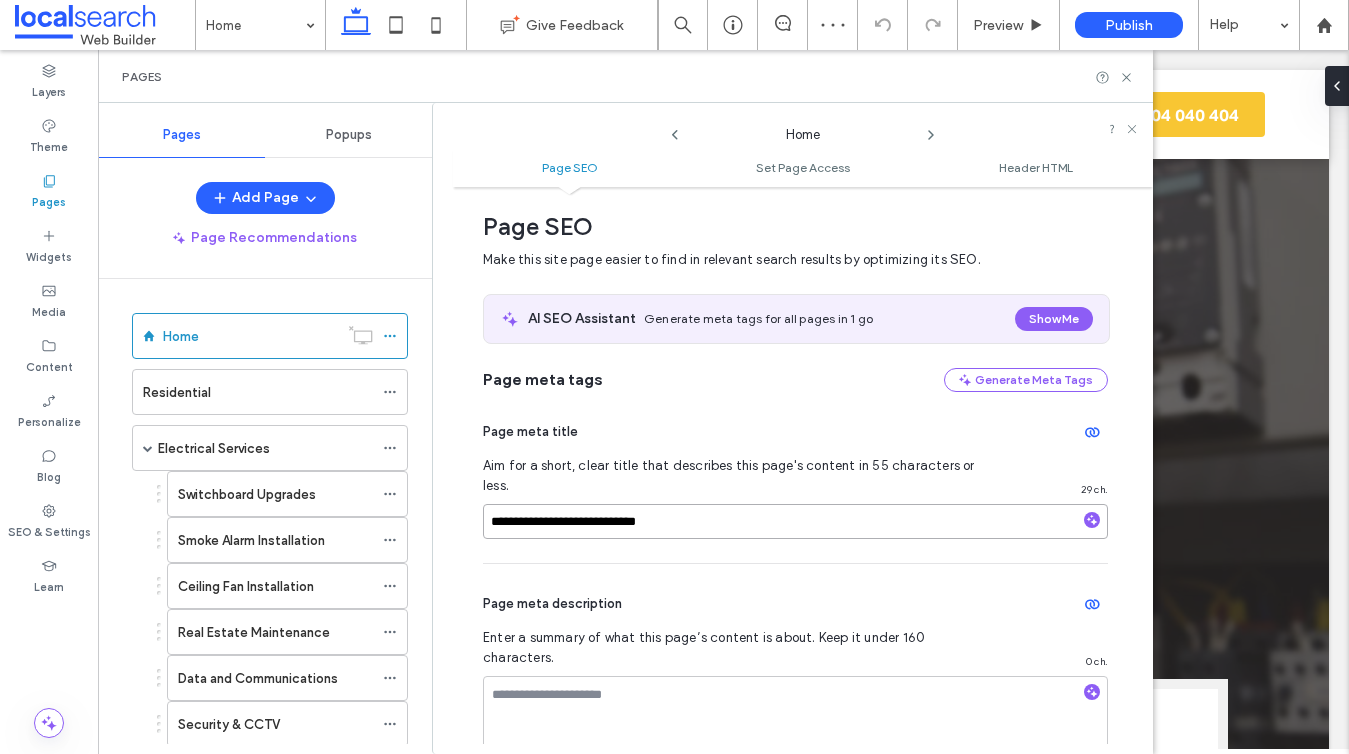 click on "**********" at bounding box center [795, 521] 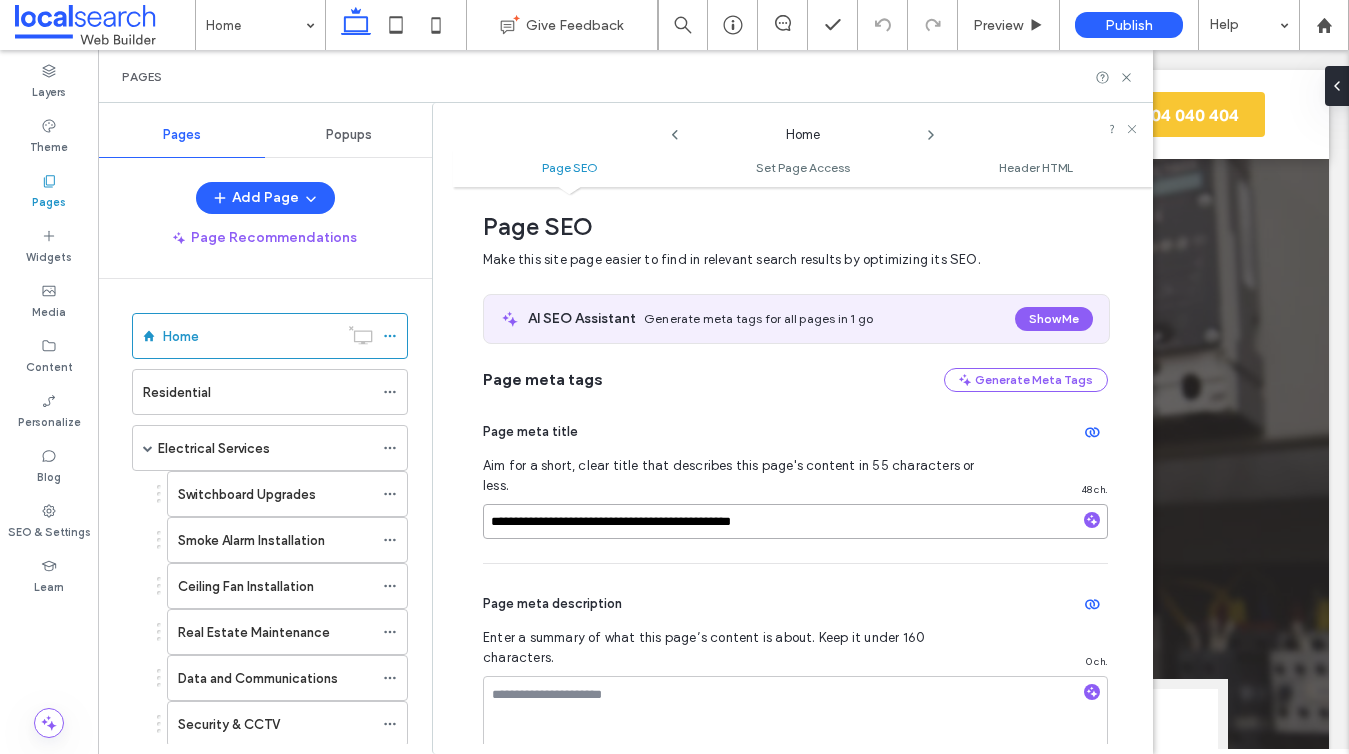 type on "**********" 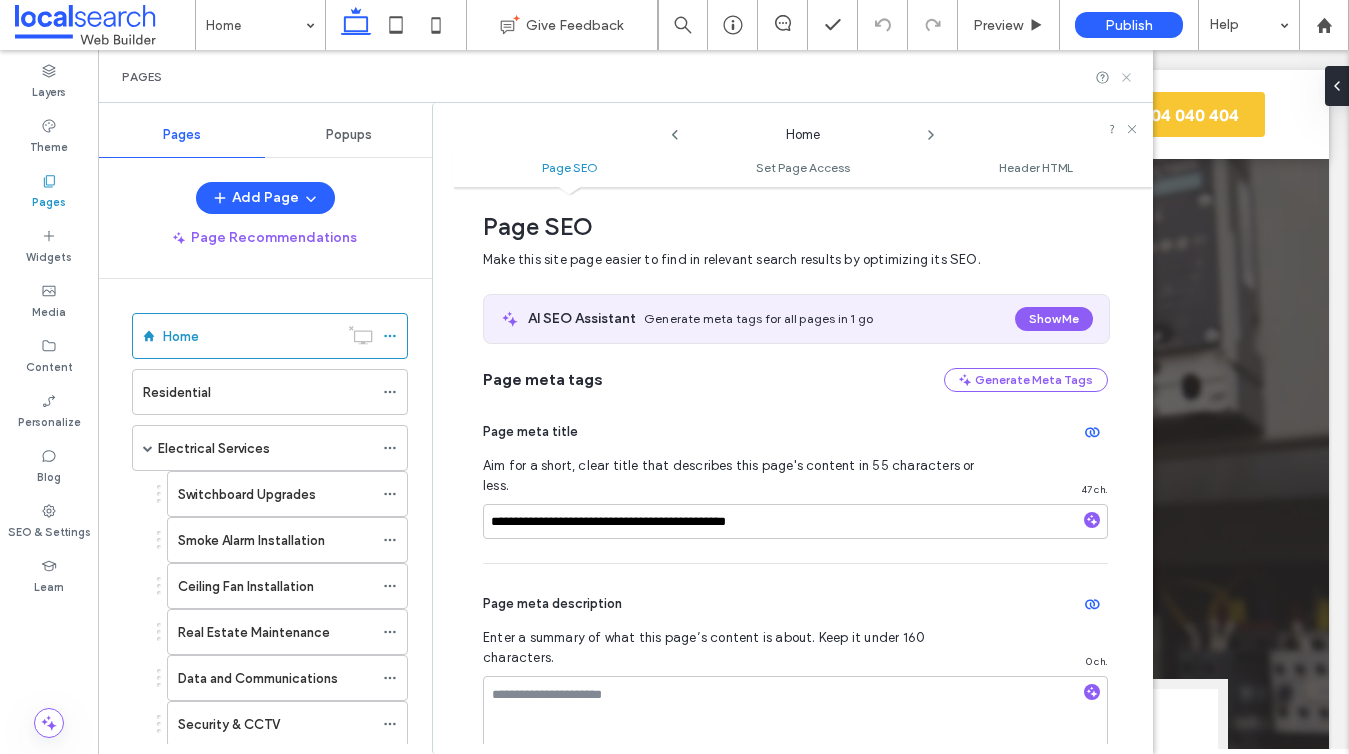 click 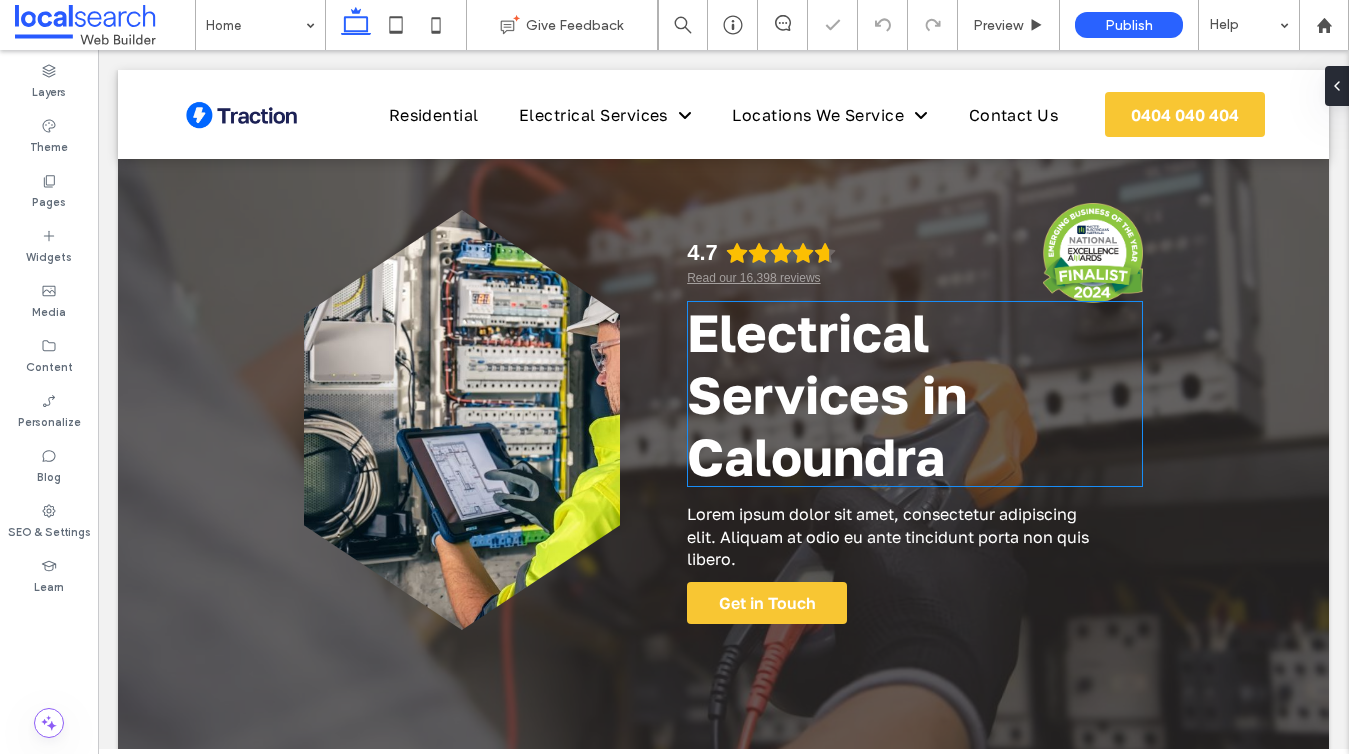 click on "Electrical Services in Caloundra" at bounding box center (827, 394) 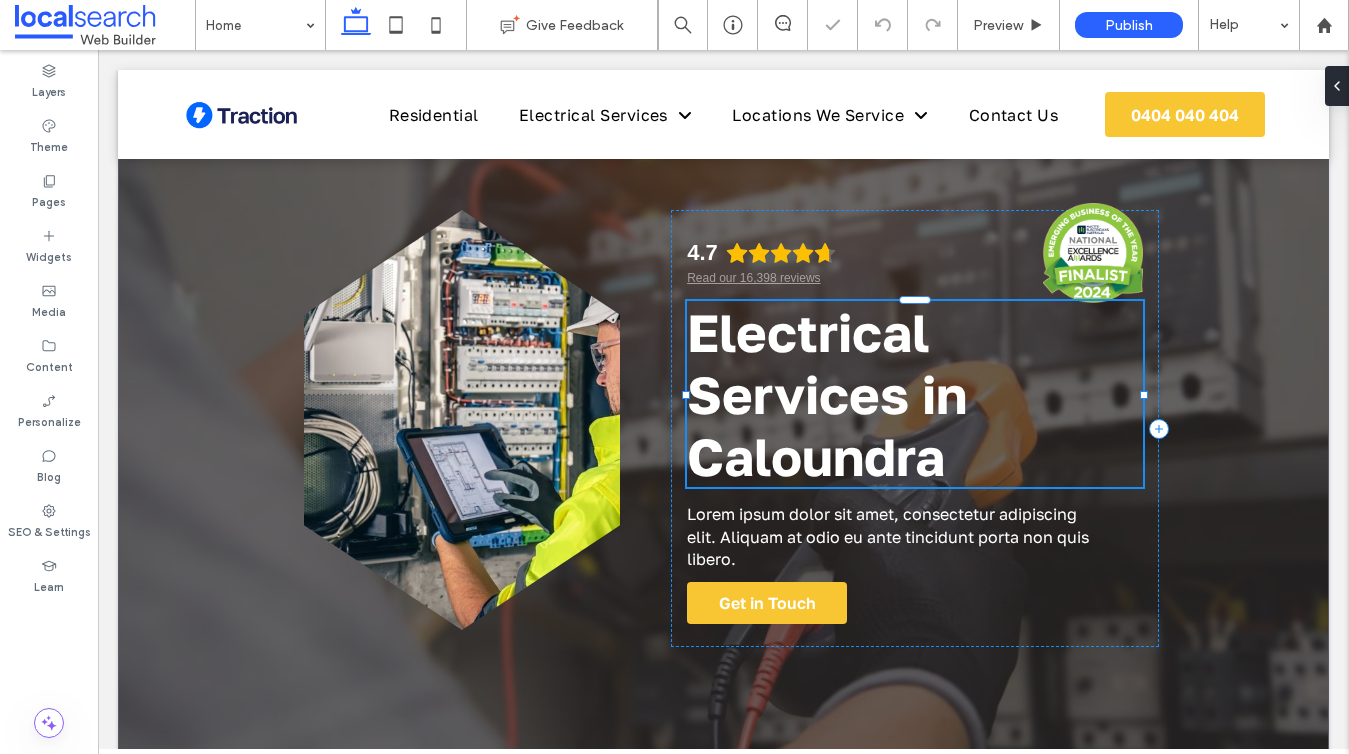 click on "Electrical Services in Caloundra" at bounding box center (915, 394) 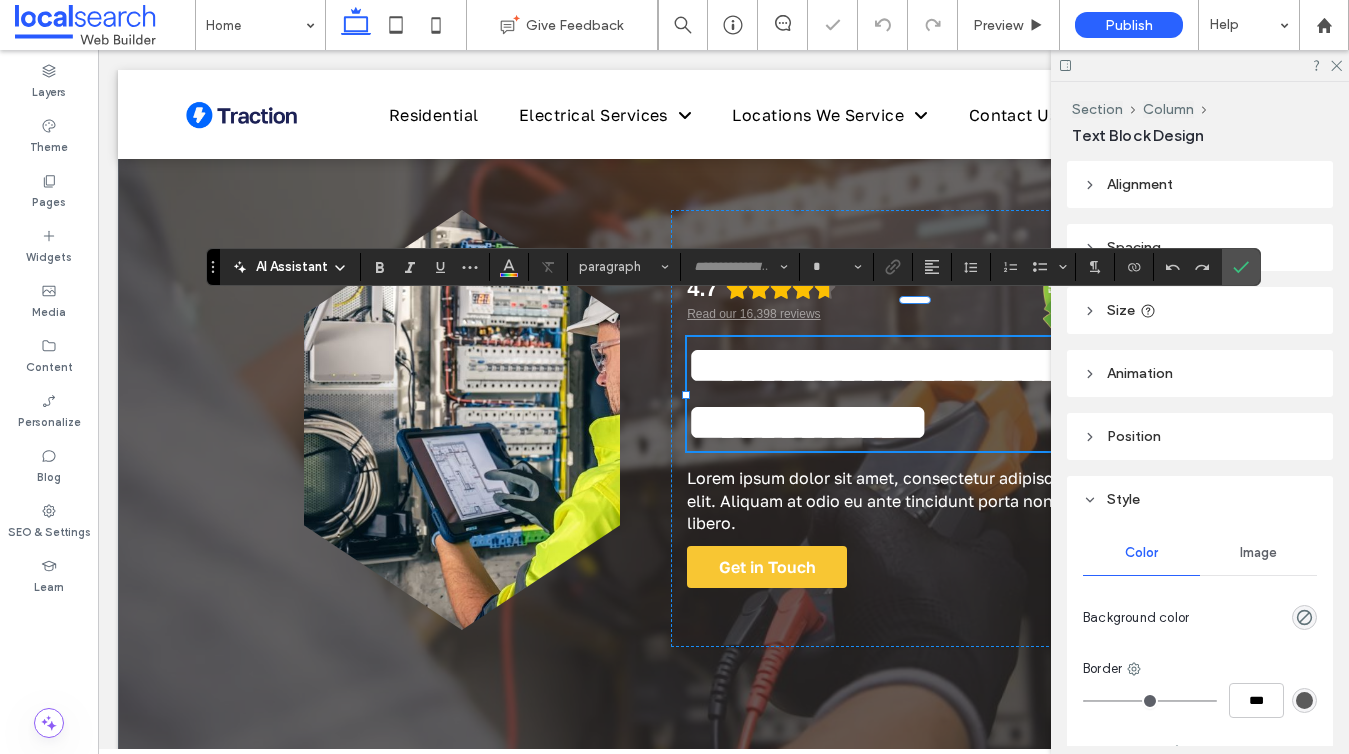 type on "**********" 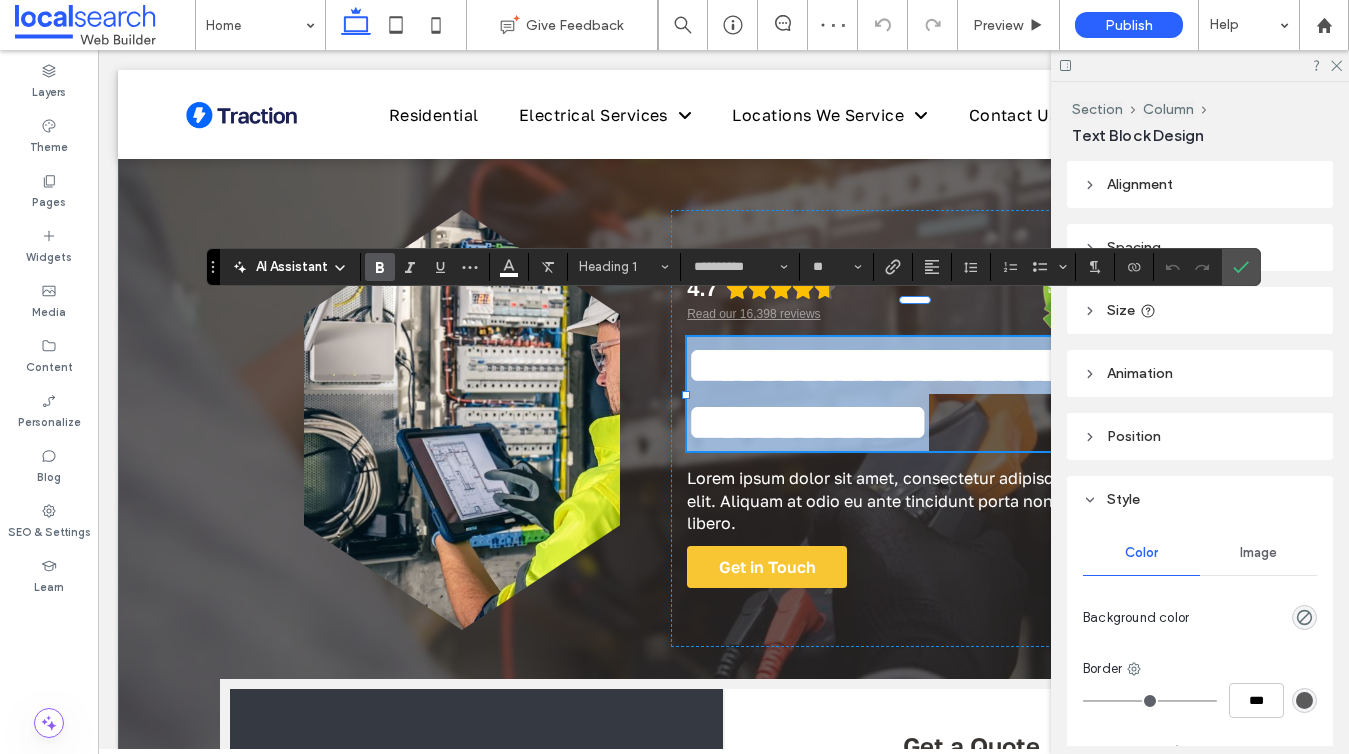 type 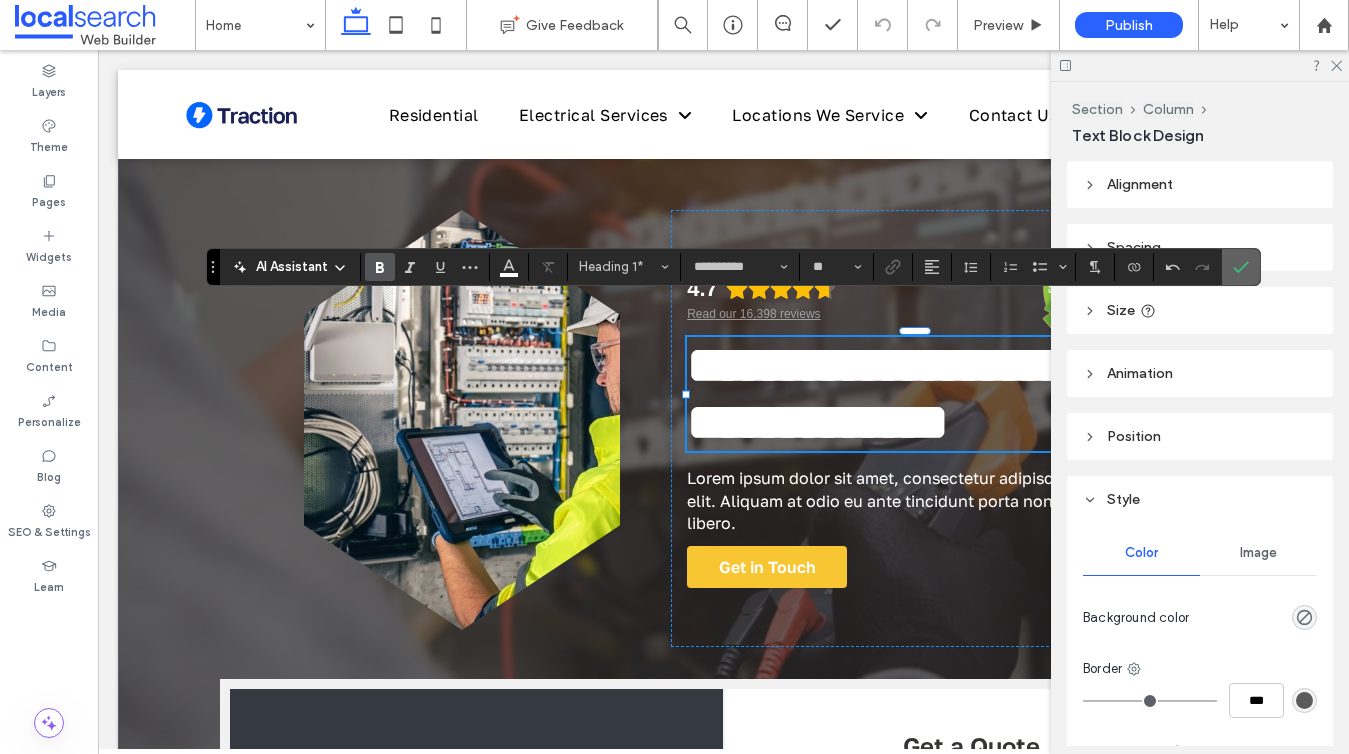 click 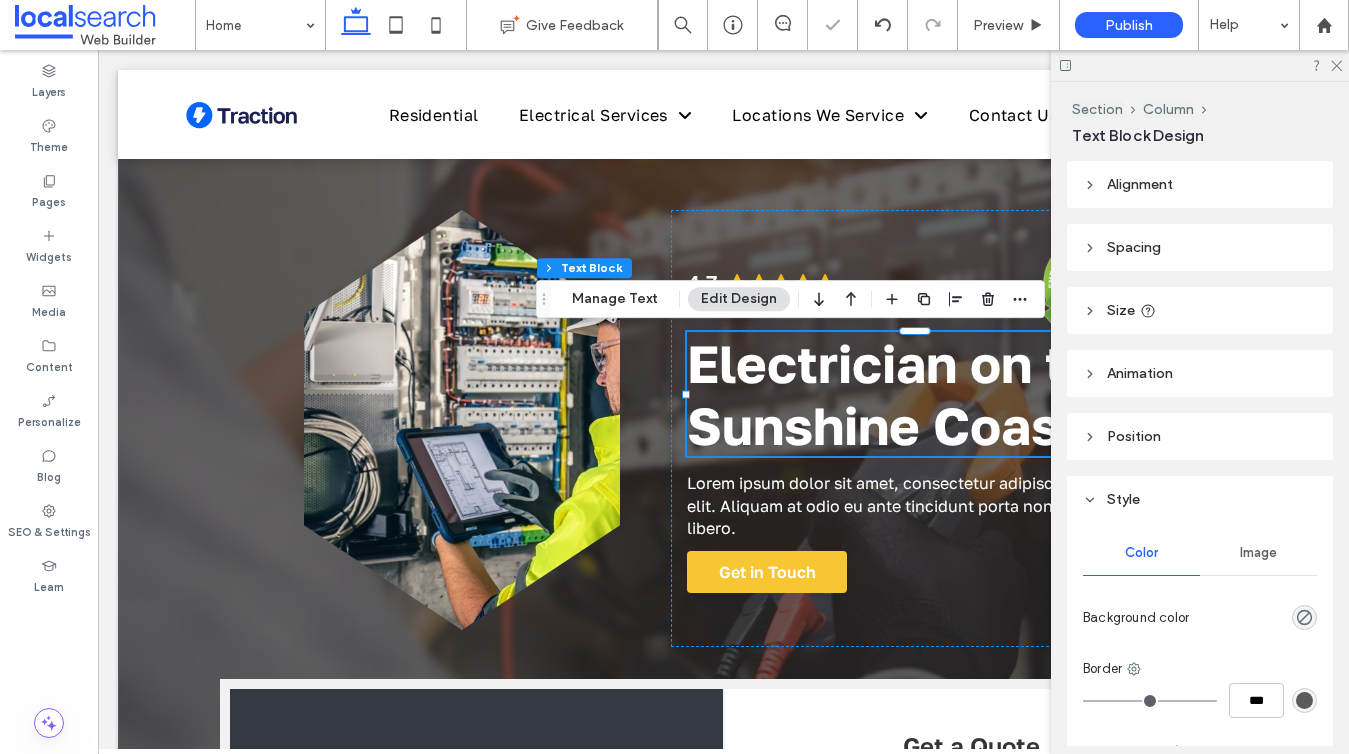 click at bounding box center (1200, 65) 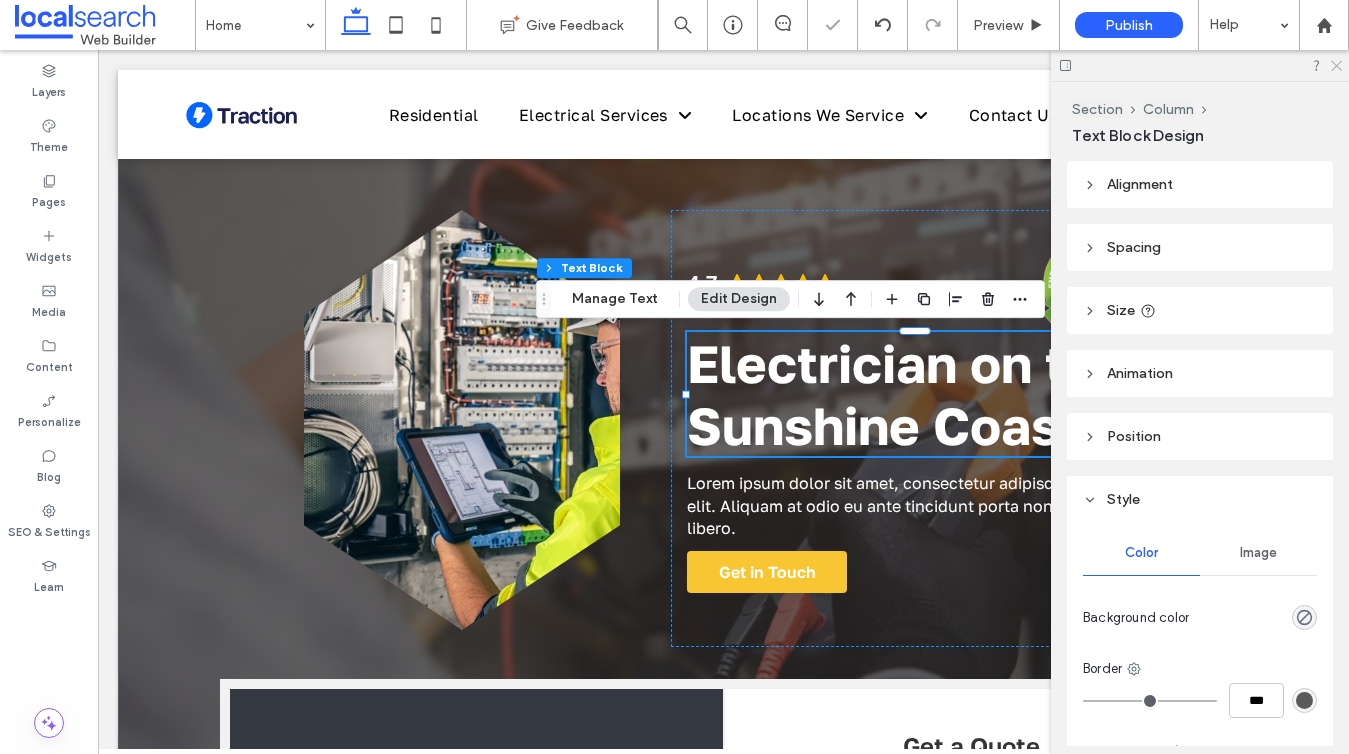 click 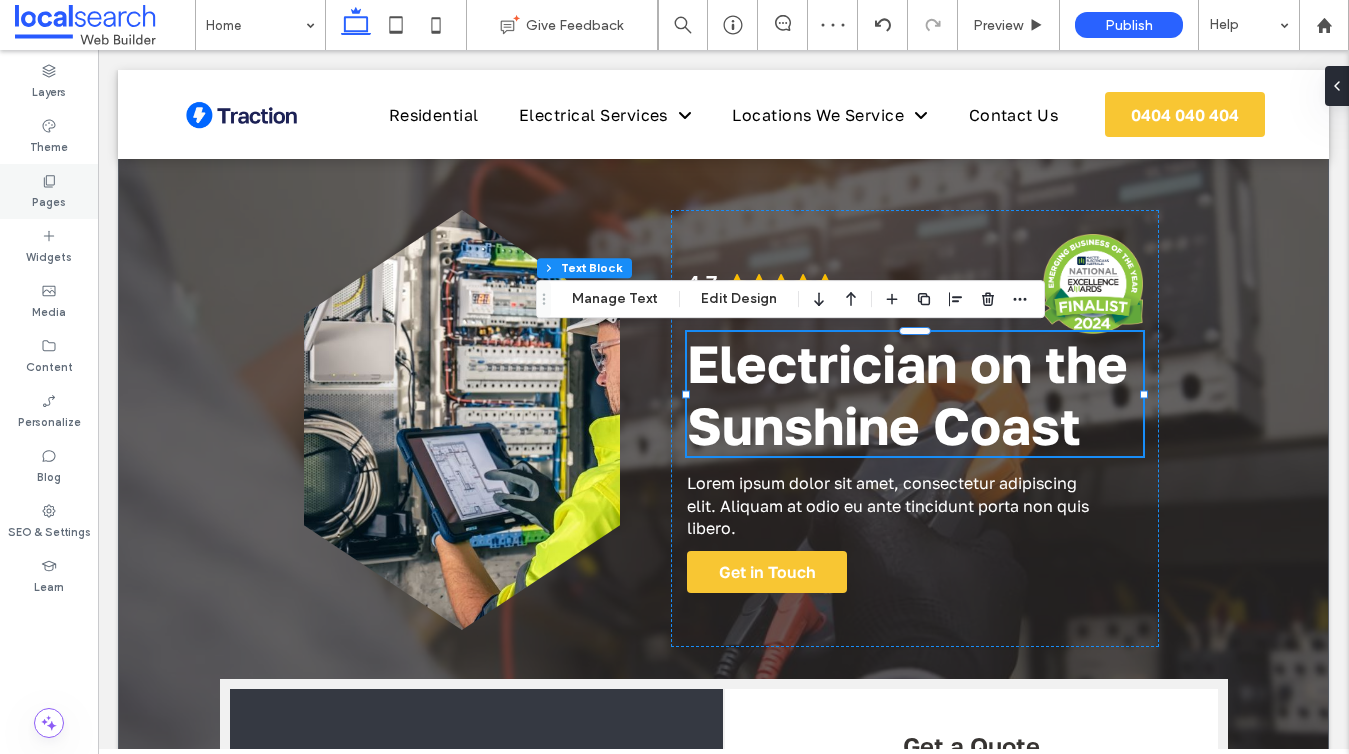 click on "Pages" at bounding box center (49, 191) 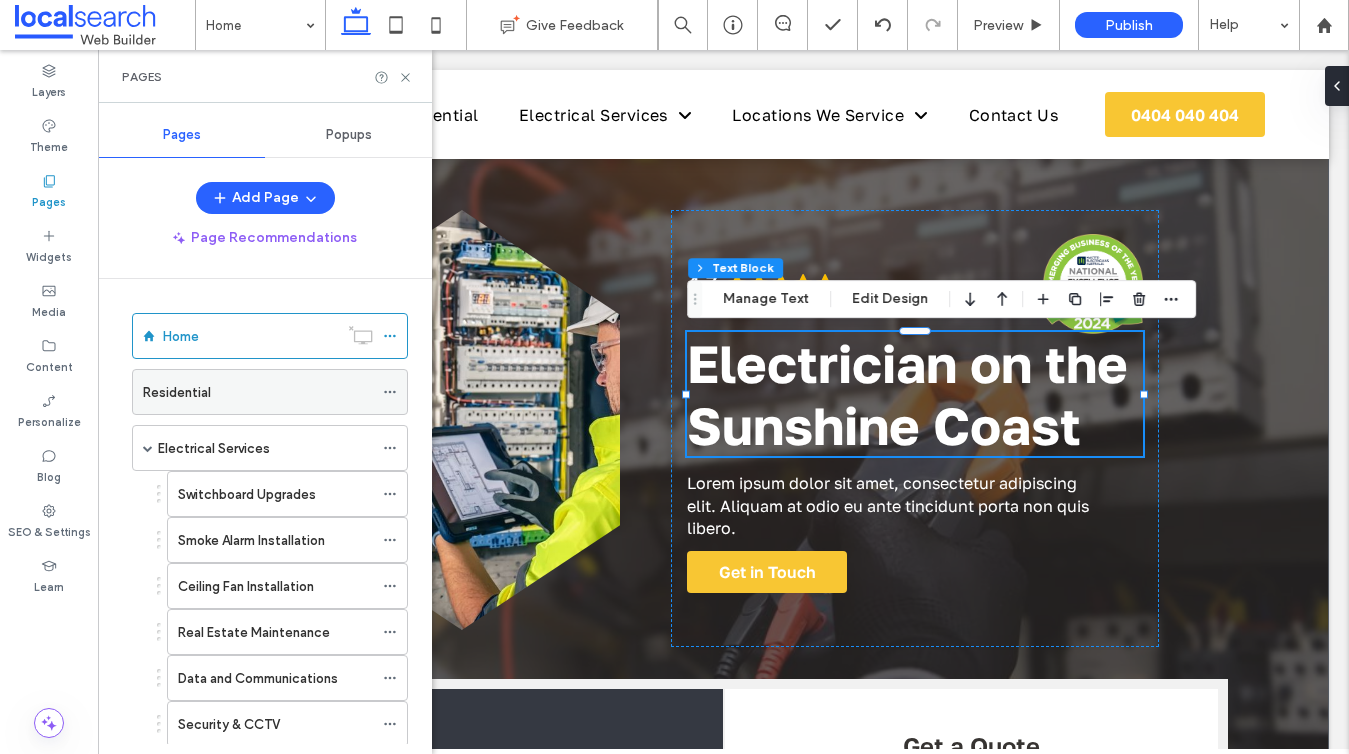 click on "Residential" at bounding box center (177, 392) 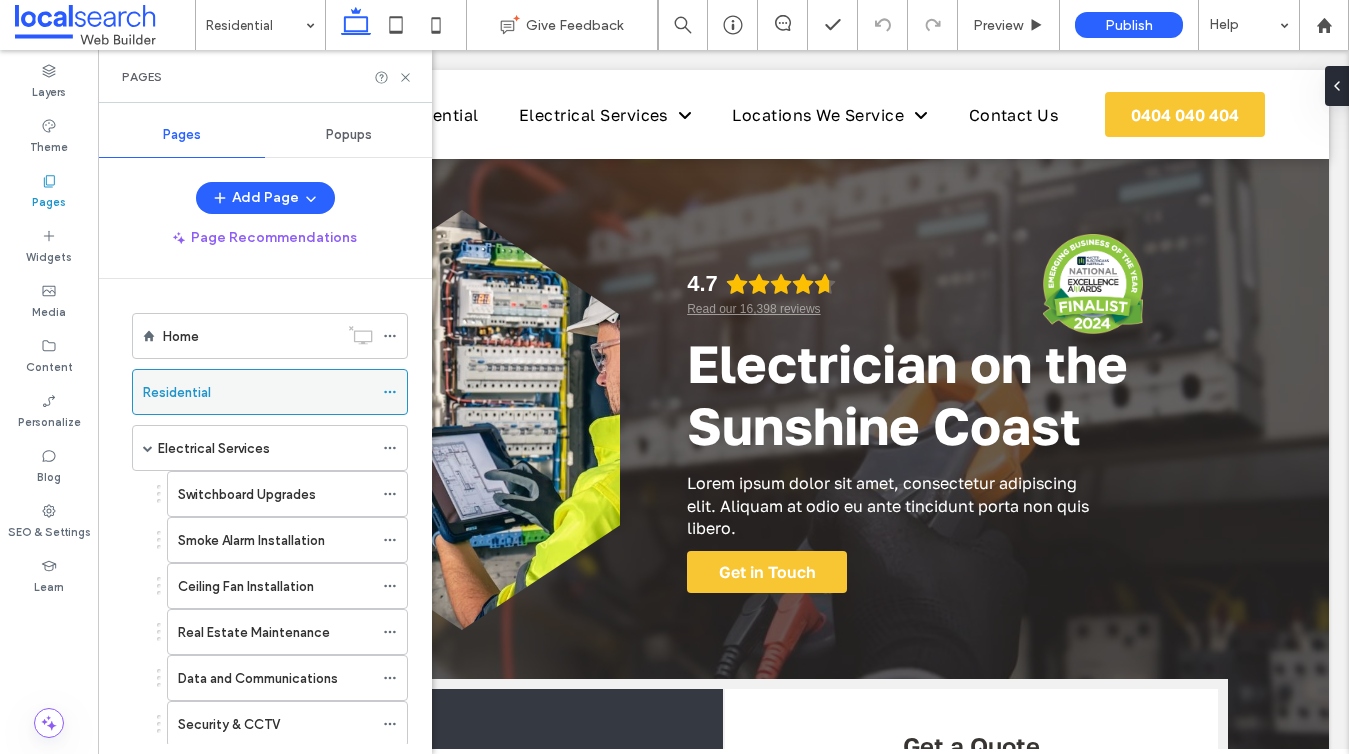 scroll, scrollTop: 151, scrollLeft: 0, axis: vertical 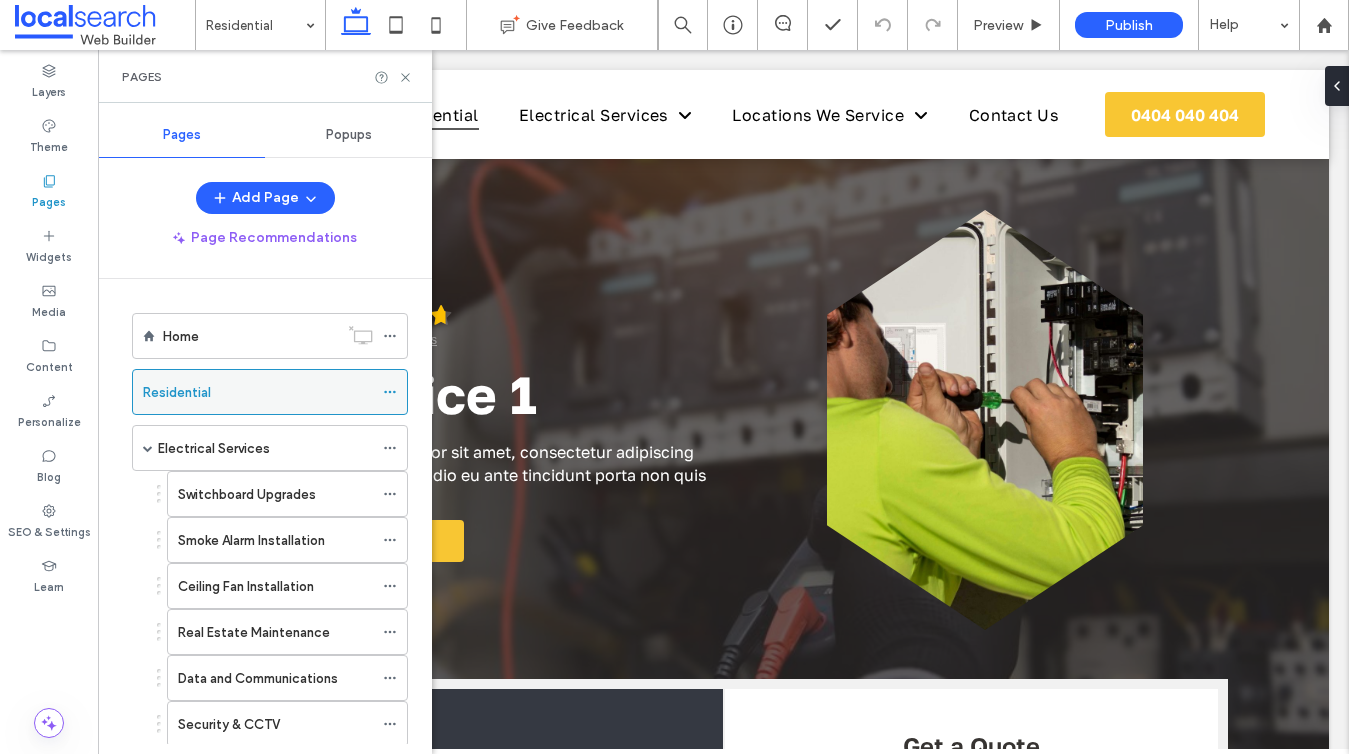 click 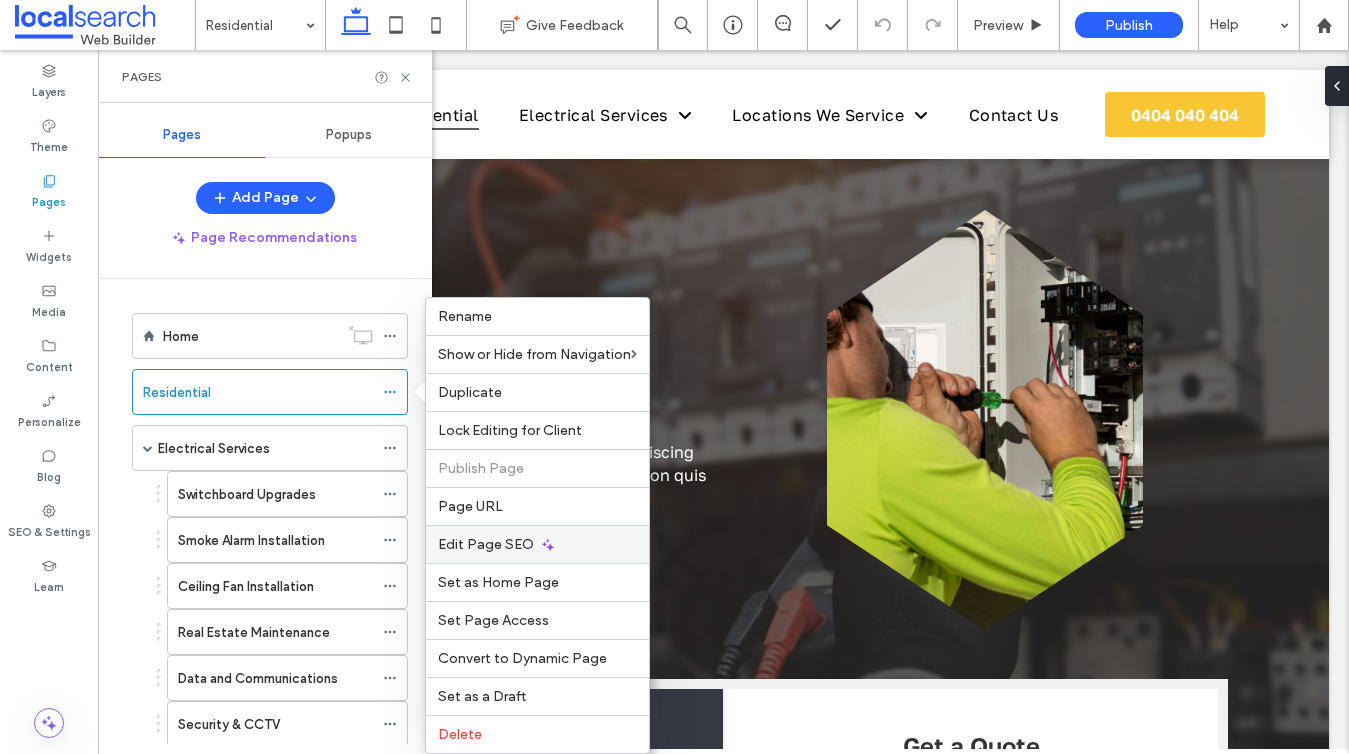 click on "Edit Page SEO" at bounding box center (537, 544) 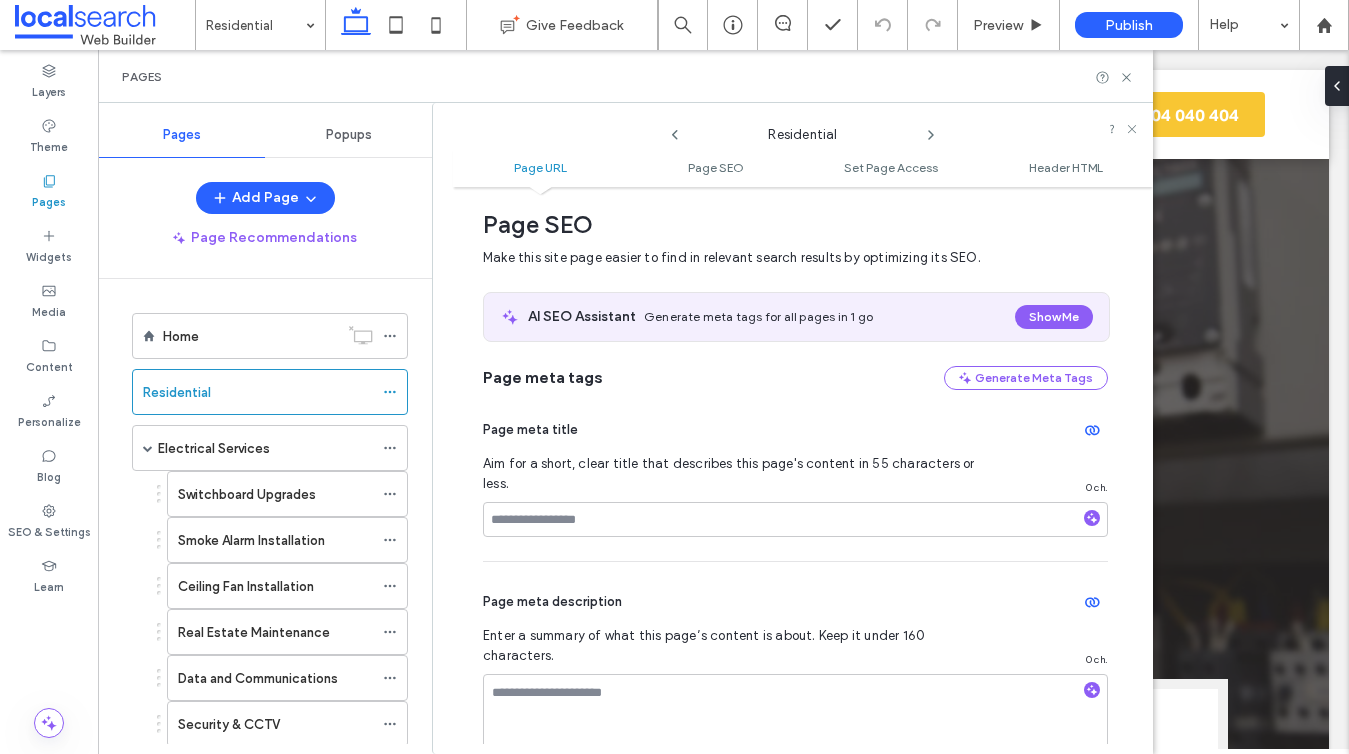 scroll, scrollTop: 0, scrollLeft: 0, axis: both 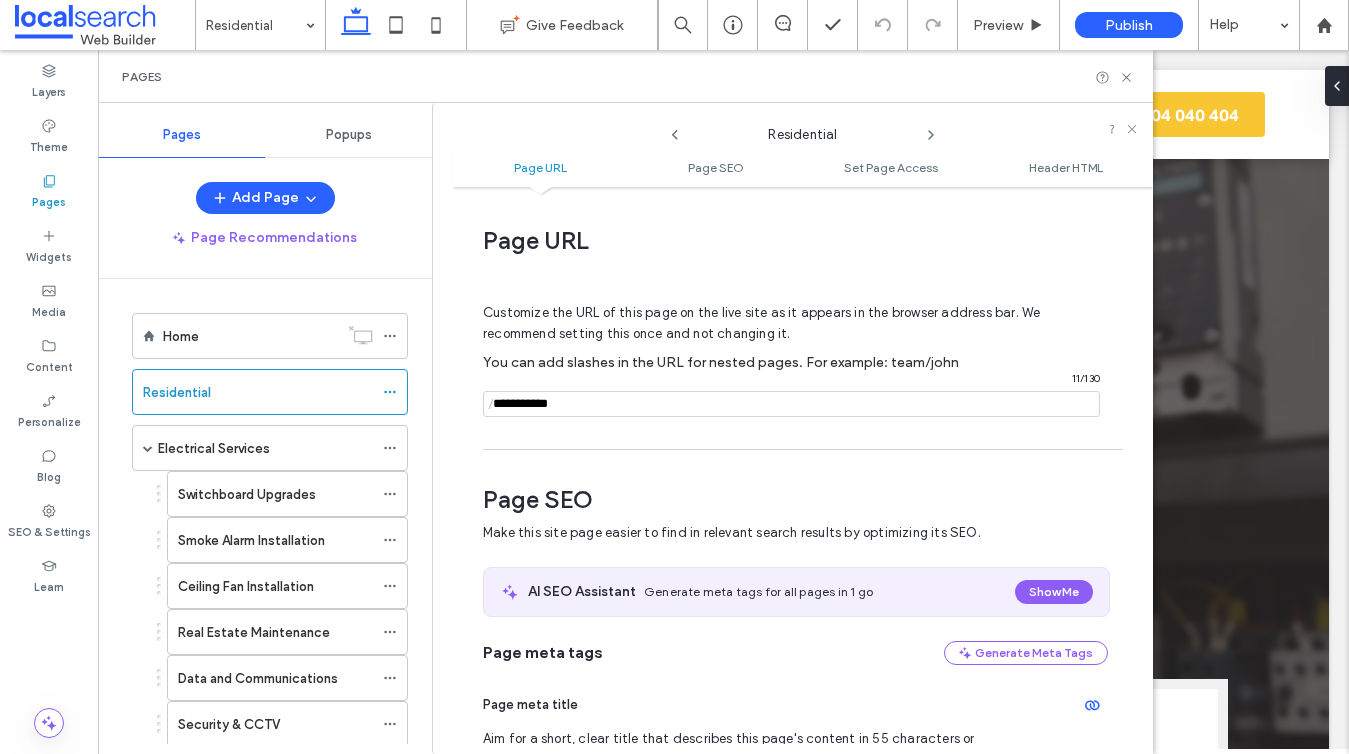 click at bounding box center [791, 404] 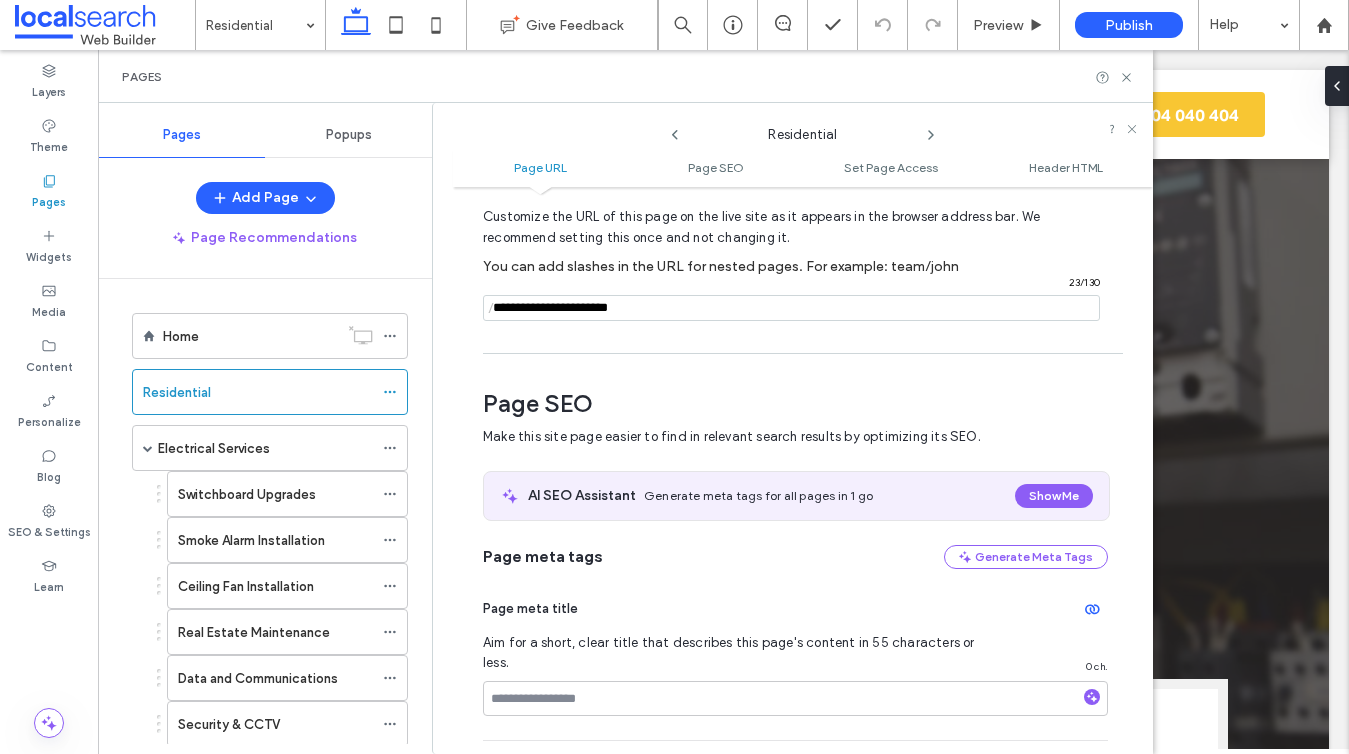 scroll, scrollTop: 212, scrollLeft: 0, axis: vertical 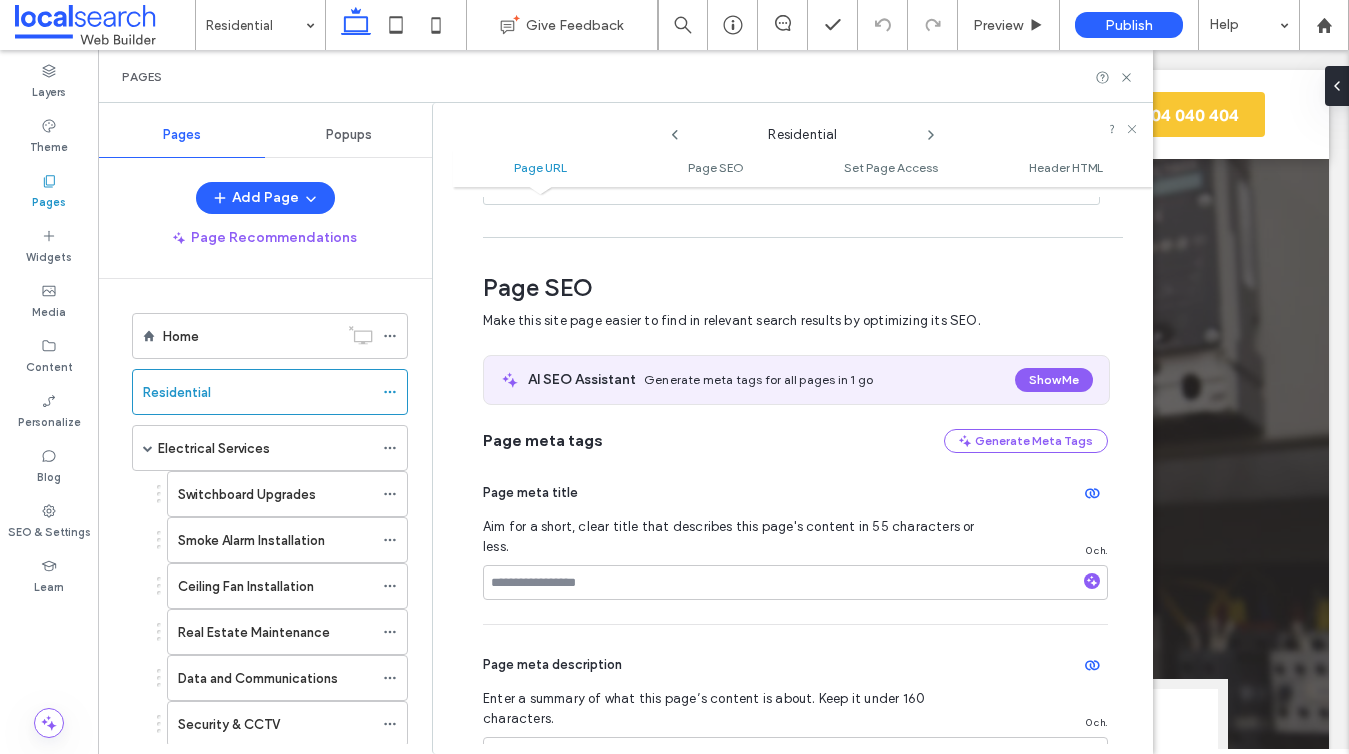 type on "**********" 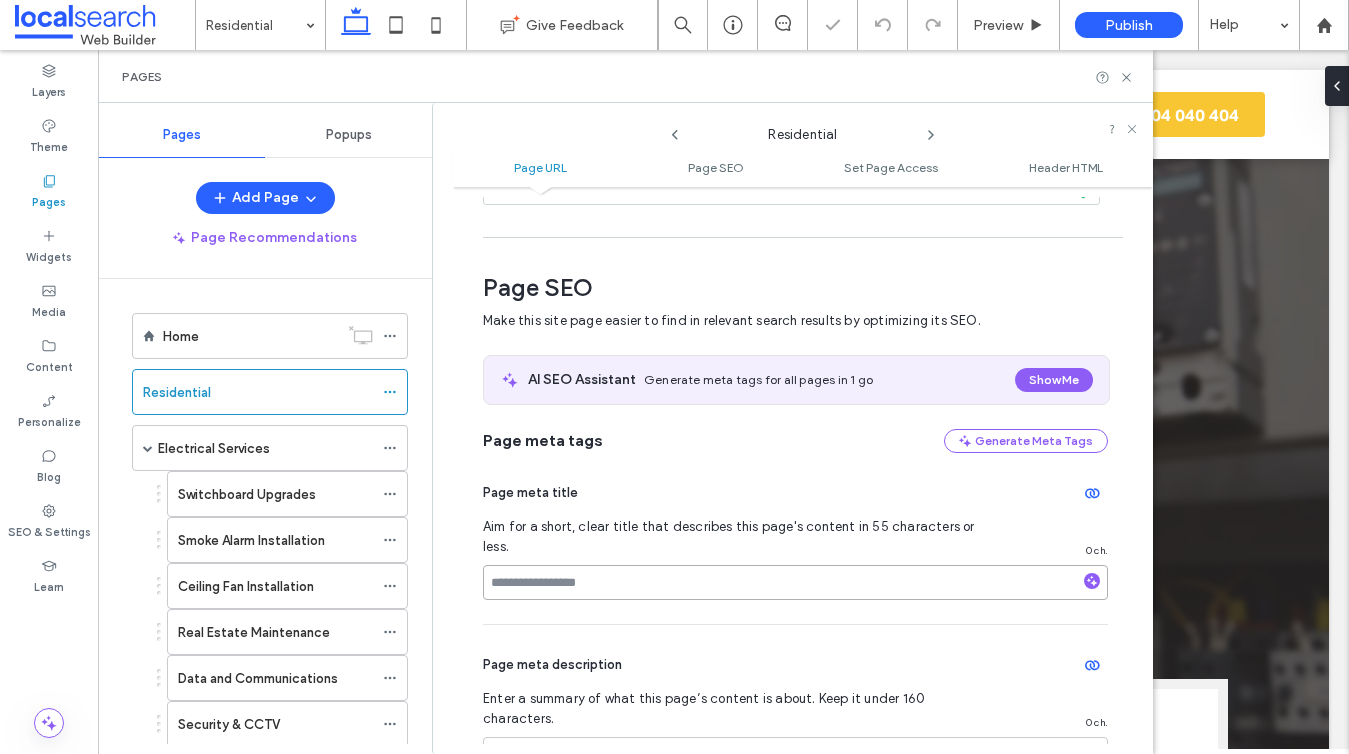 click at bounding box center (795, 582) 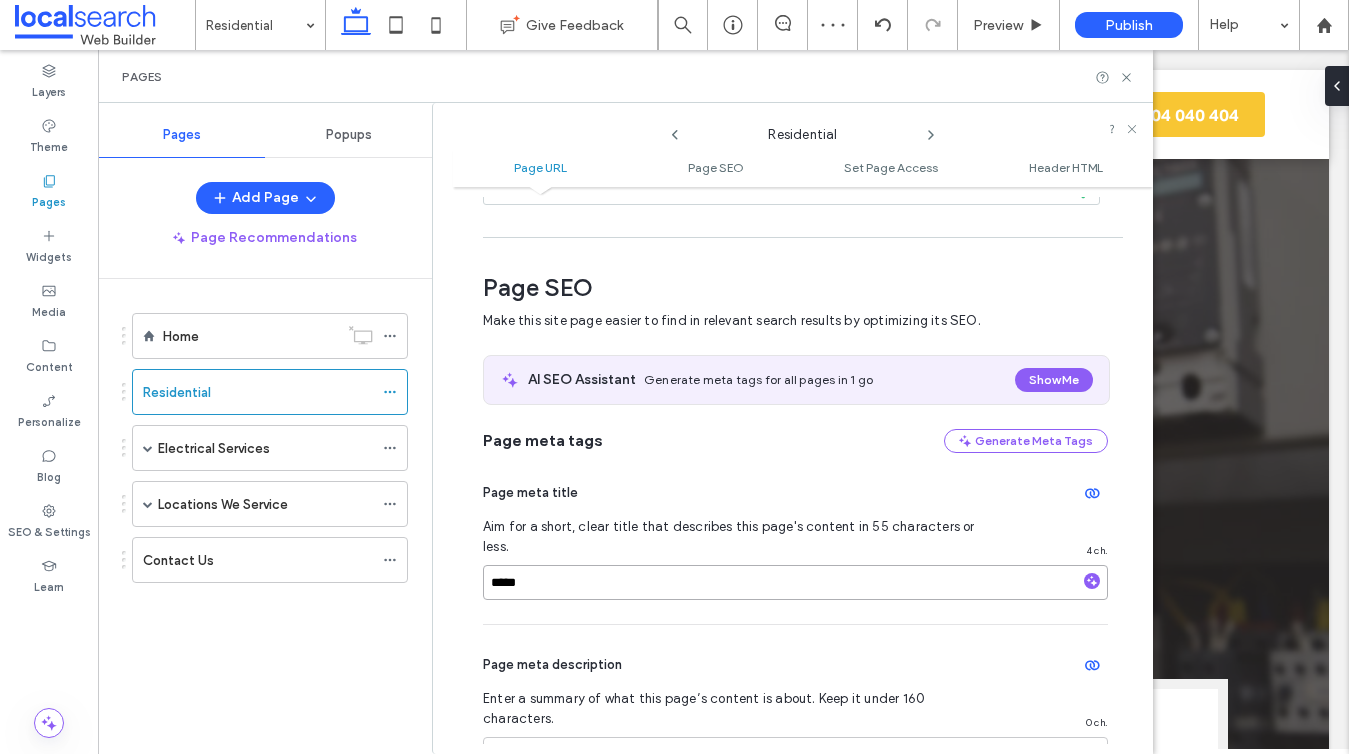scroll, scrollTop: 0, scrollLeft: 0, axis: both 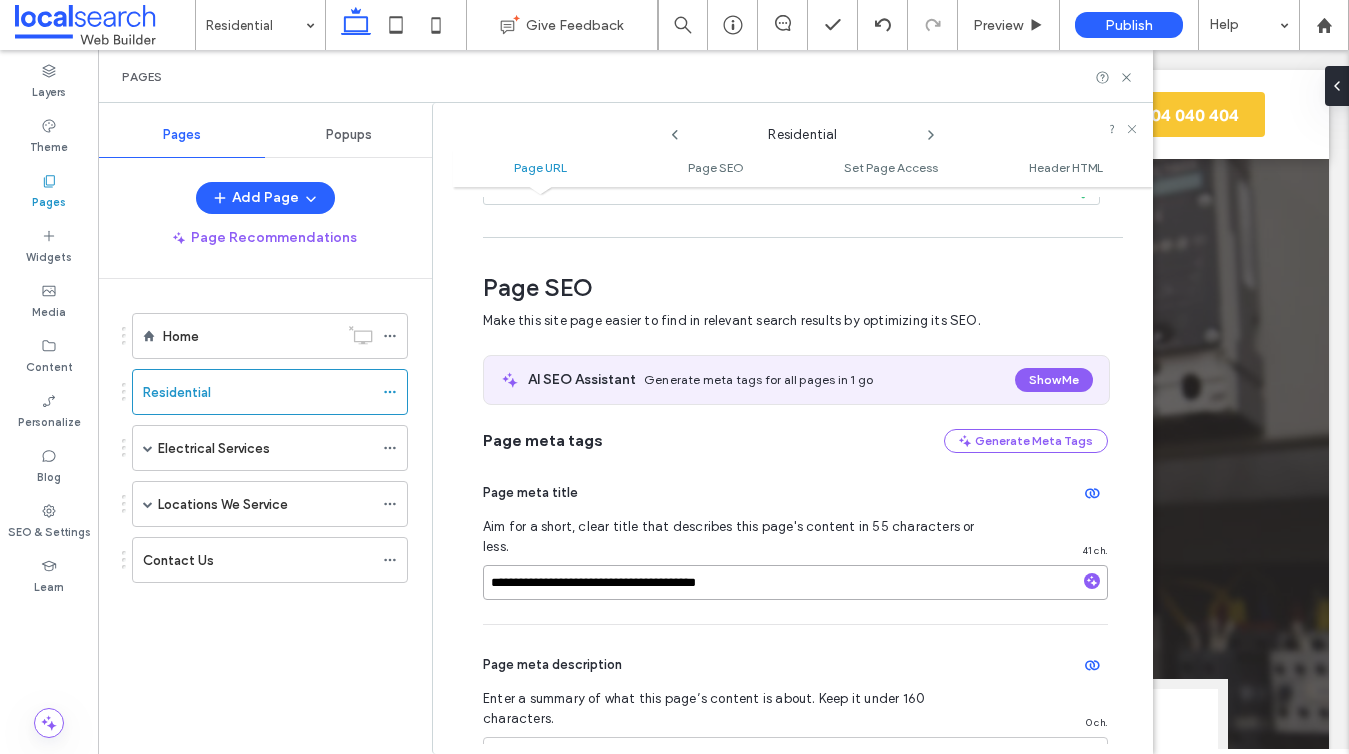 type on "**********" 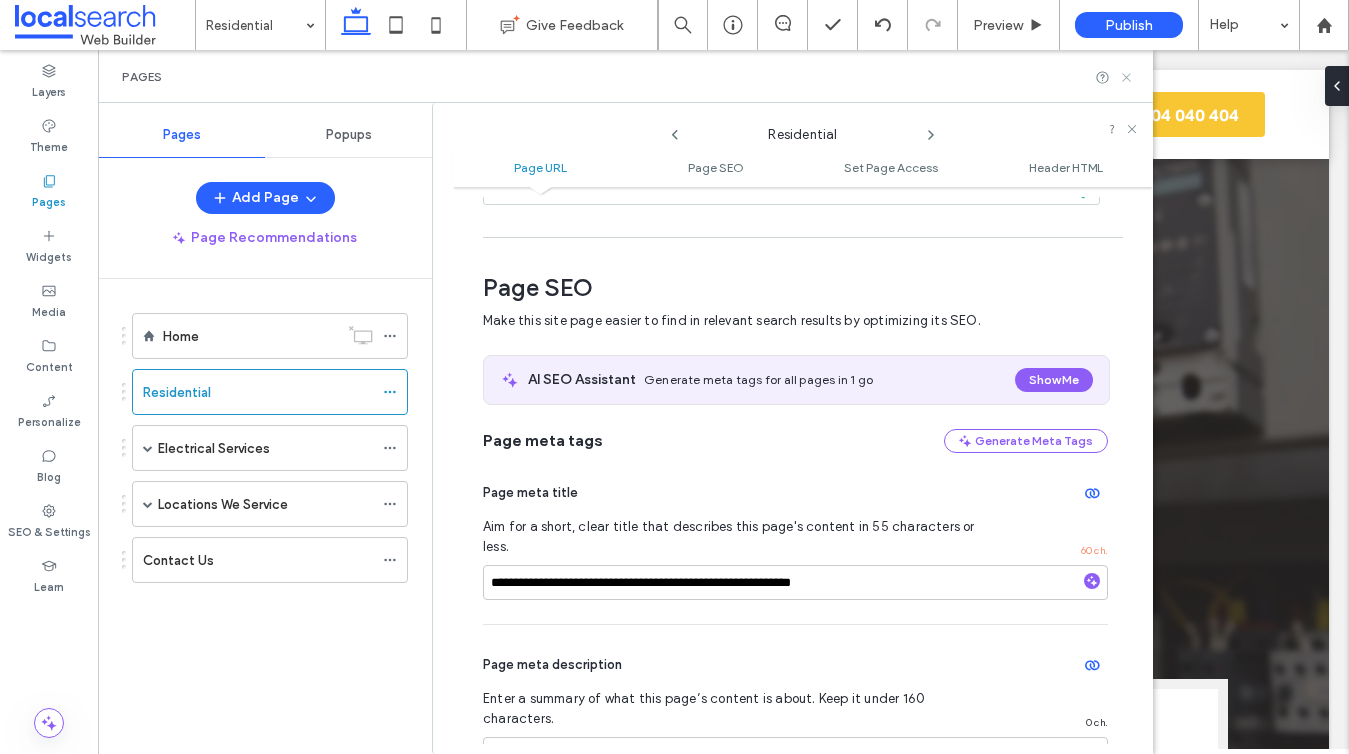 click 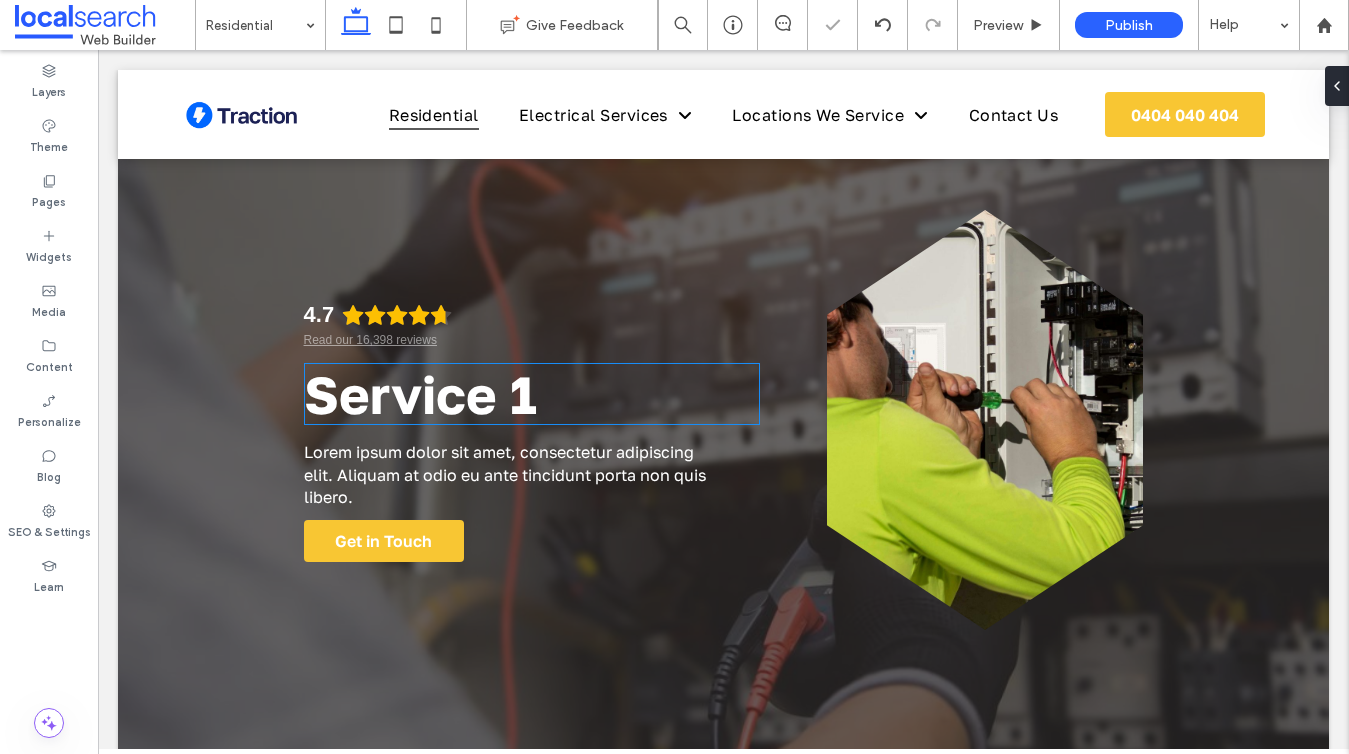 click on "Service 1" at bounding box center (420, 394) 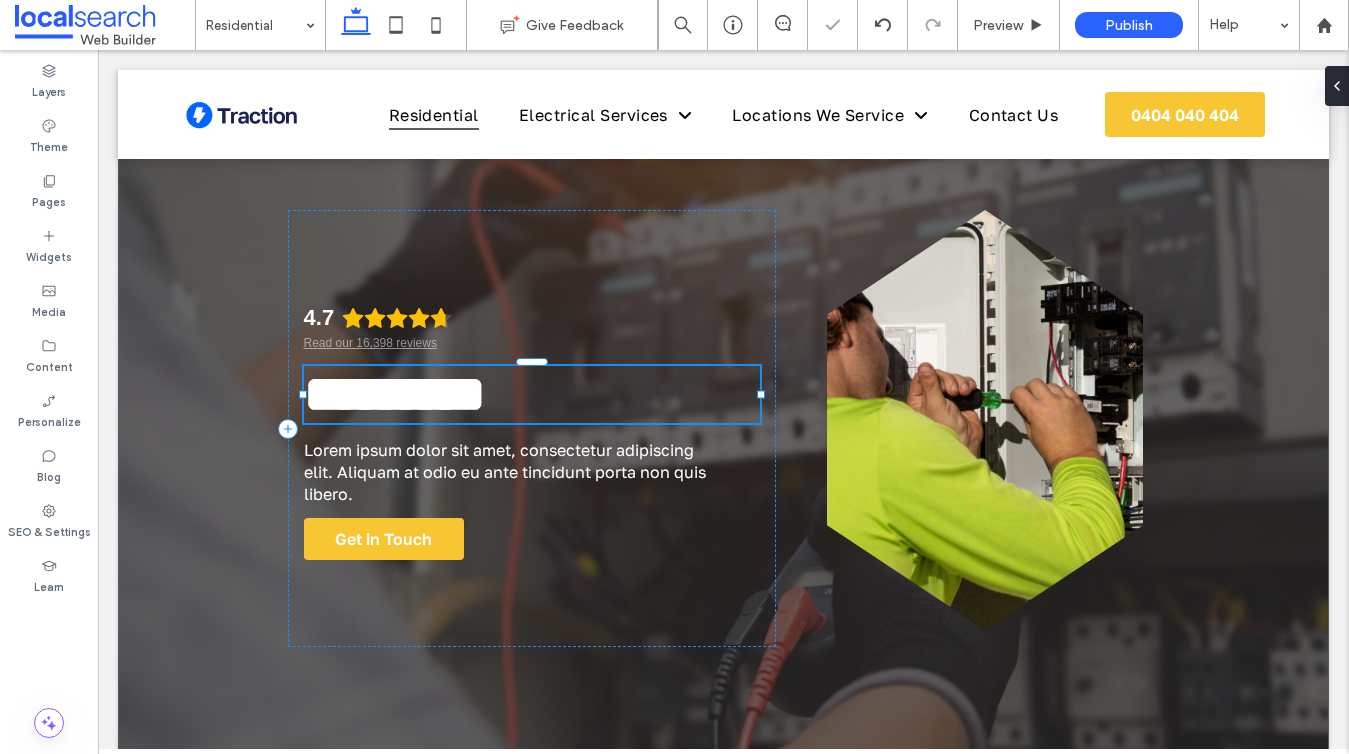 type on "**********" 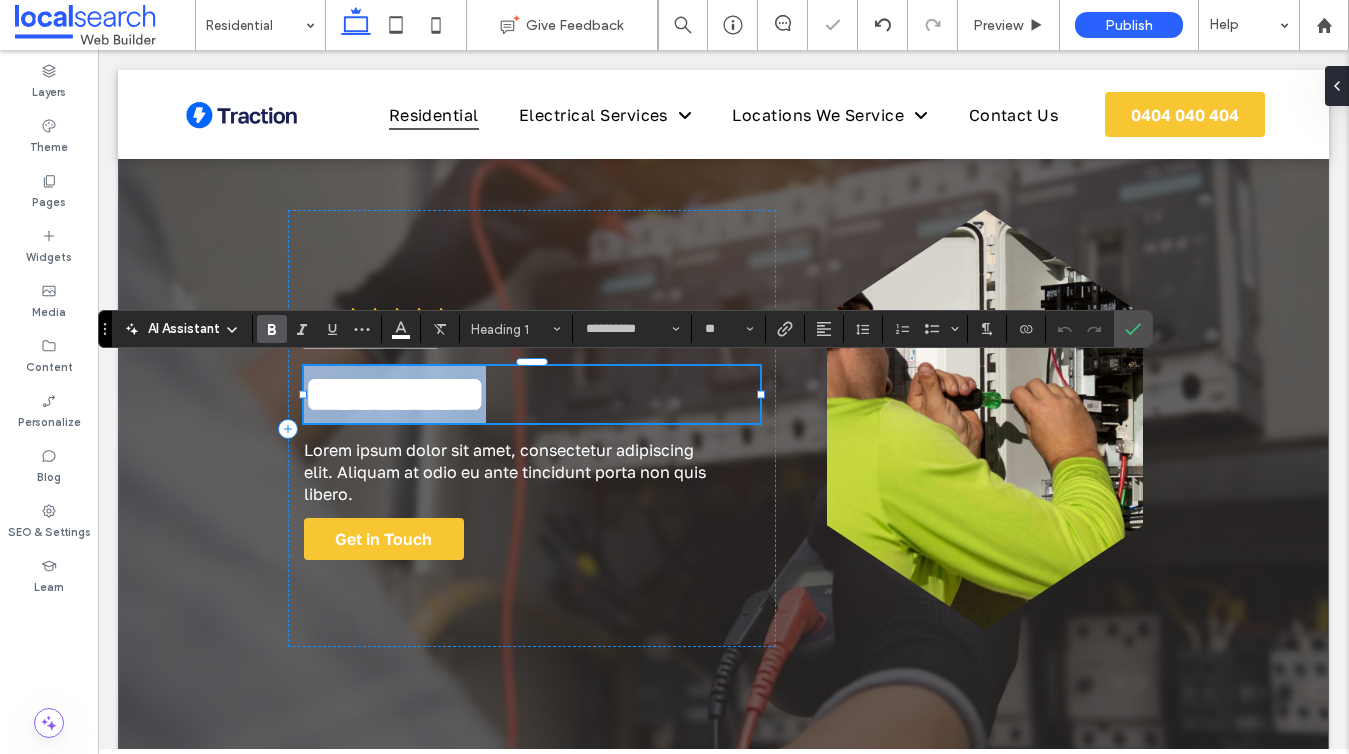 type 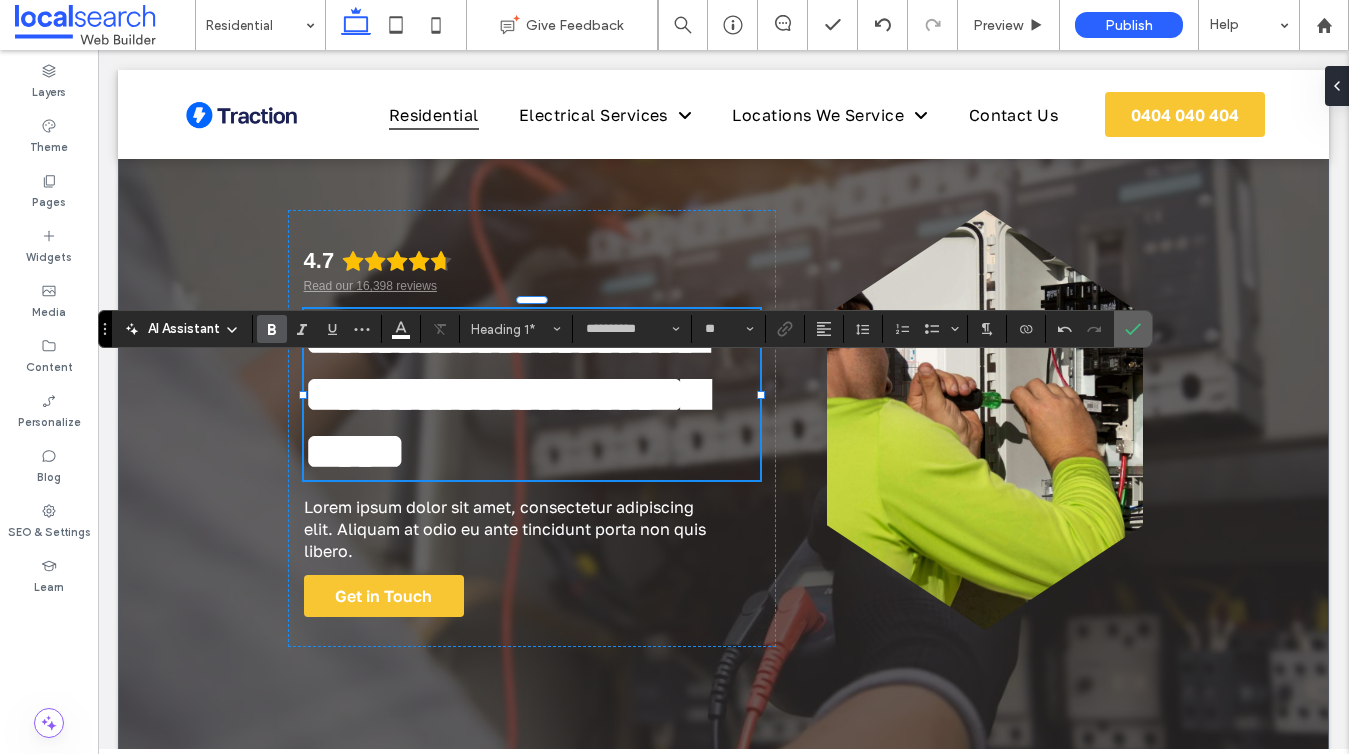 click 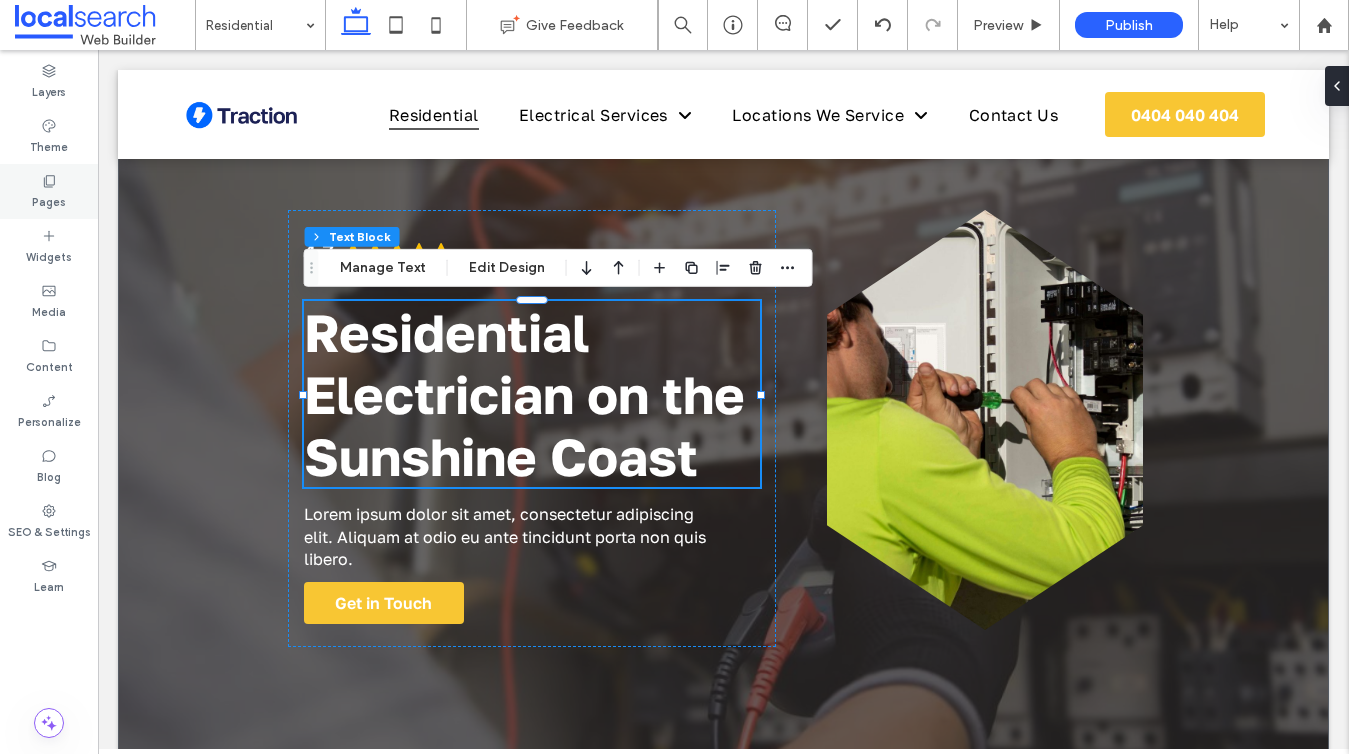 click on "Pages" at bounding box center (49, 191) 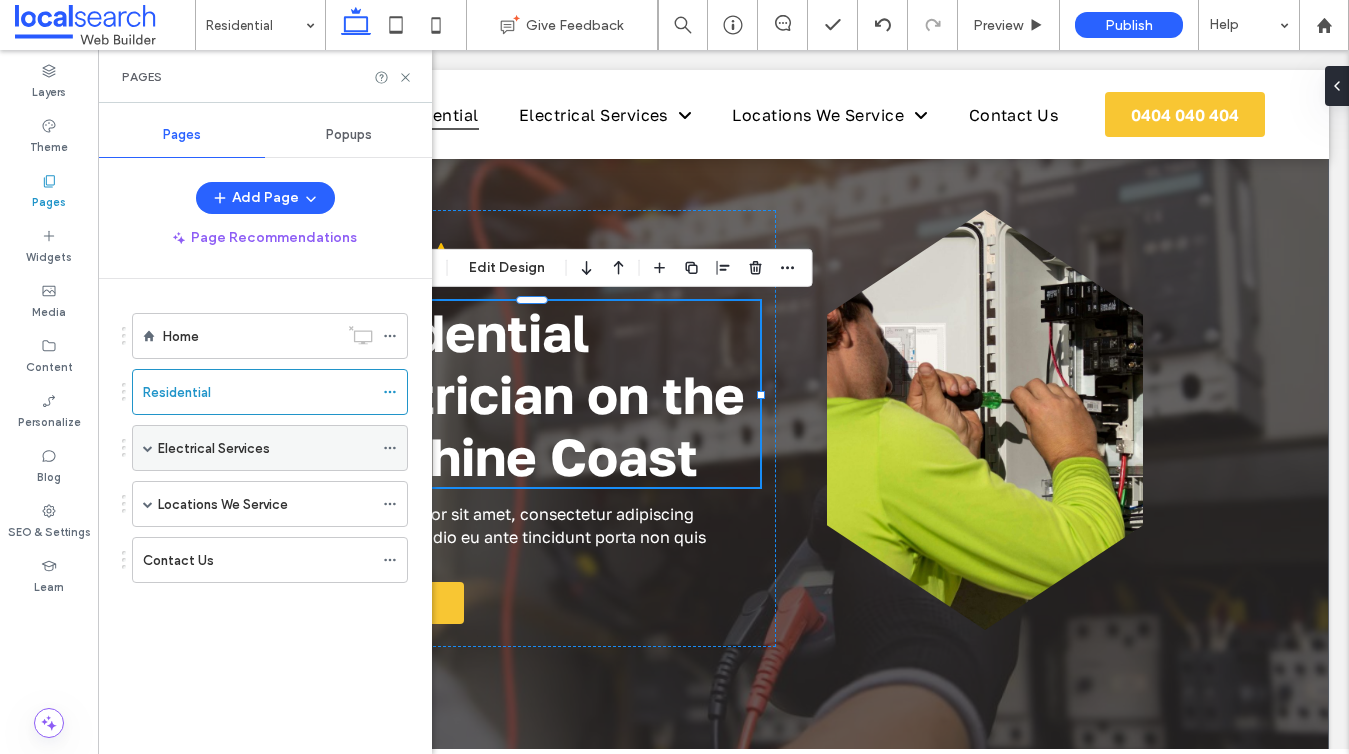 click at bounding box center (148, 448) 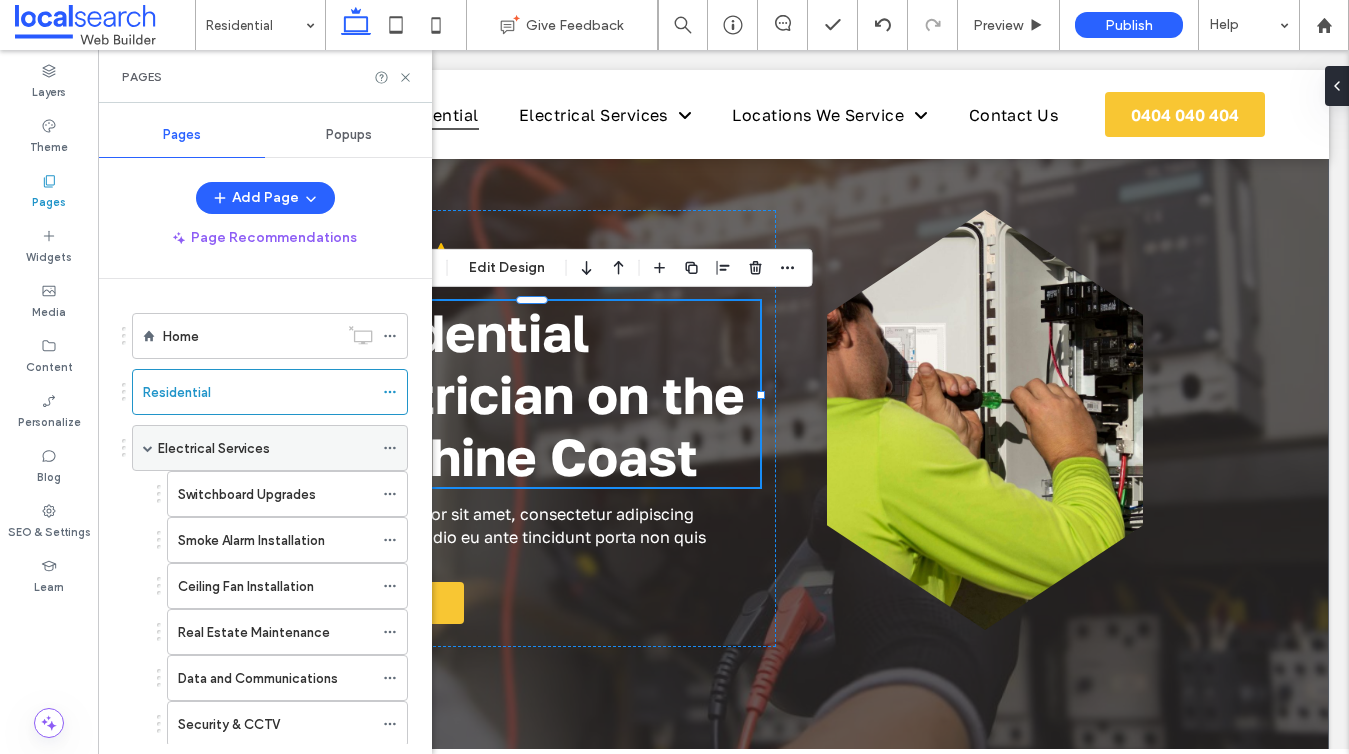 click on "Electrical Services" at bounding box center [214, 448] 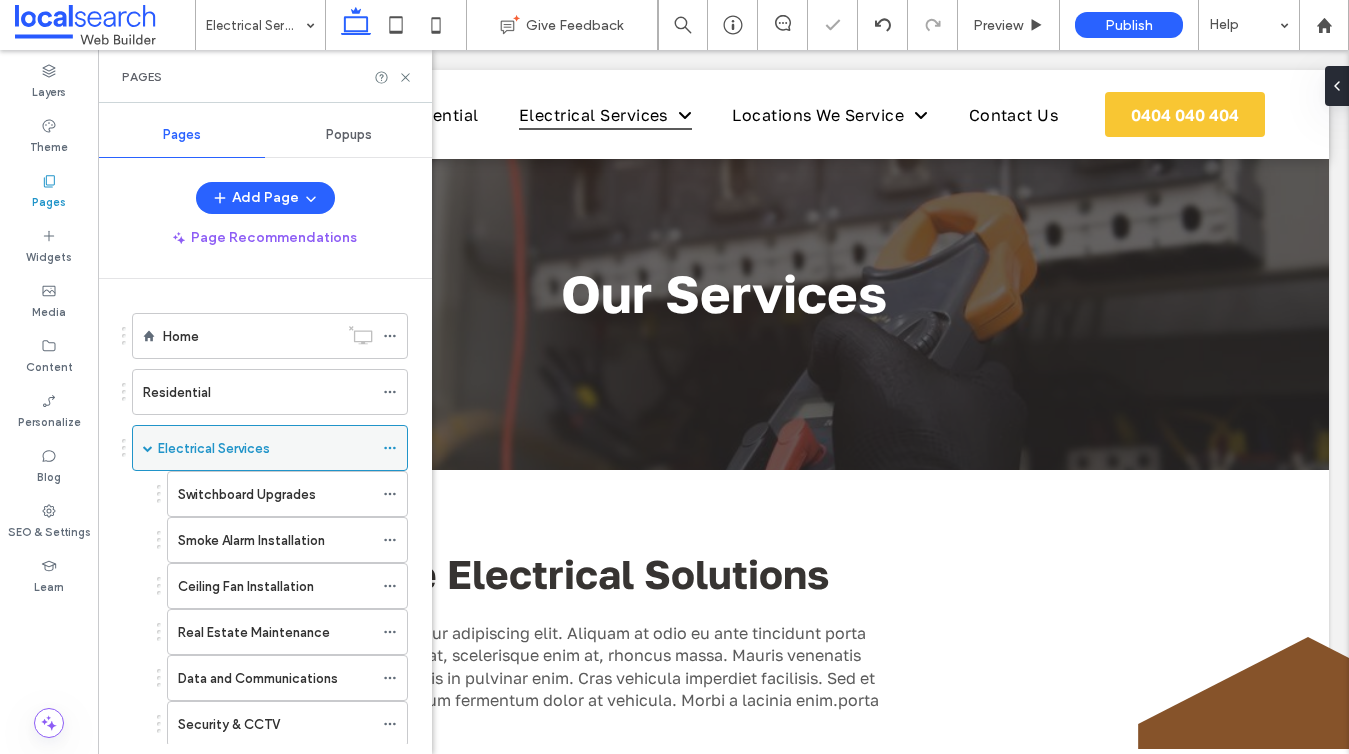 scroll, scrollTop: 0, scrollLeft: 0, axis: both 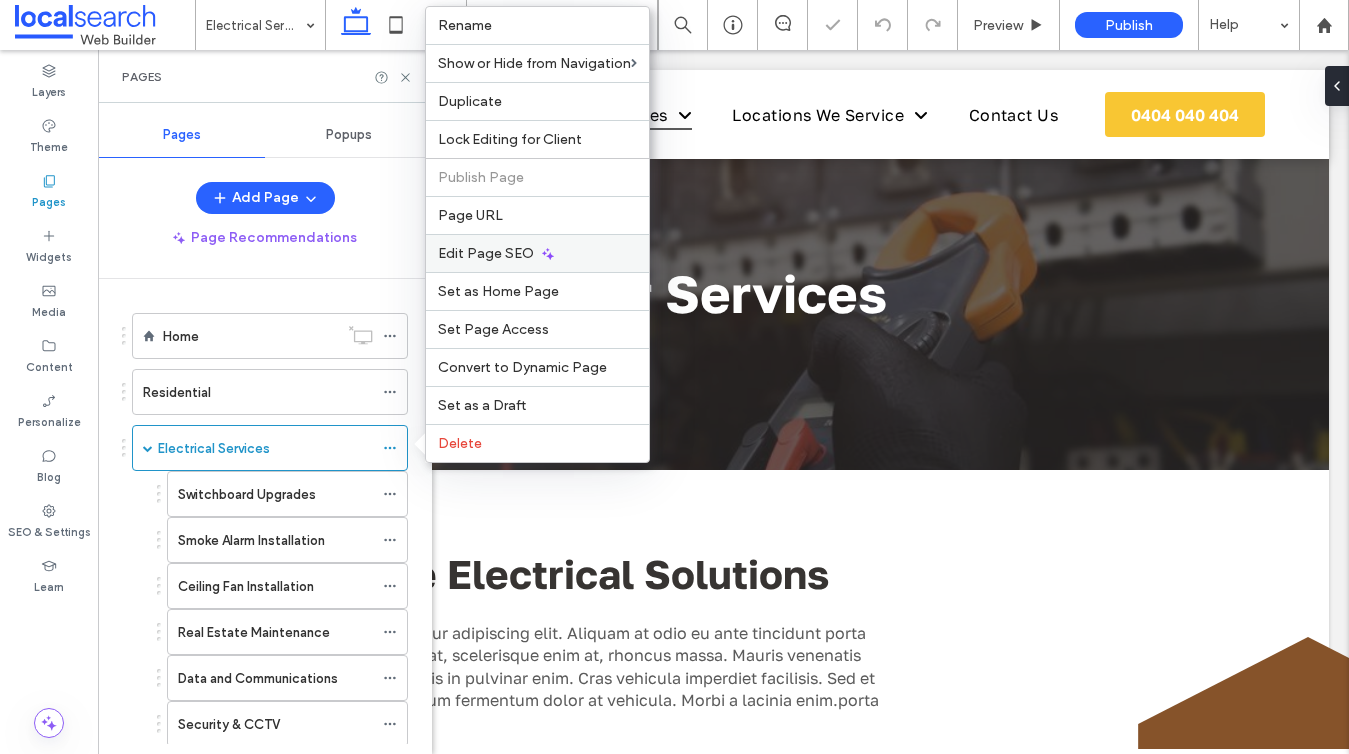 click on "Edit Page SEO" at bounding box center (537, 253) 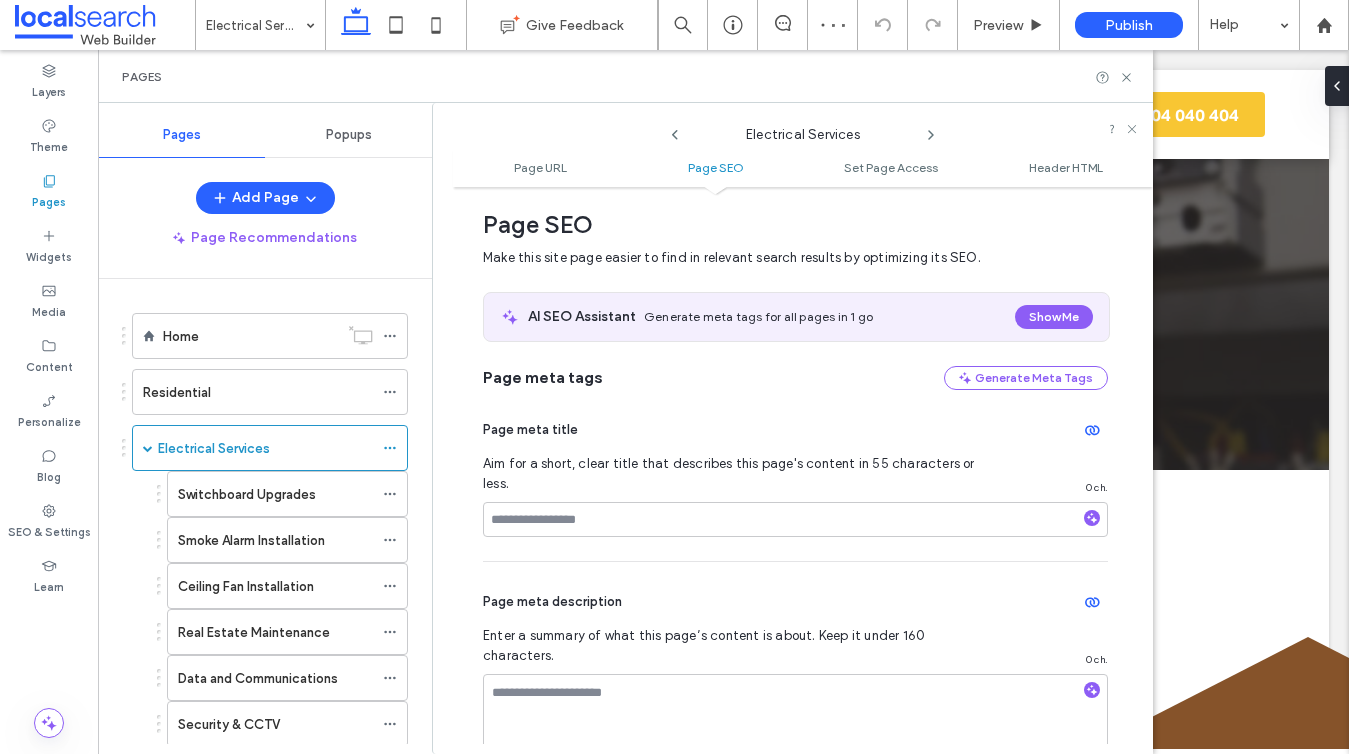 scroll, scrollTop: 0, scrollLeft: 0, axis: both 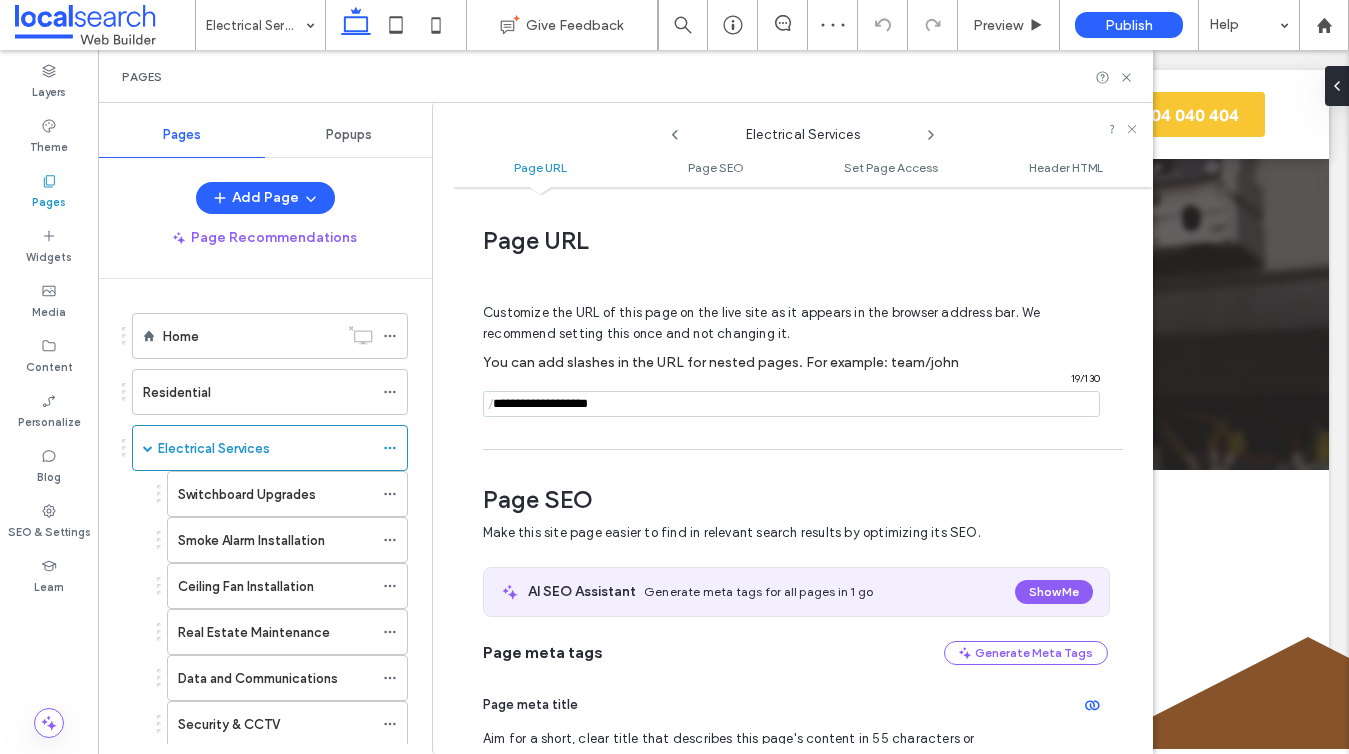 drag, startPoint x: 553, startPoint y: 407, endPoint x: 463, endPoint y: 407, distance: 90 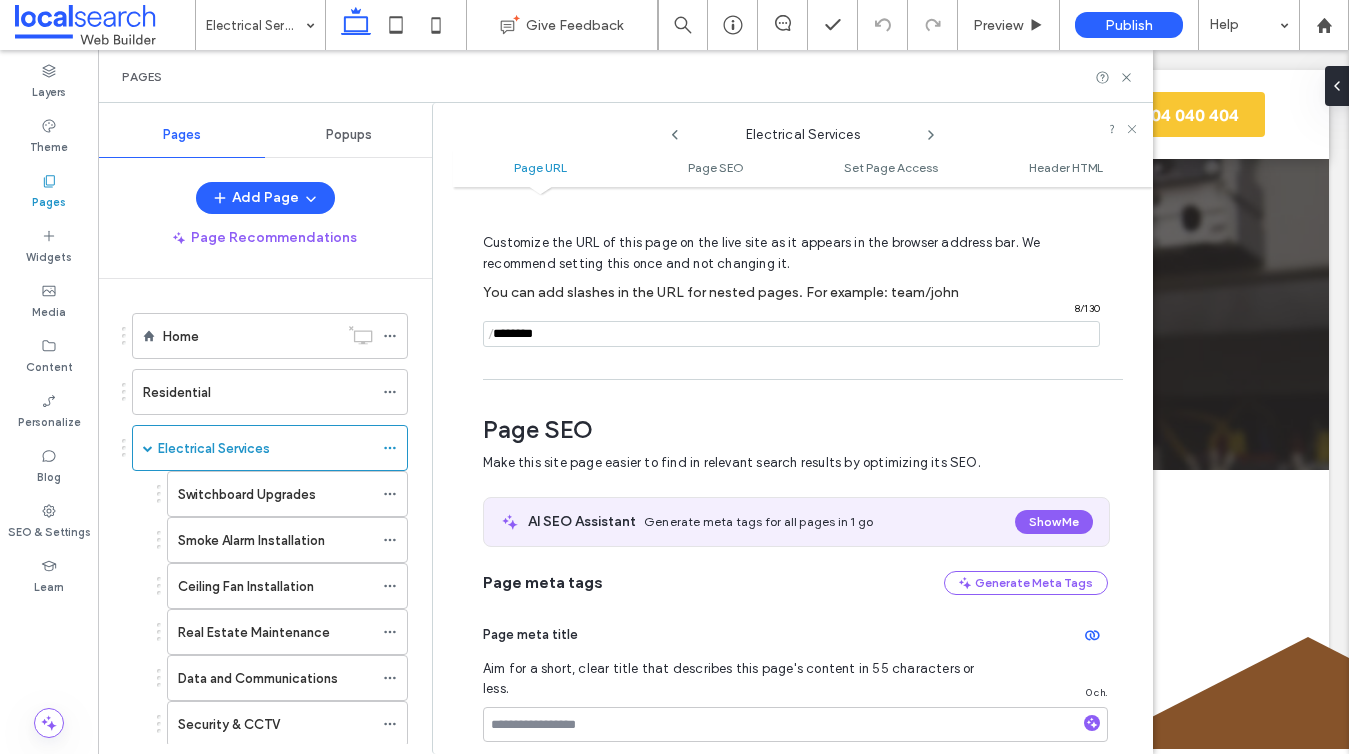 scroll, scrollTop: 162, scrollLeft: 0, axis: vertical 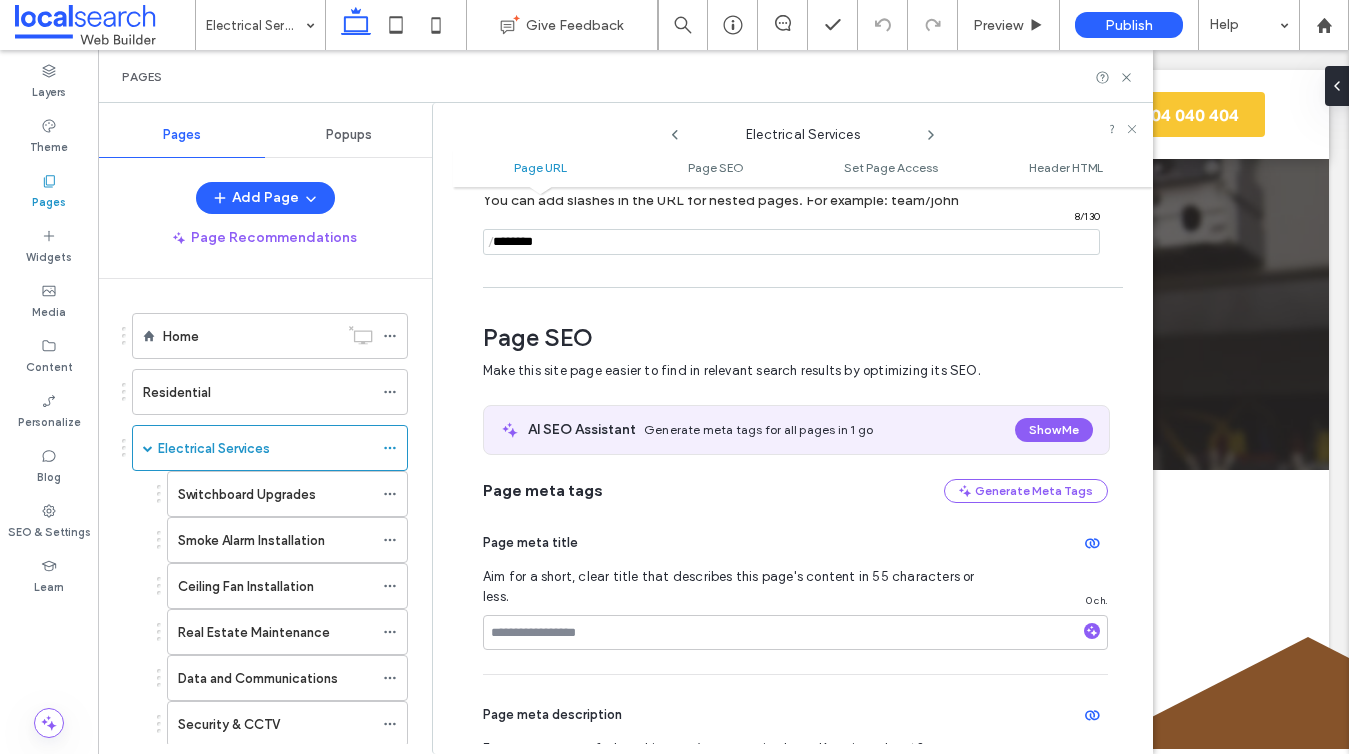 type on "********" 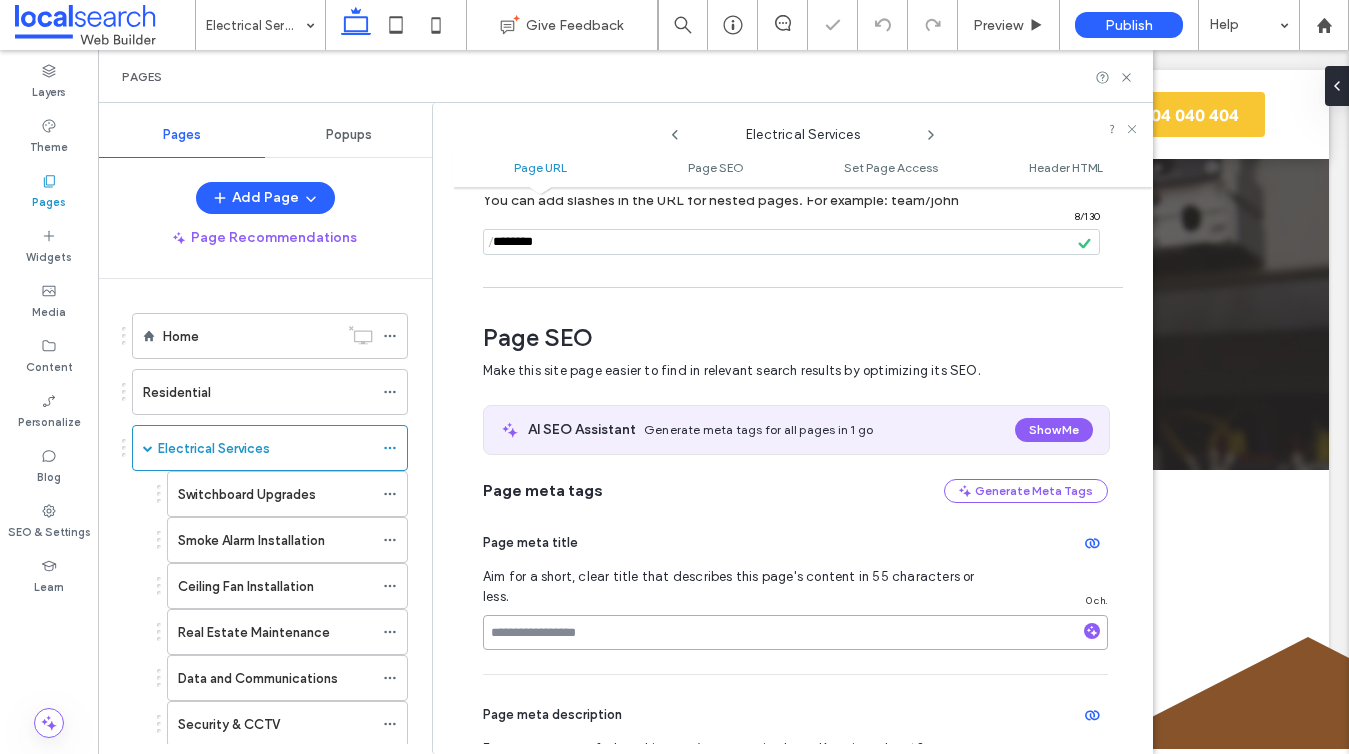 click at bounding box center (795, 632) 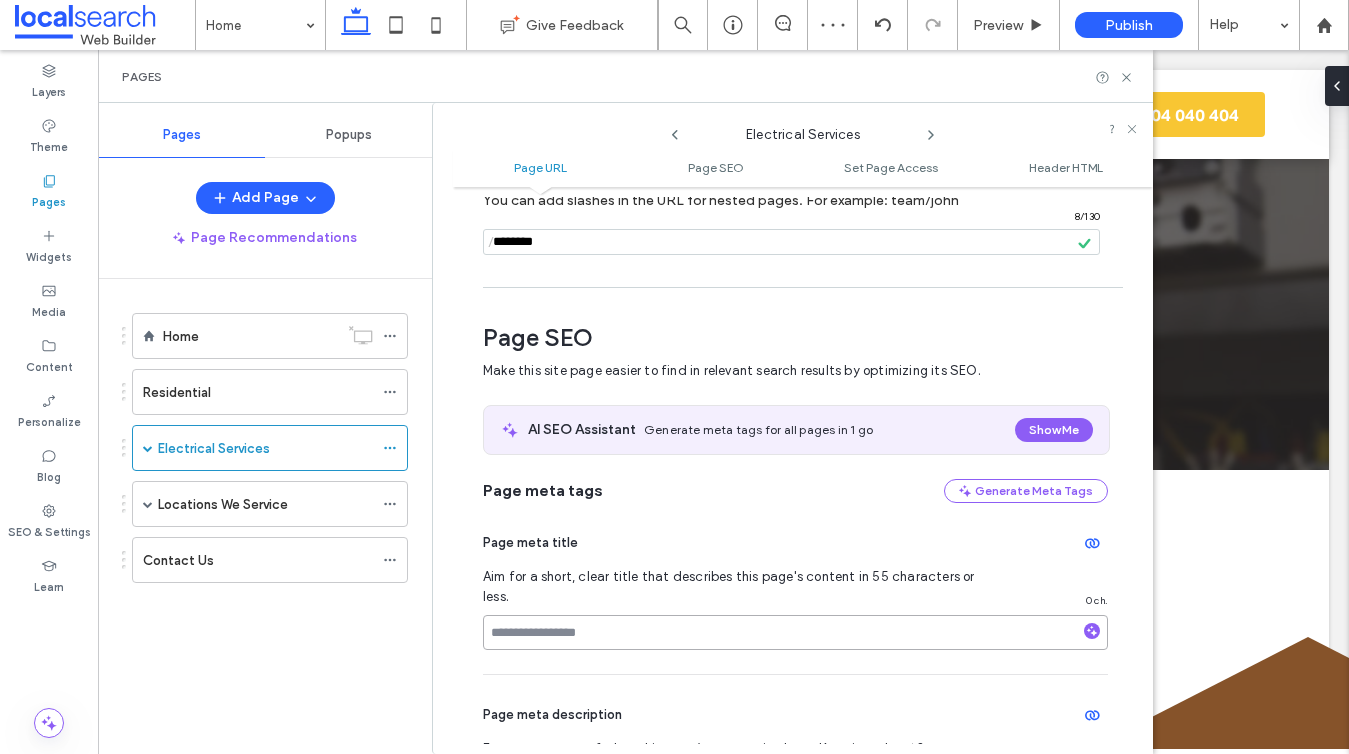 scroll, scrollTop: 0, scrollLeft: 0, axis: both 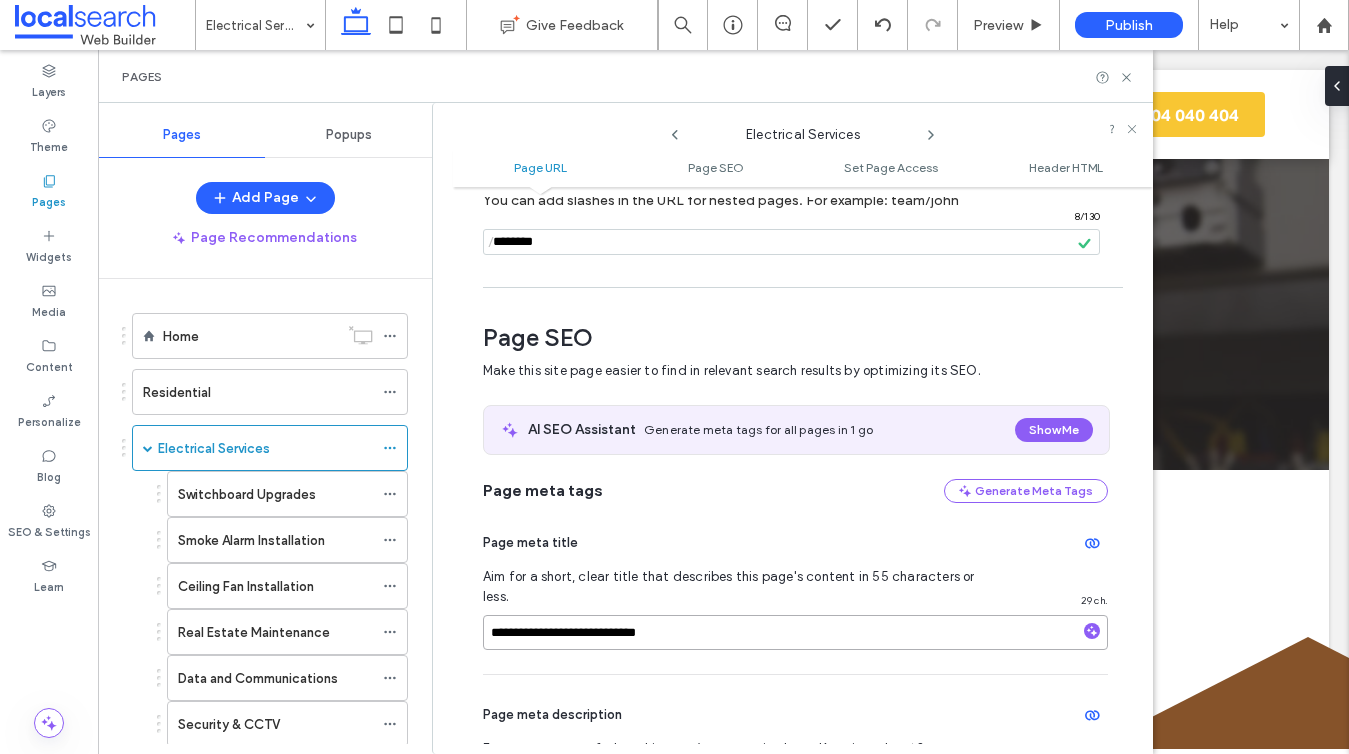 type on "**********" 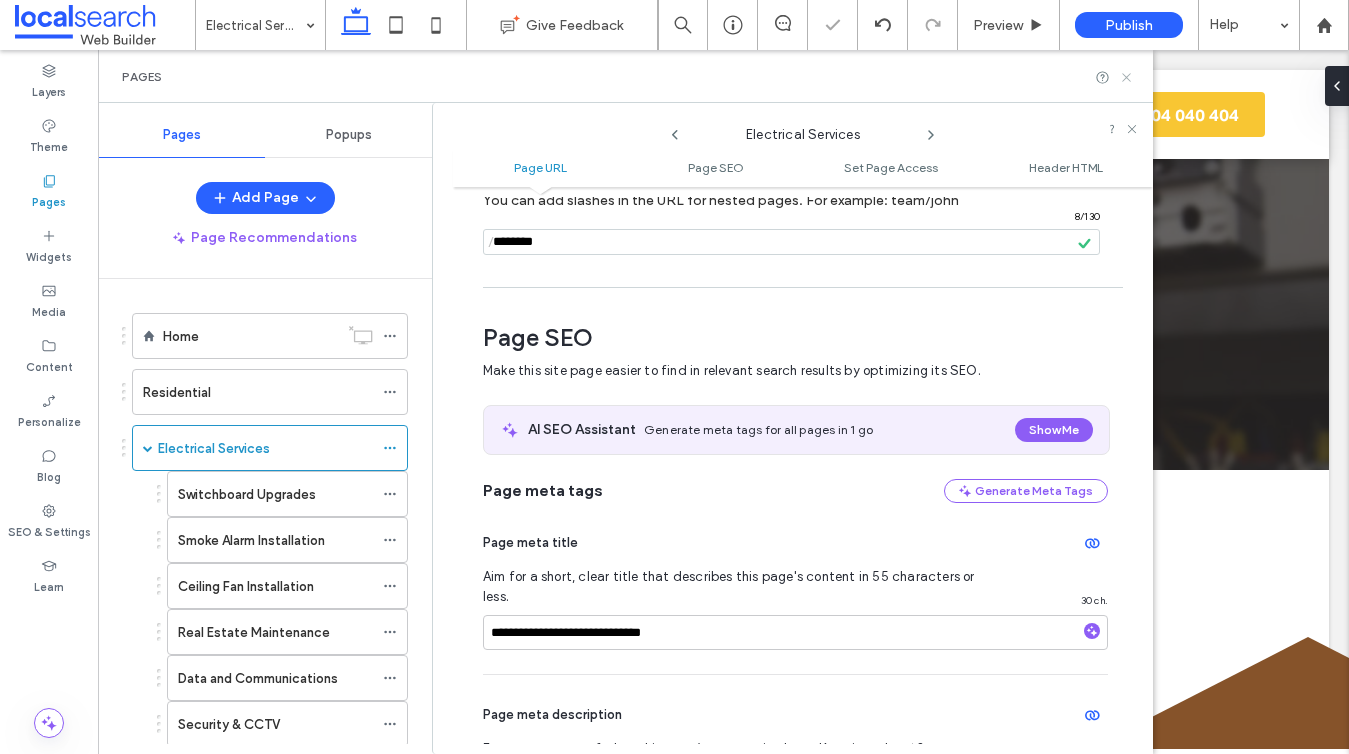 click 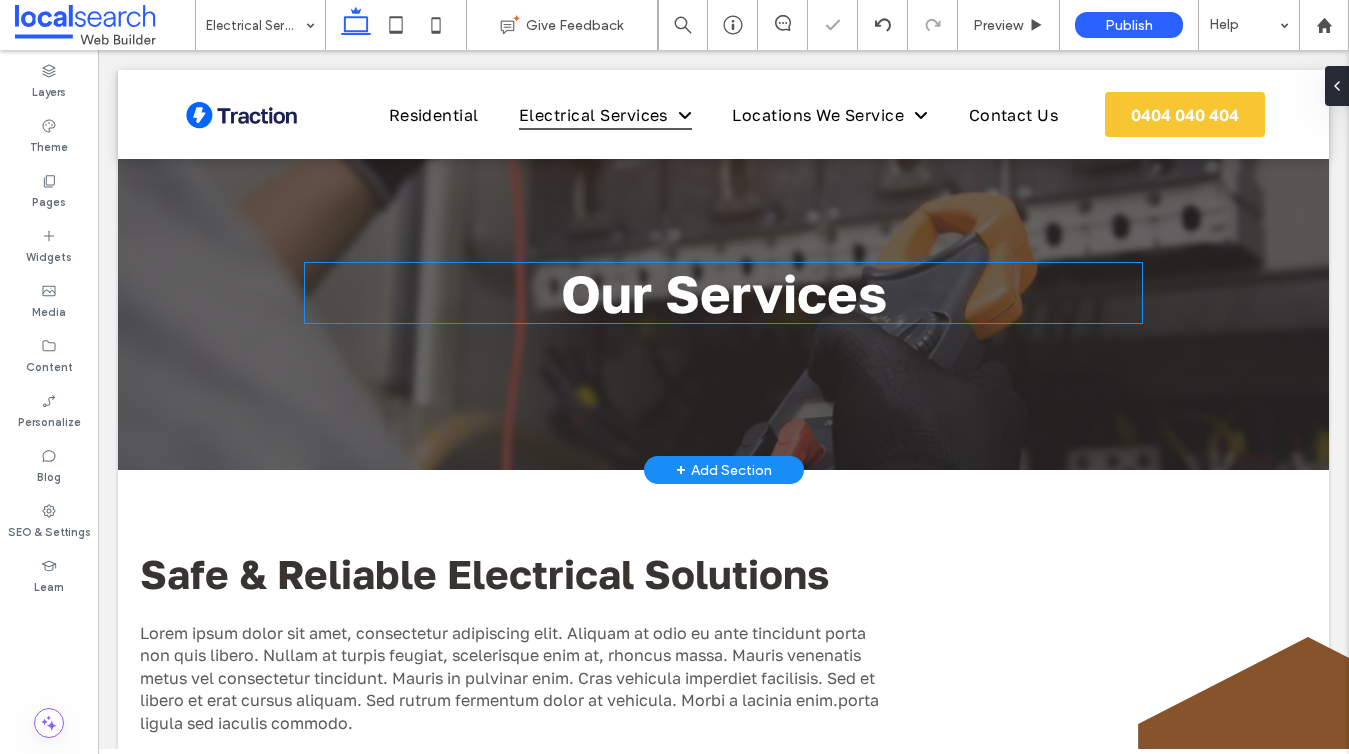 click on "Our Services" at bounding box center (724, 293) 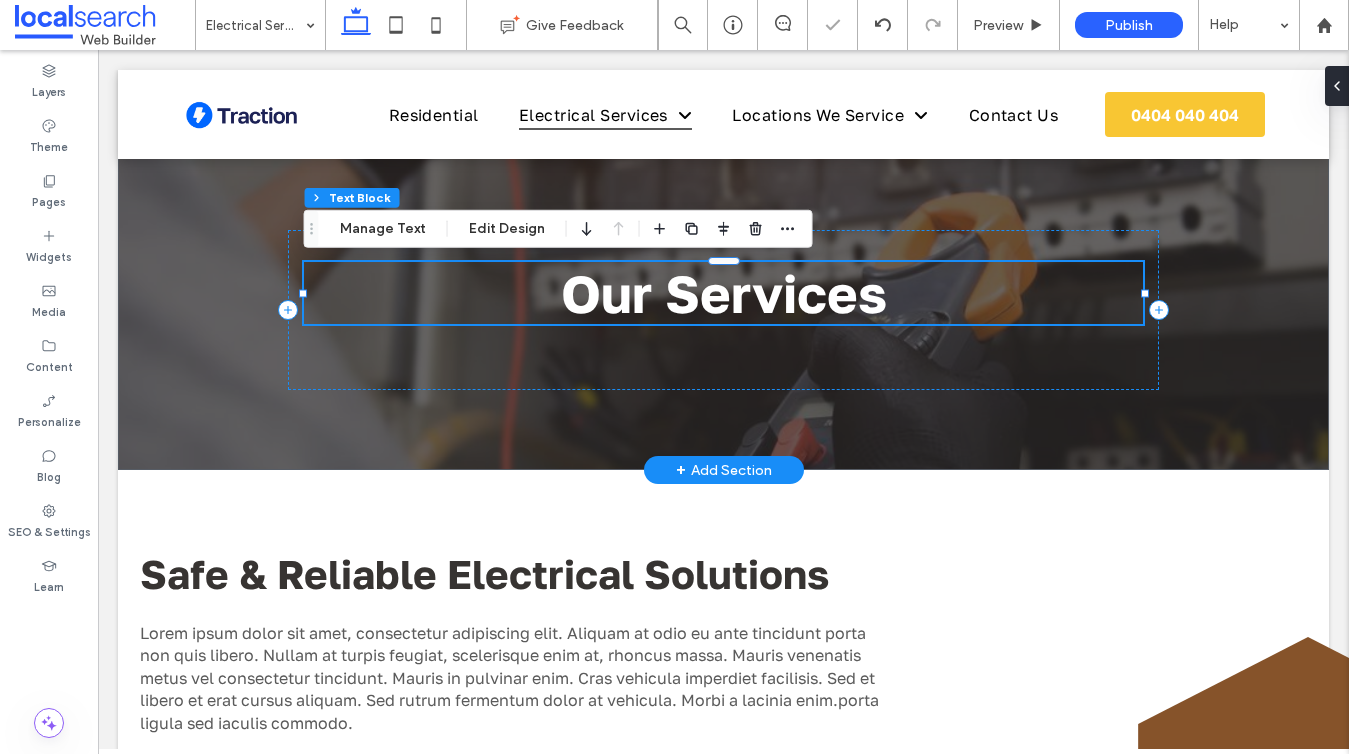 click on "Our Services" at bounding box center (724, 293) 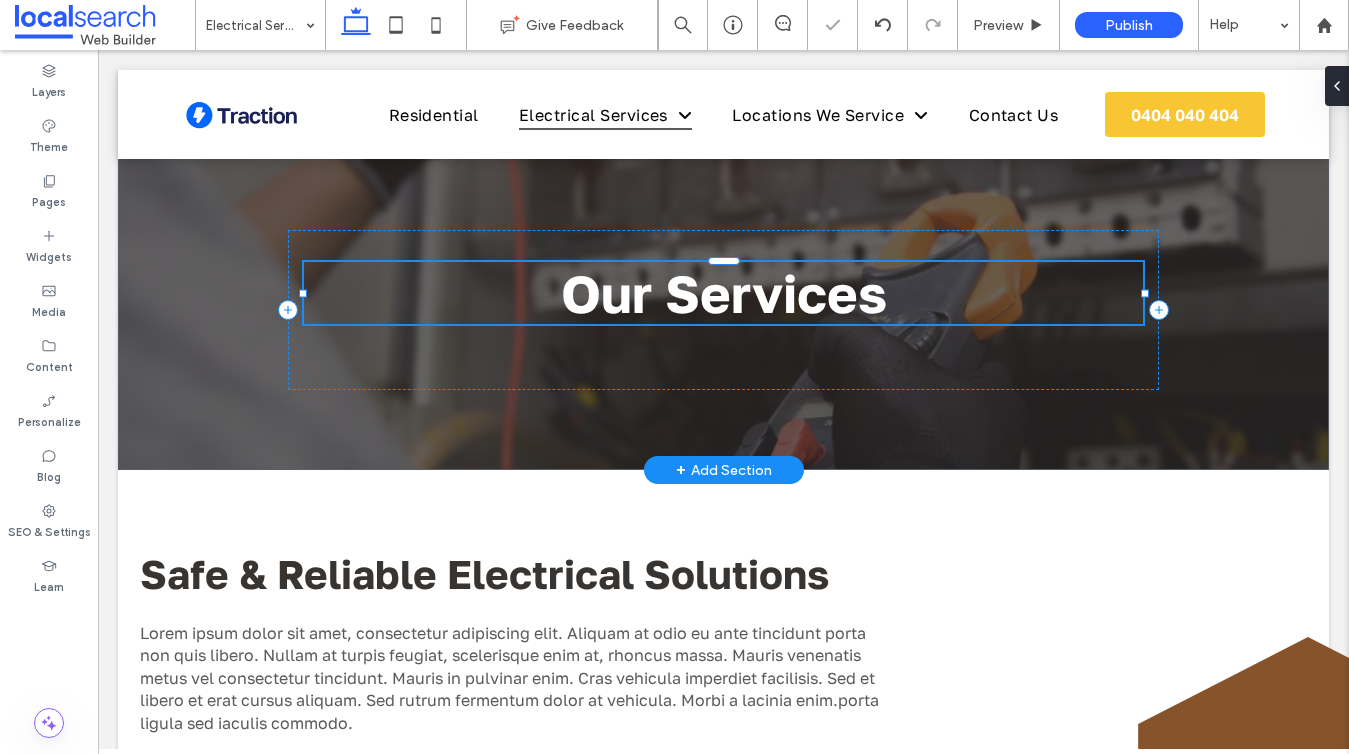 type on "**********" 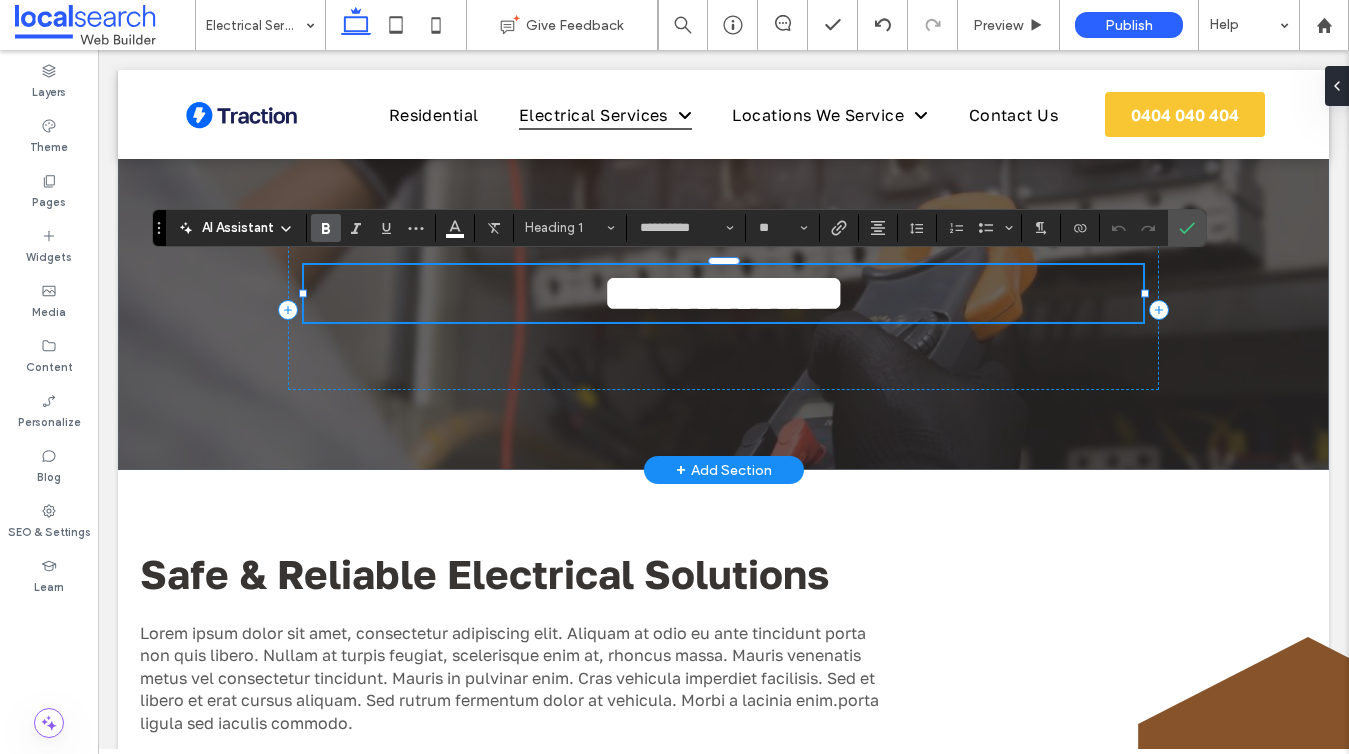 click on "**********" at bounding box center (724, 293) 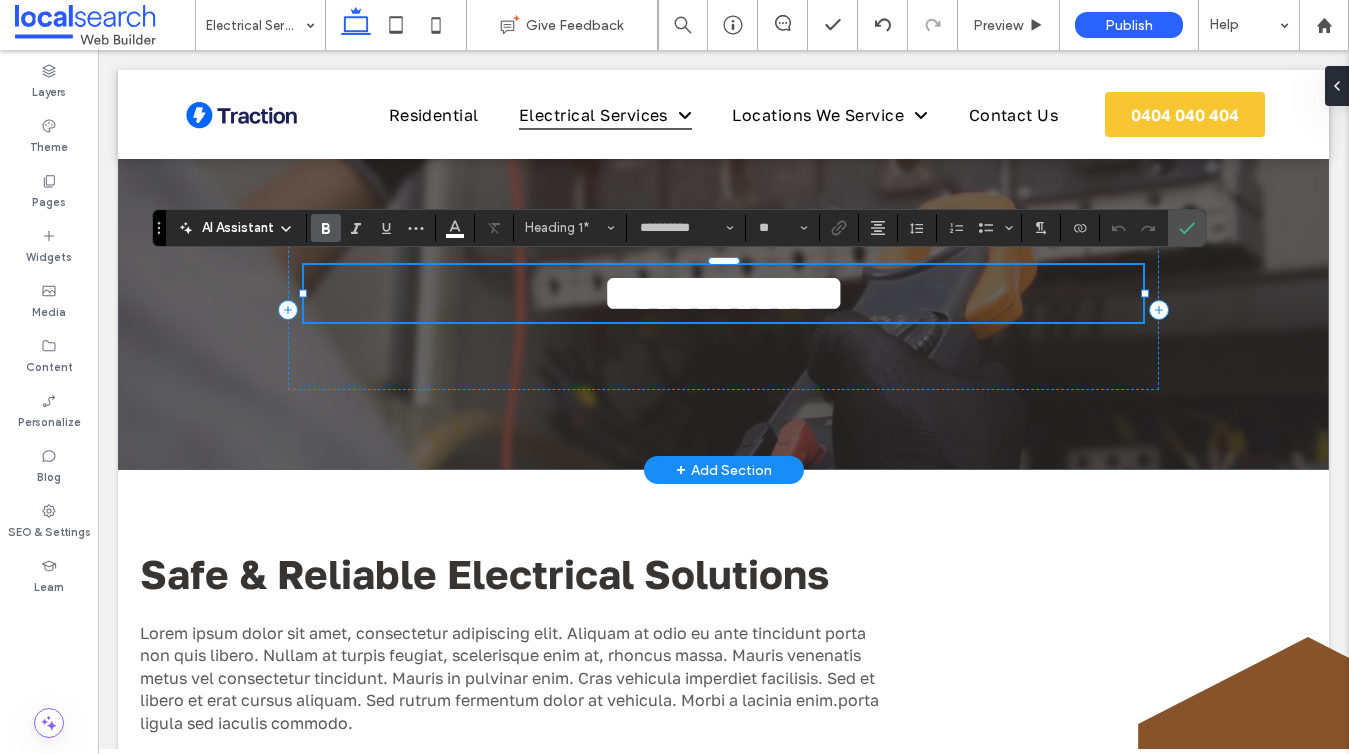 type 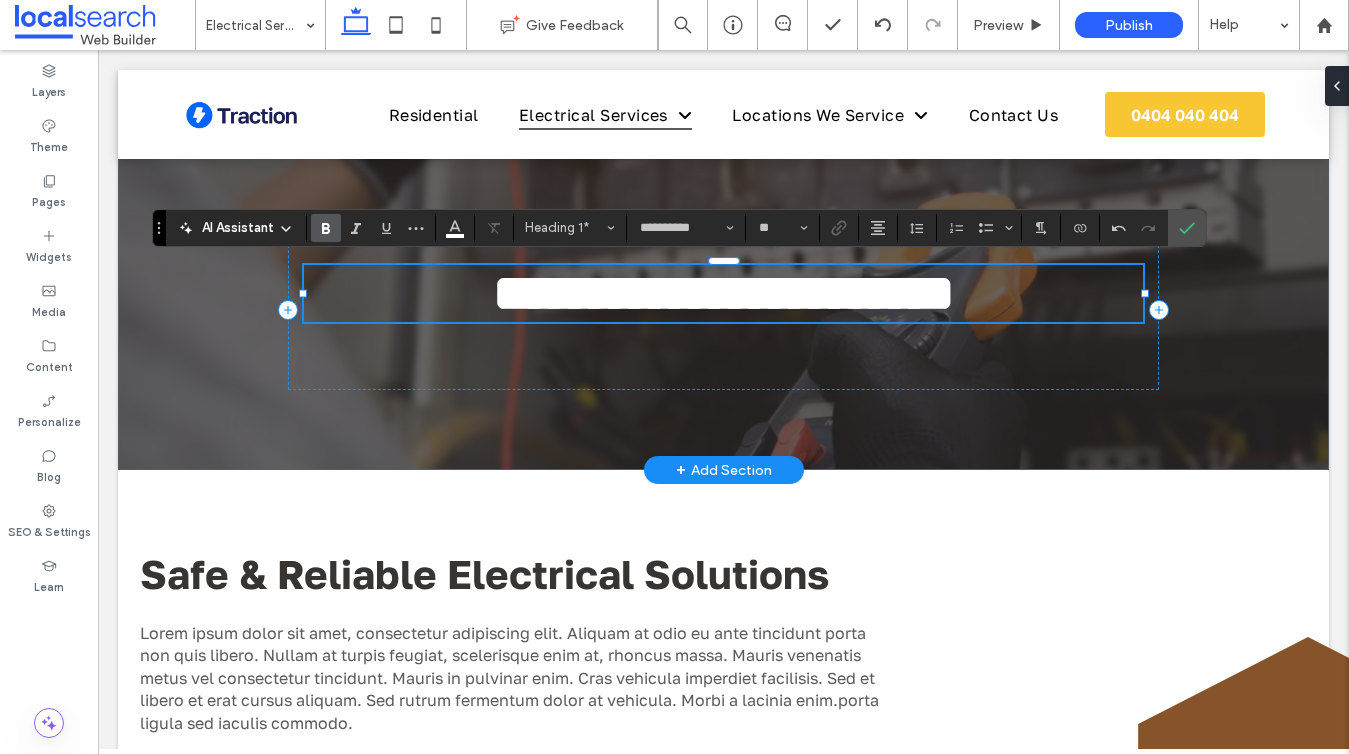 click on "**********" at bounding box center (724, 293) 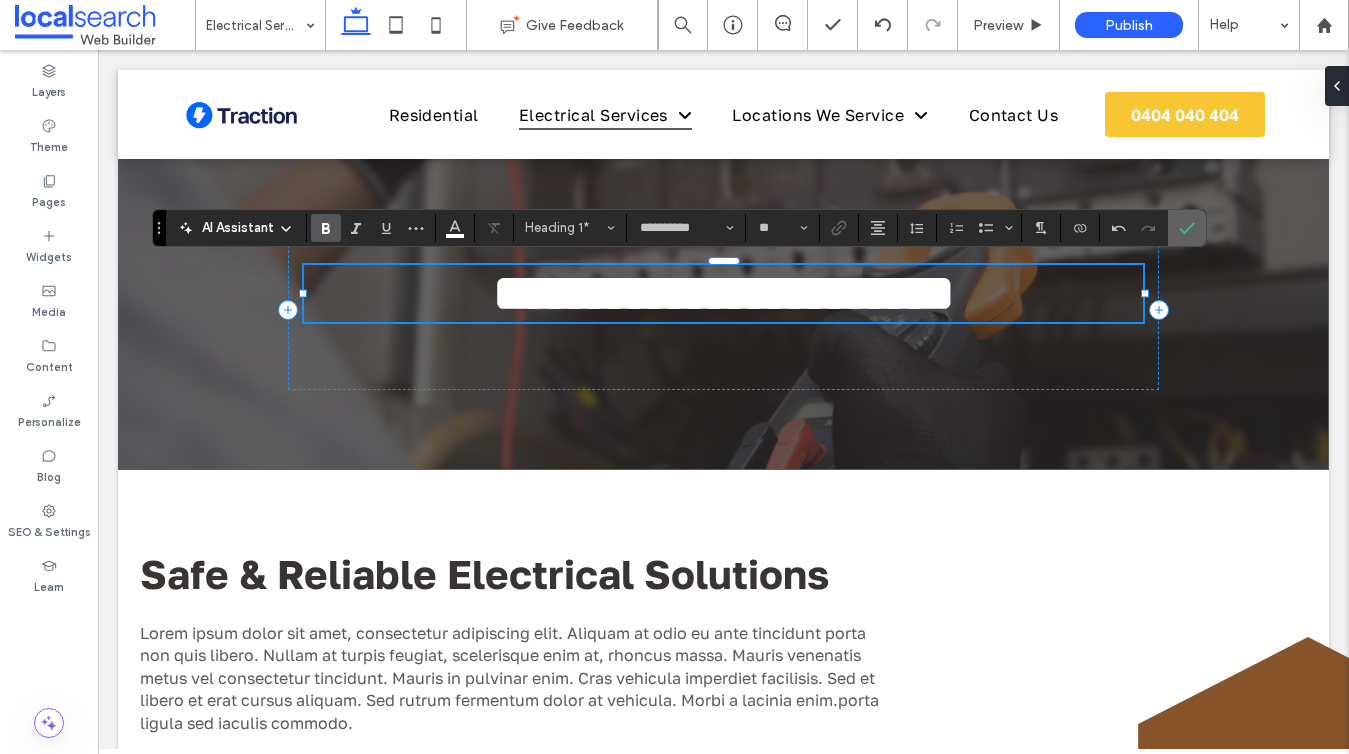 click 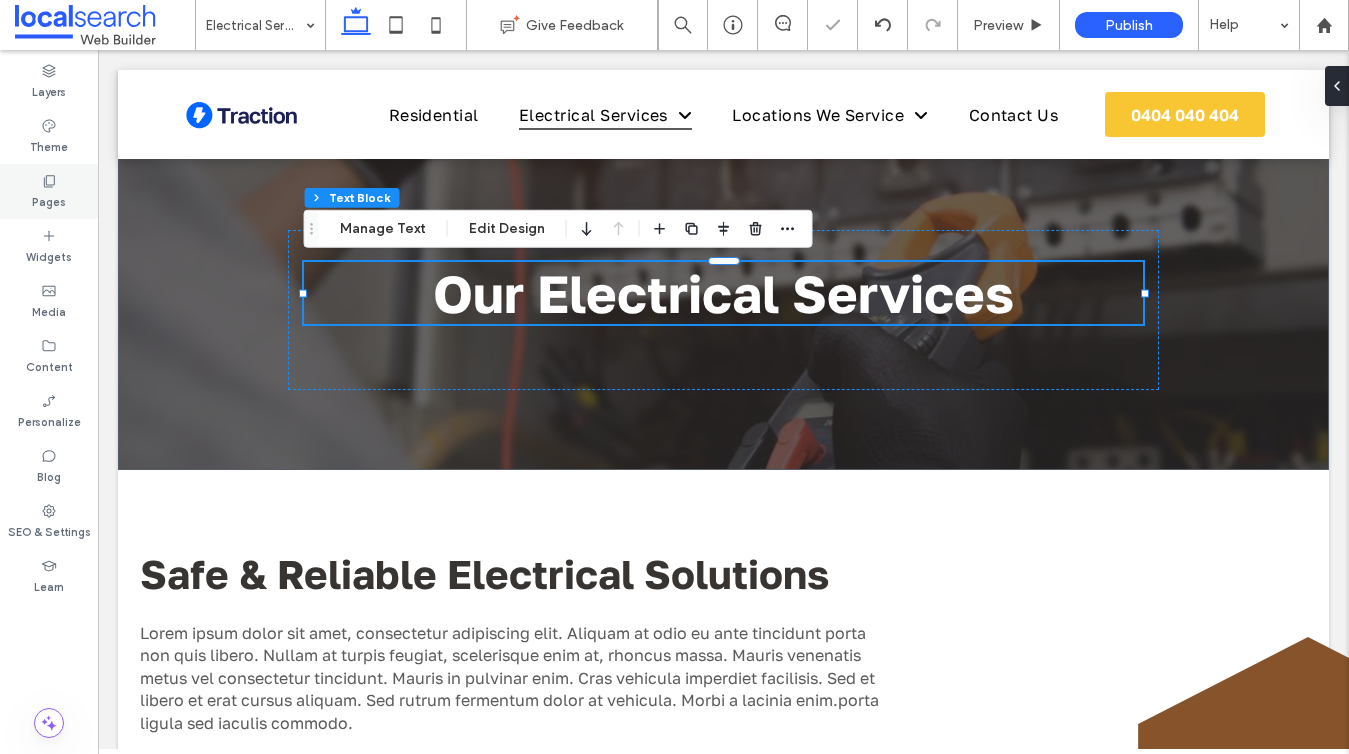 click on "Pages" at bounding box center [49, 191] 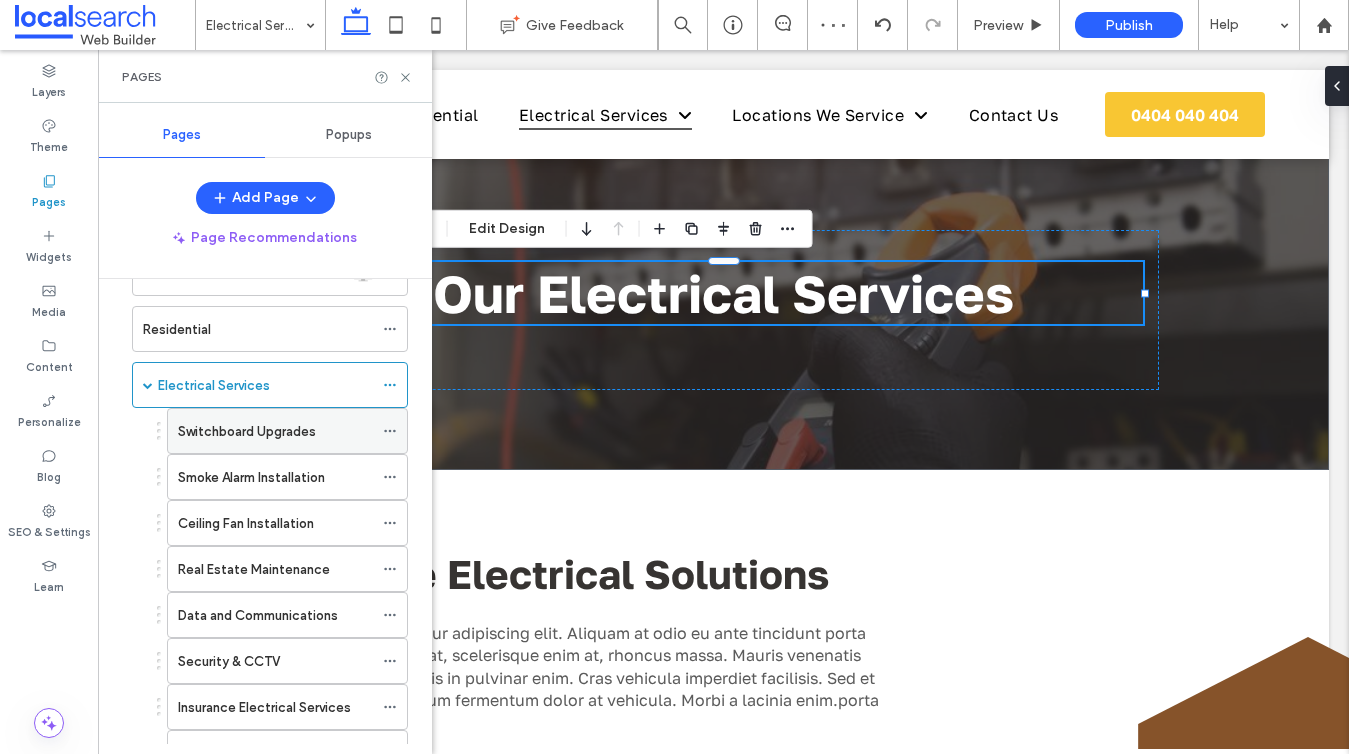 scroll, scrollTop: 71, scrollLeft: 0, axis: vertical 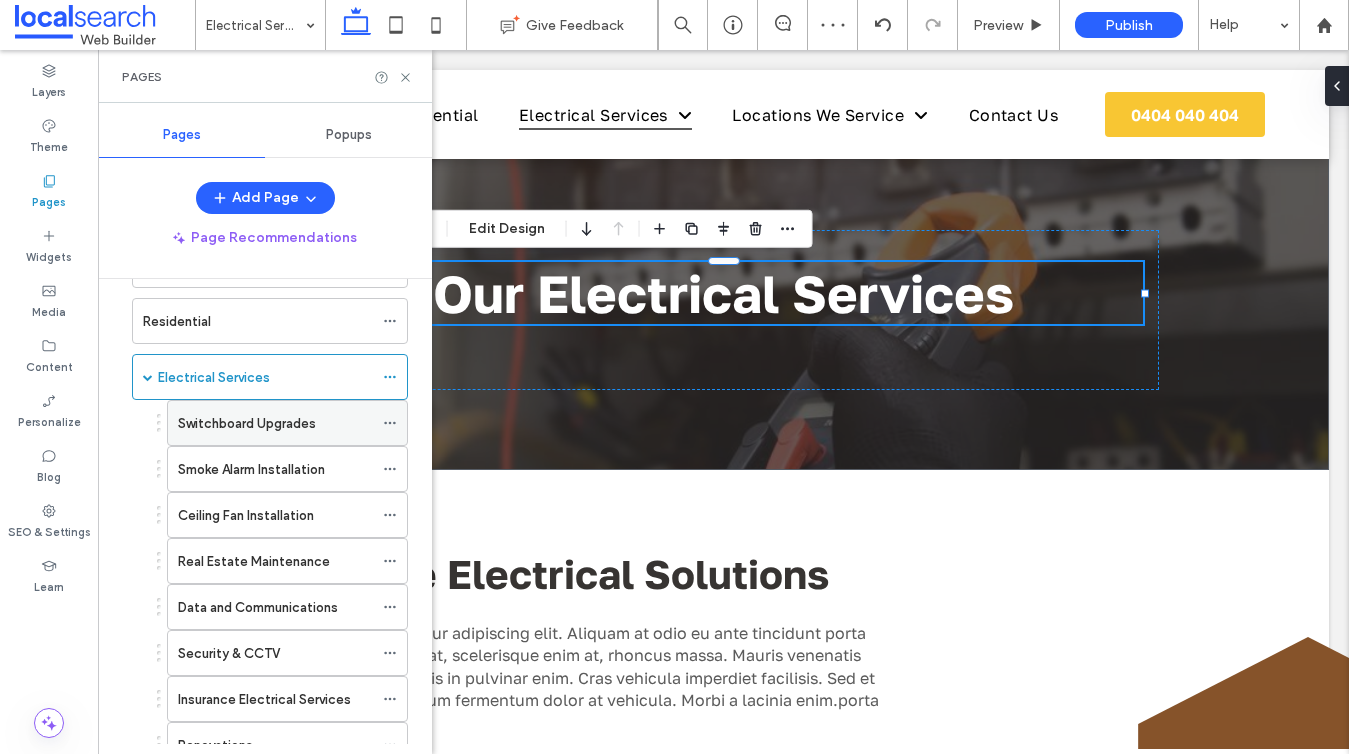 click on "Switchboard Upgrades" at bounding box center (247, 423) 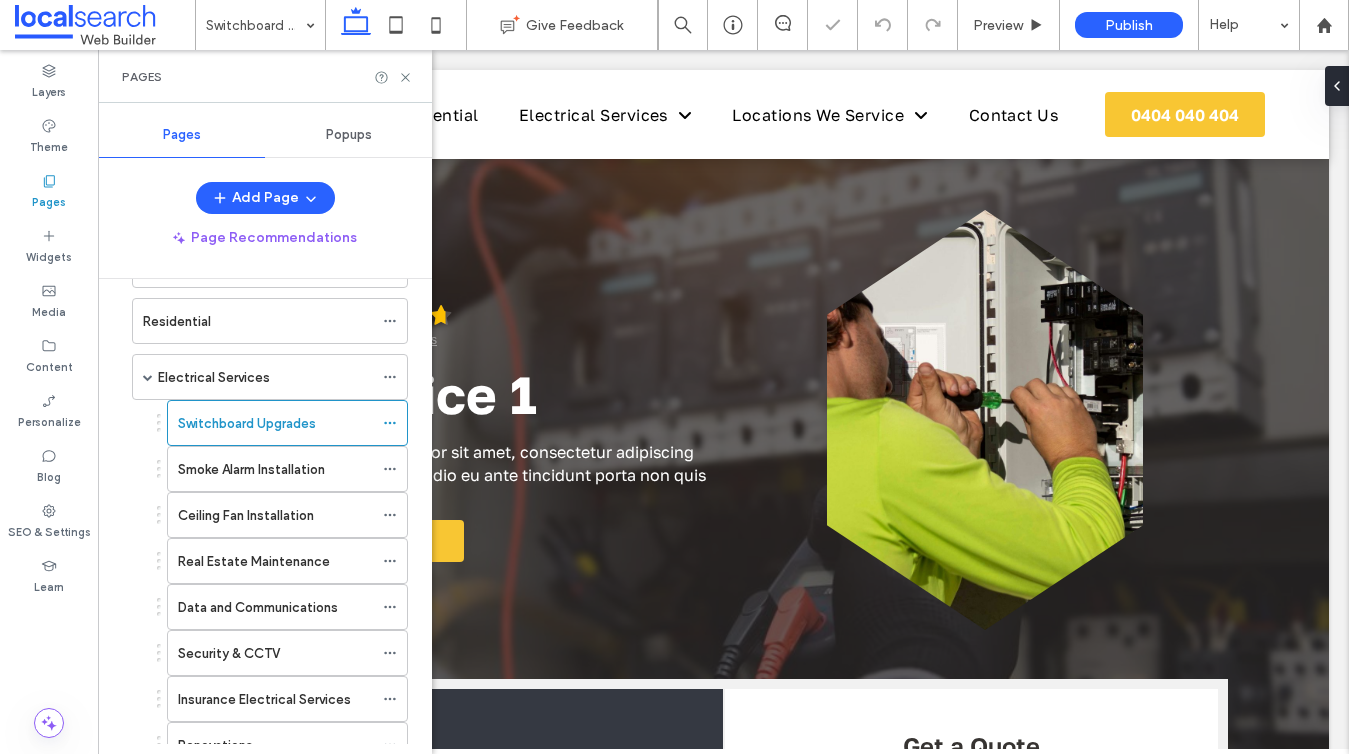 scroll, scrollTop: 0, scrollLeft: 0, axis: both 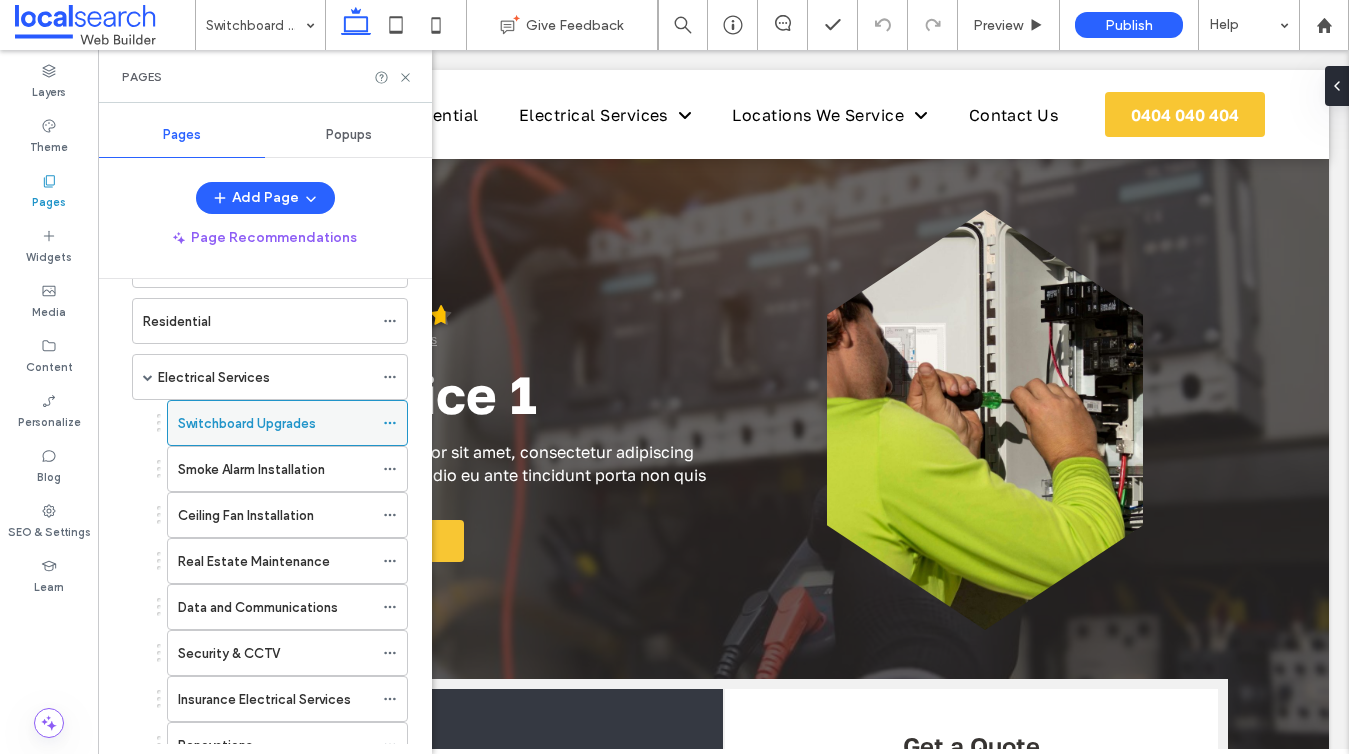 click 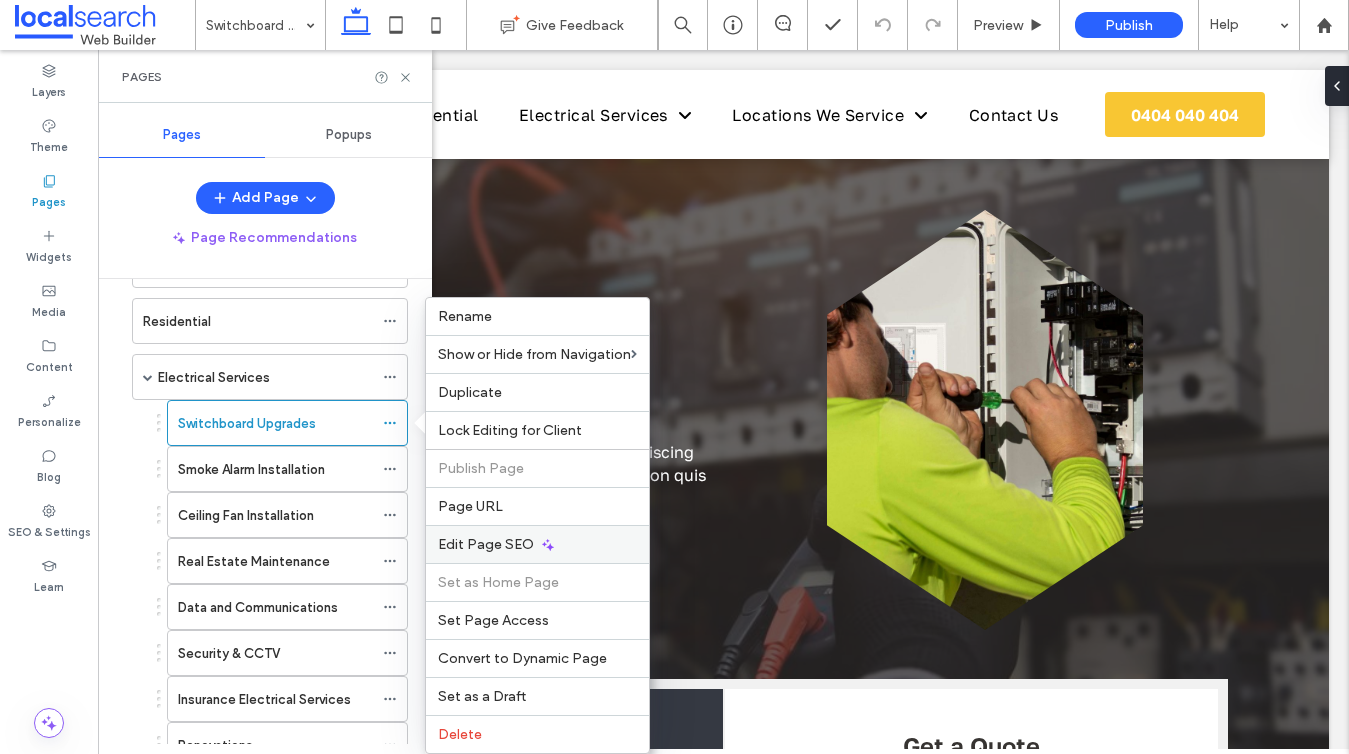 click on "Edit Page SEO" at bounding box center (486, 544) 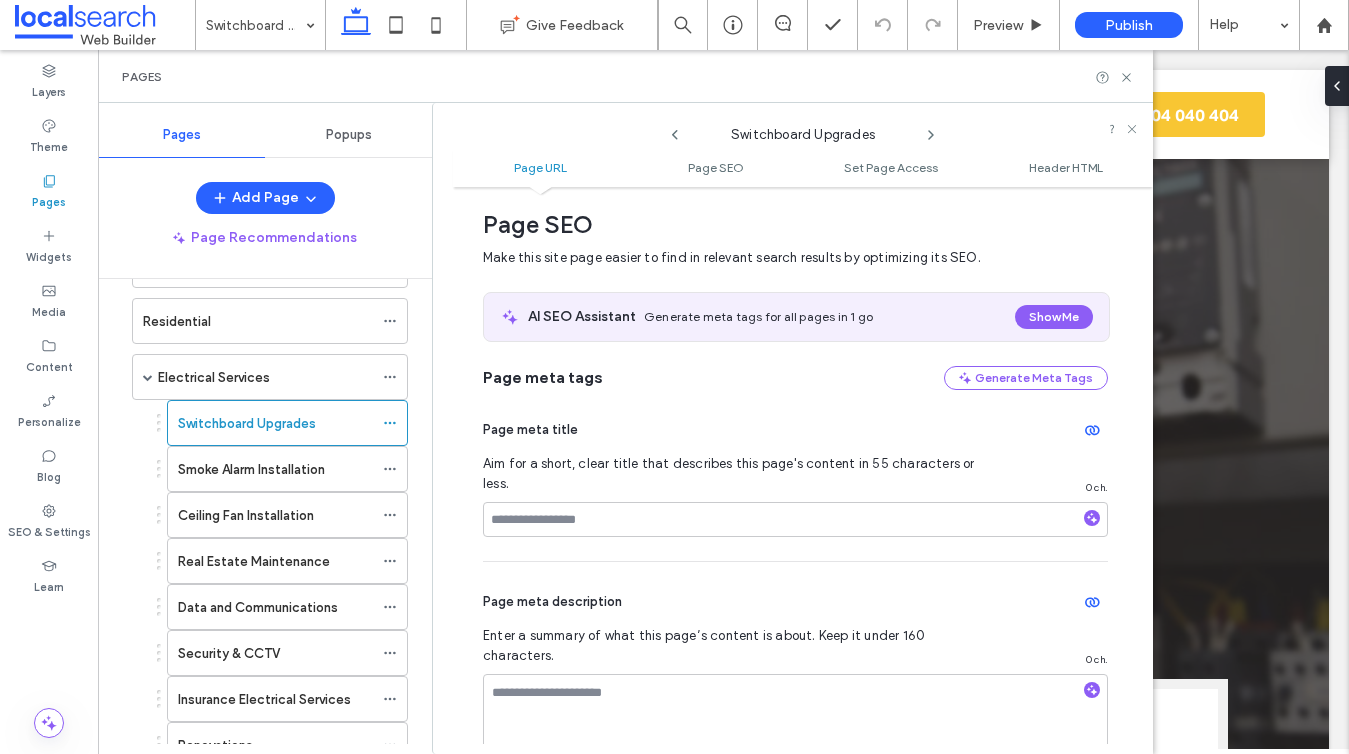 scroll, scrollTop: 0, scrollLeft: 0, axis: both 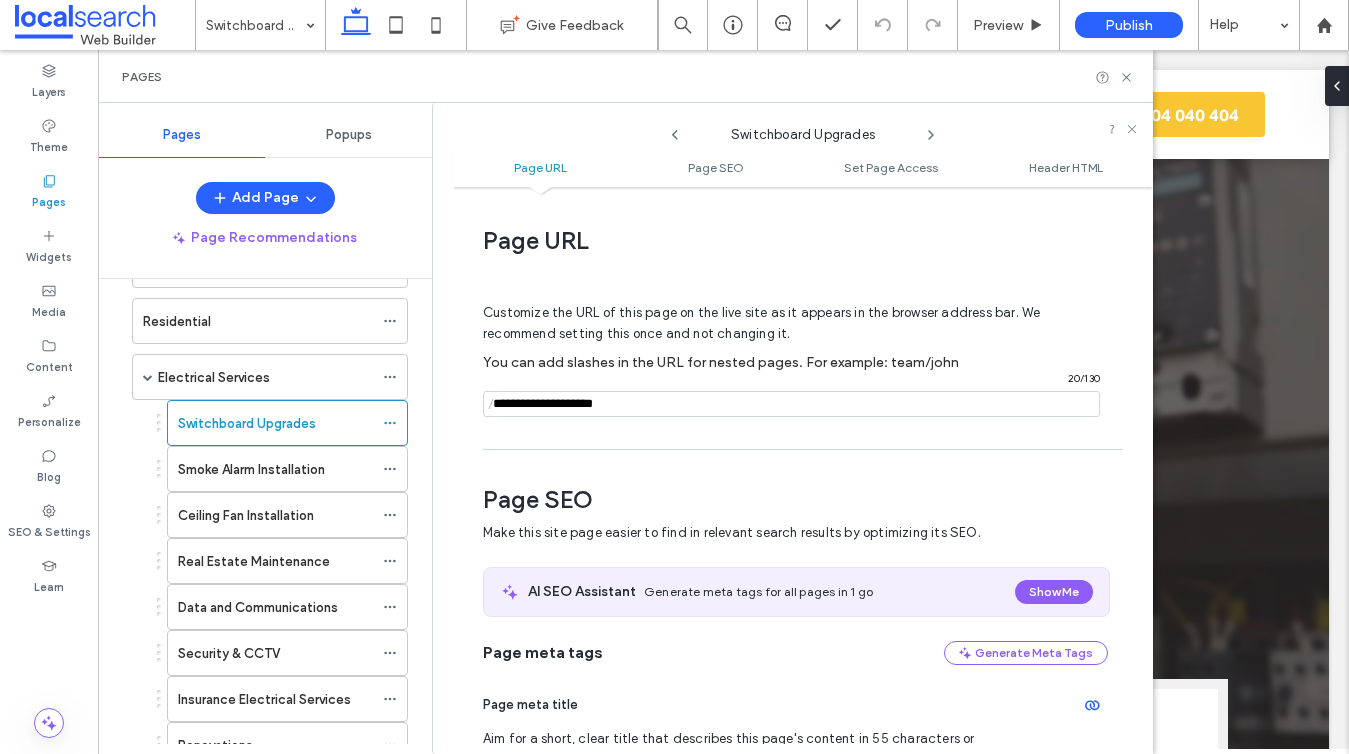 click at bounding box center [791, 404] 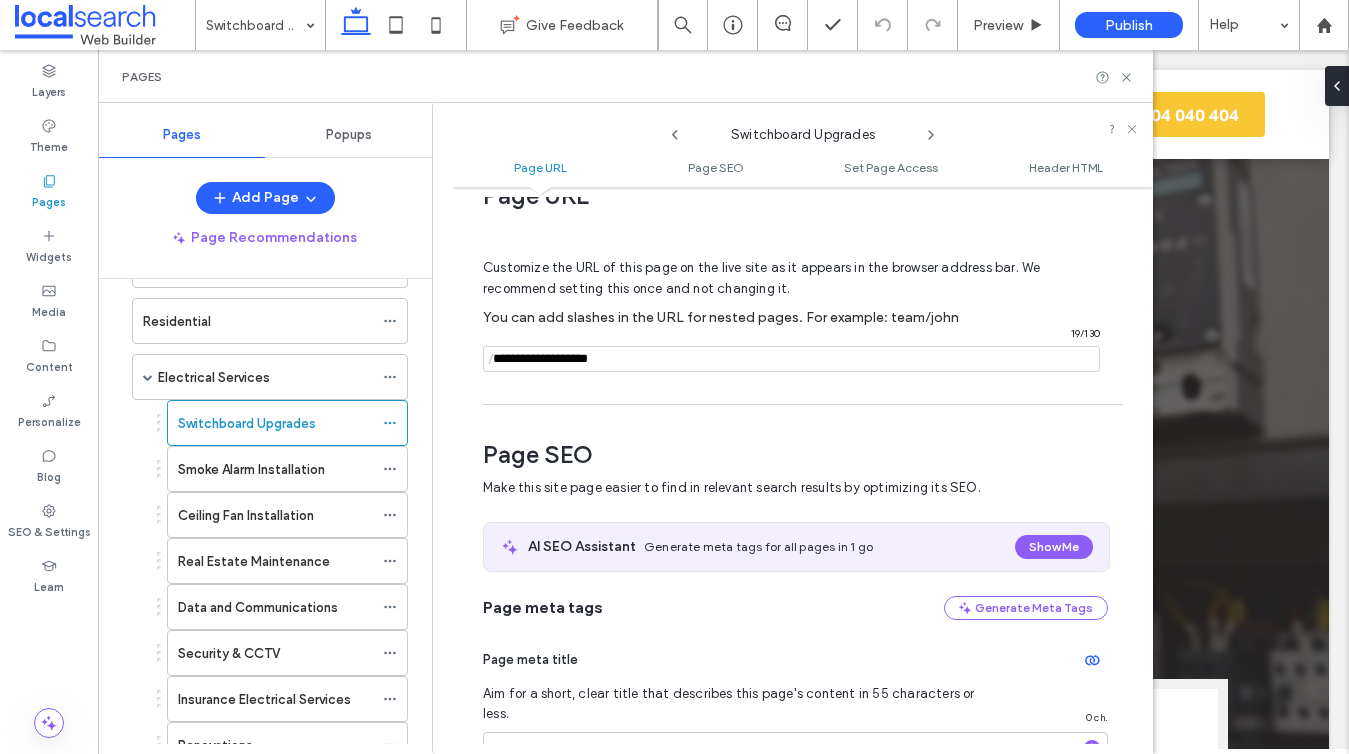 scroll, scrollTop: 171, scrollLeft: 0, axis: vertical 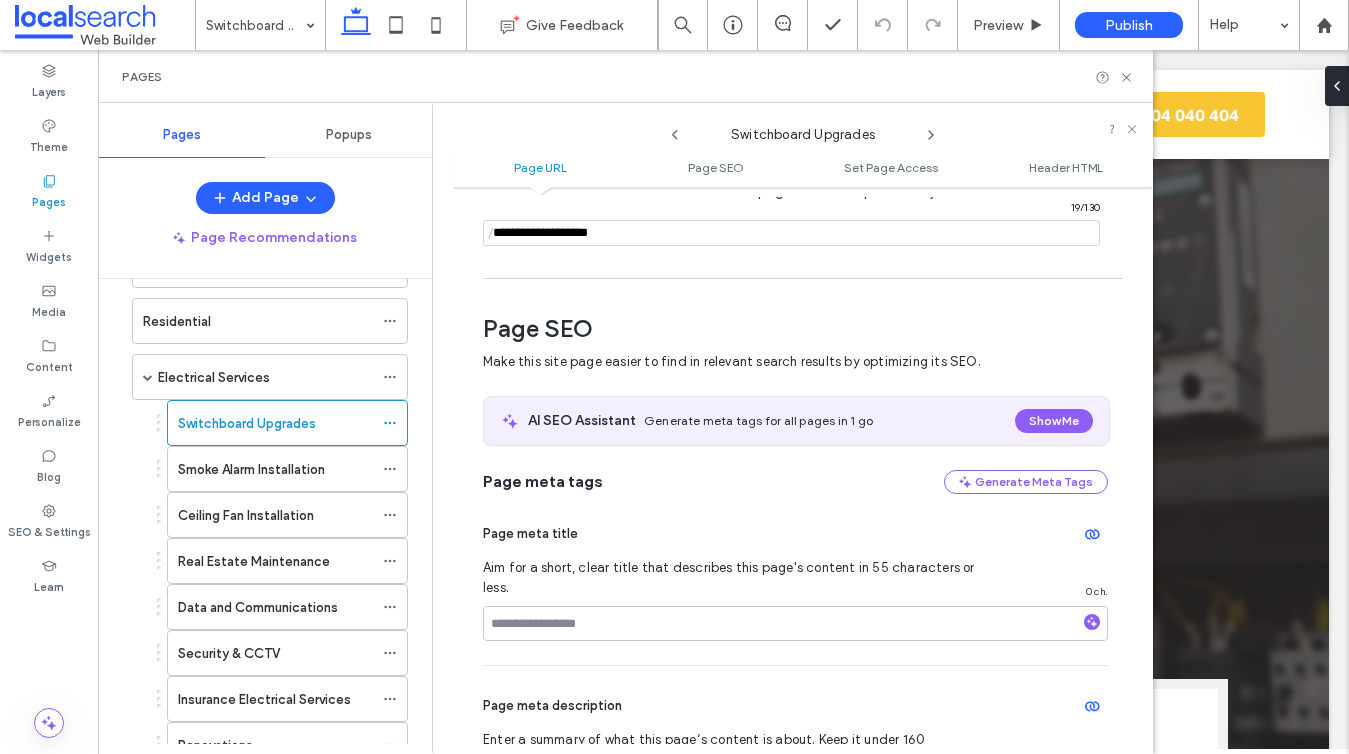 type on "**********" 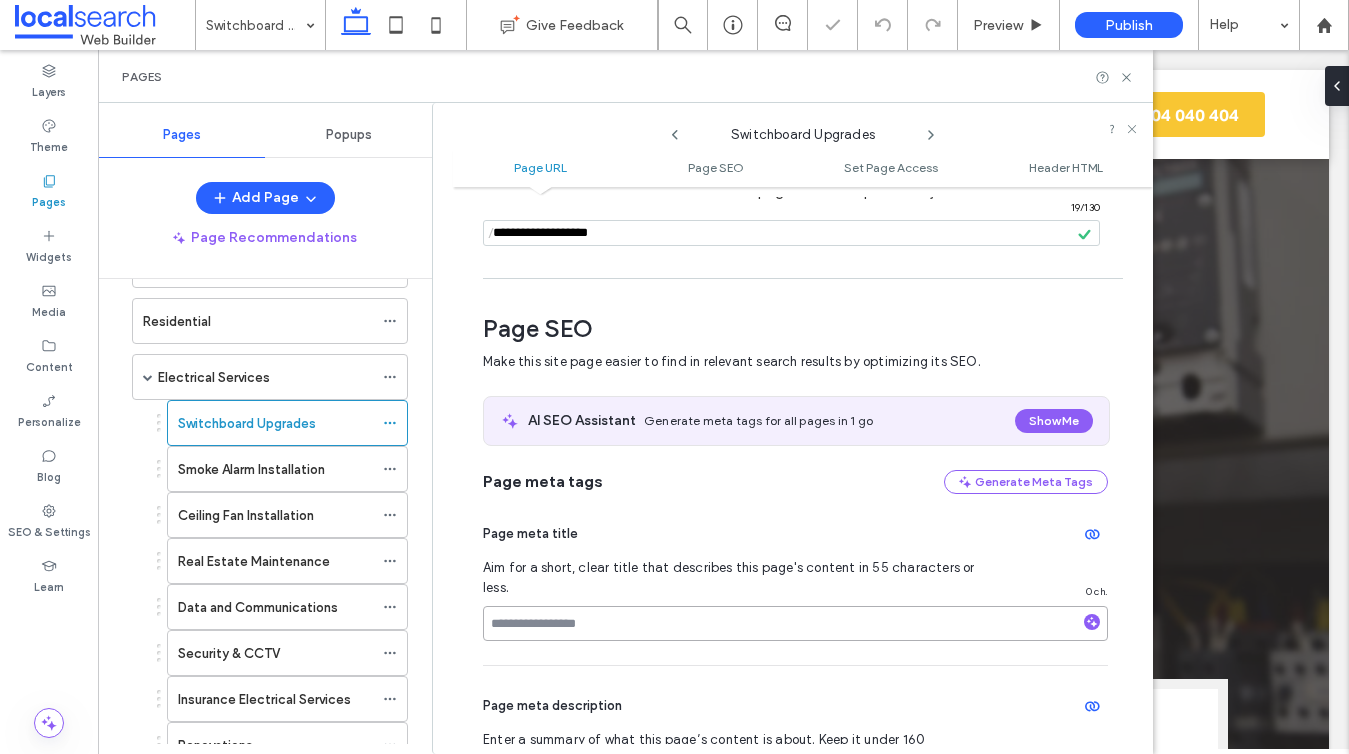 click at bounding box center [795, 623] 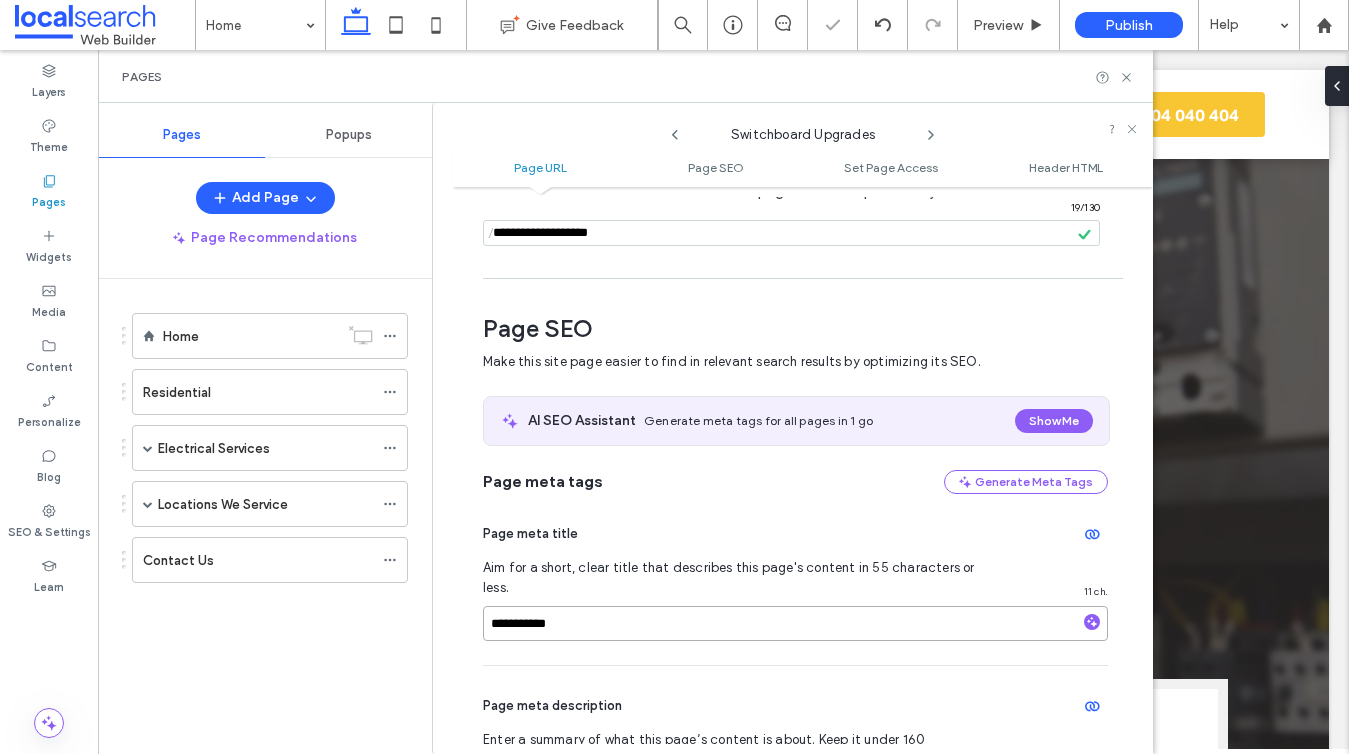 scroll, scrollTop: 0, scrollLeft: 0, axis: both 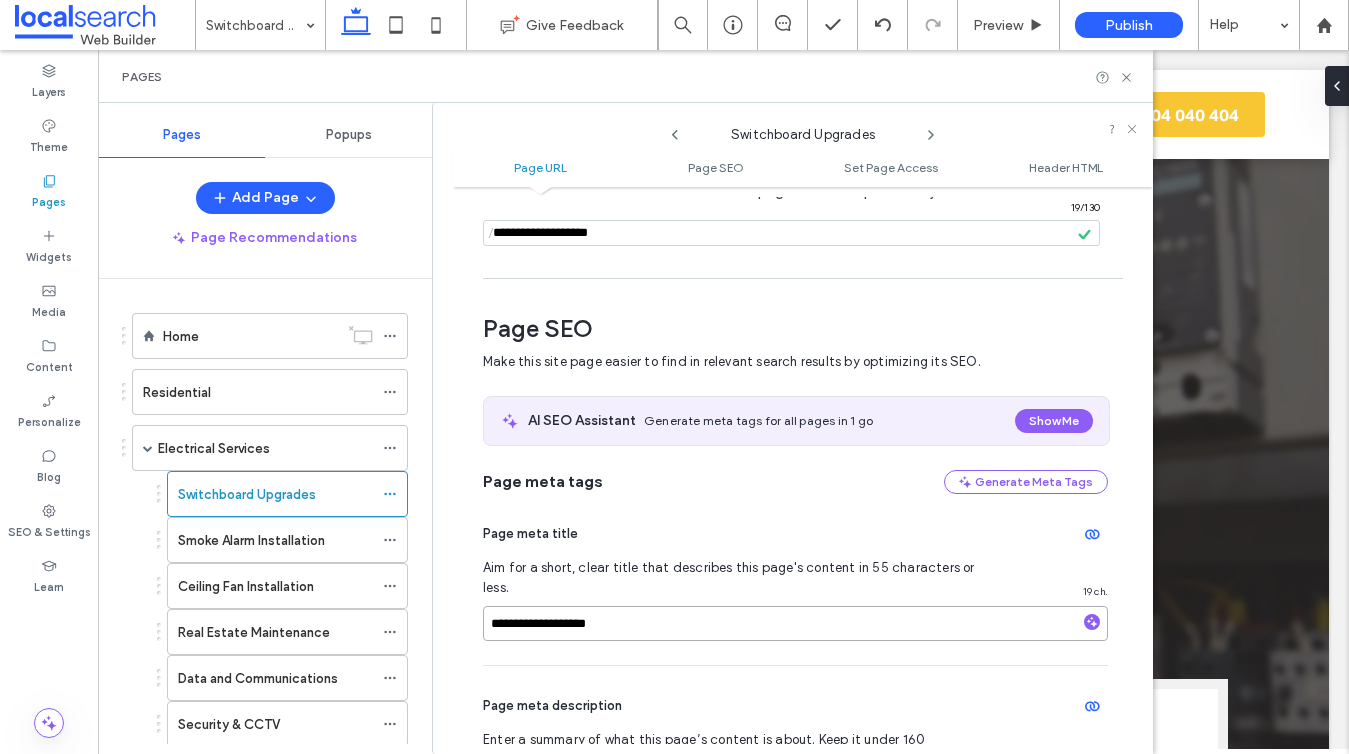 type on "**********" 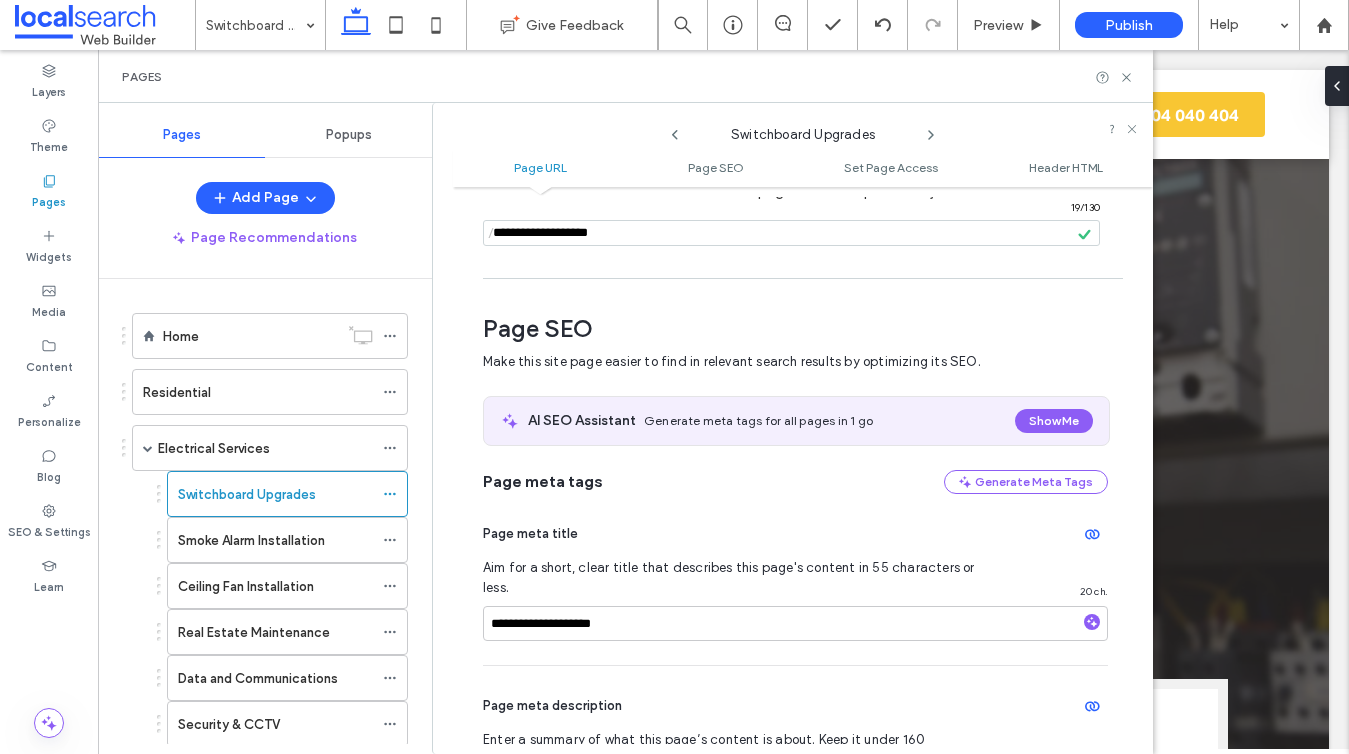 click at bounding box center (791, 233) 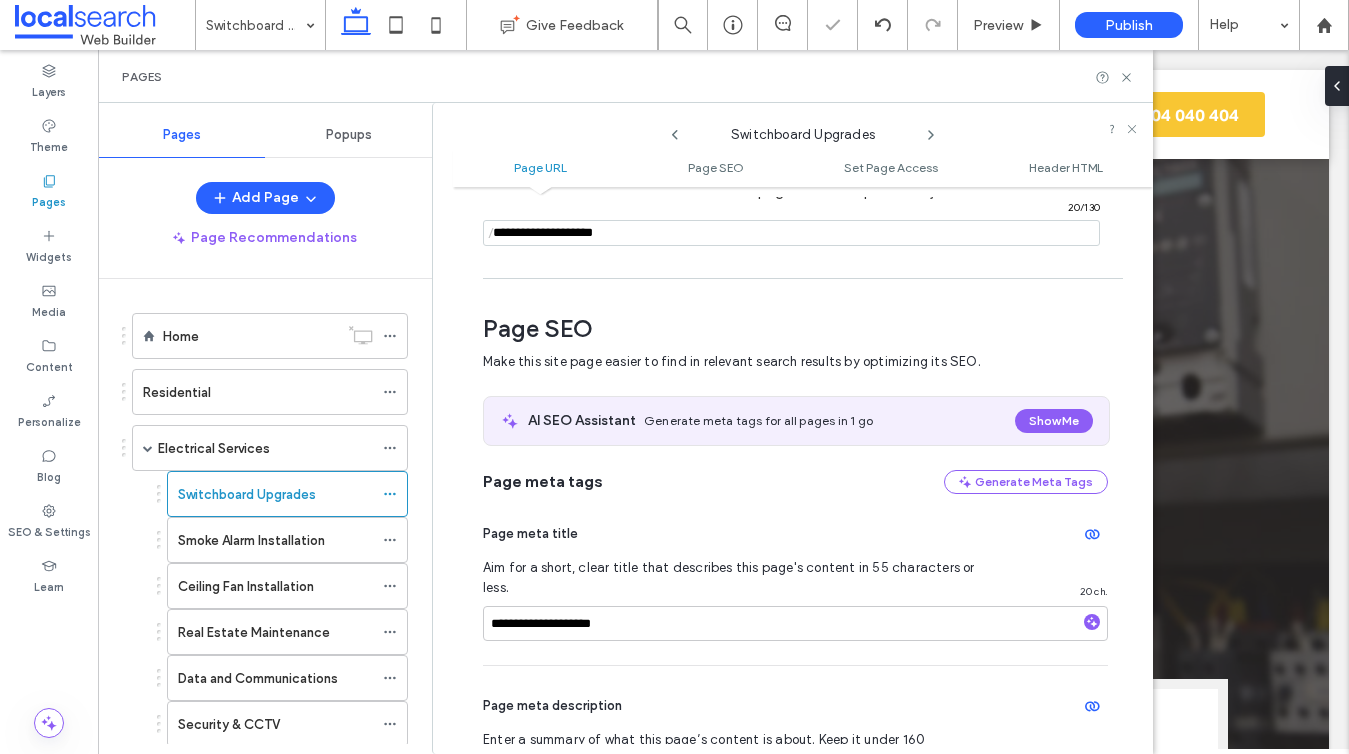scroll, scrollTop: 287, scrollLeft: 0, axis: vertical 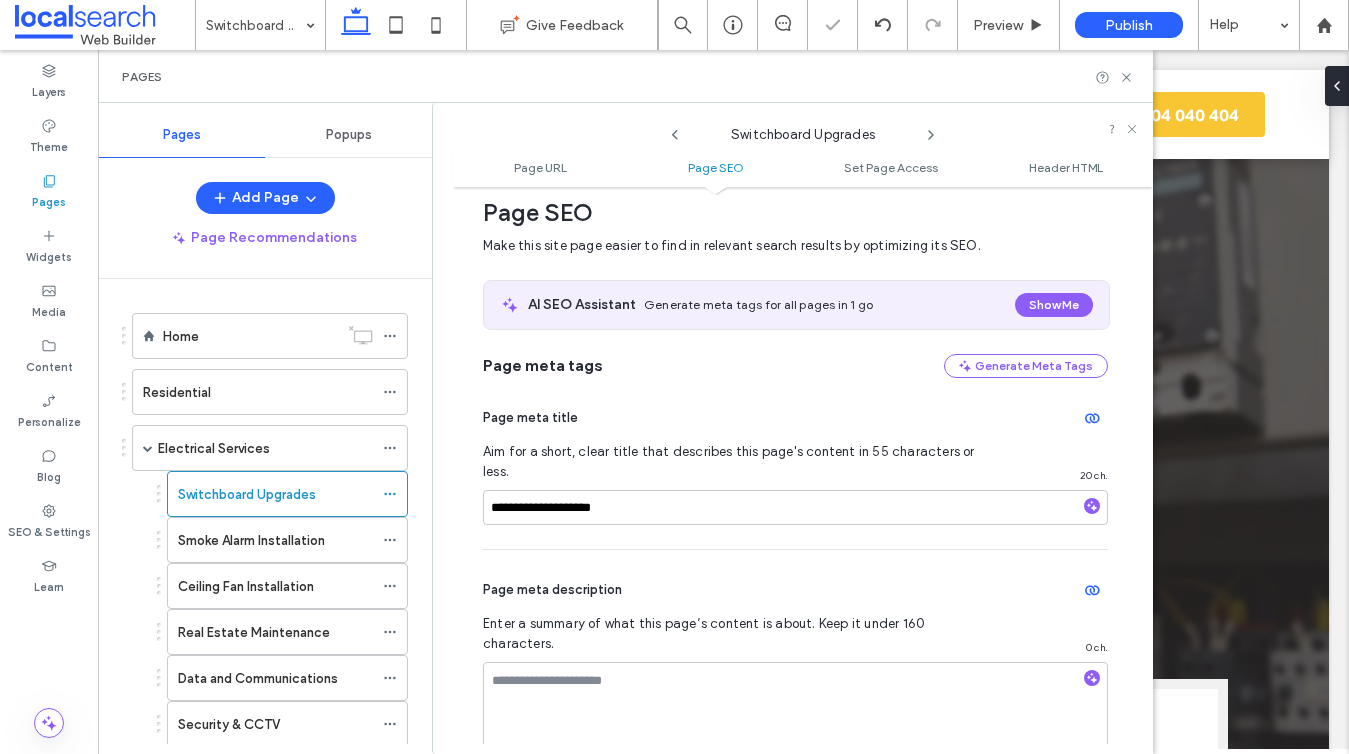 type on "**********" 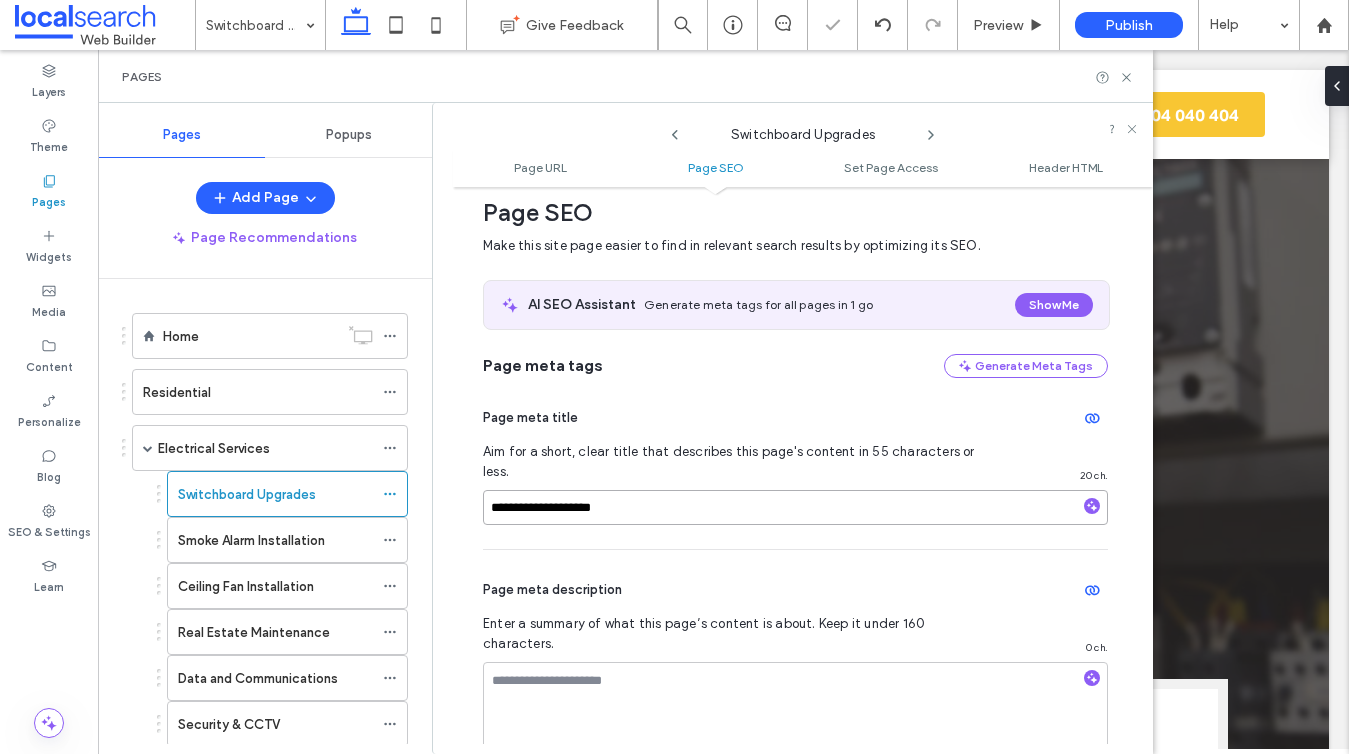click on "**********" at bounding box center [795, 507] 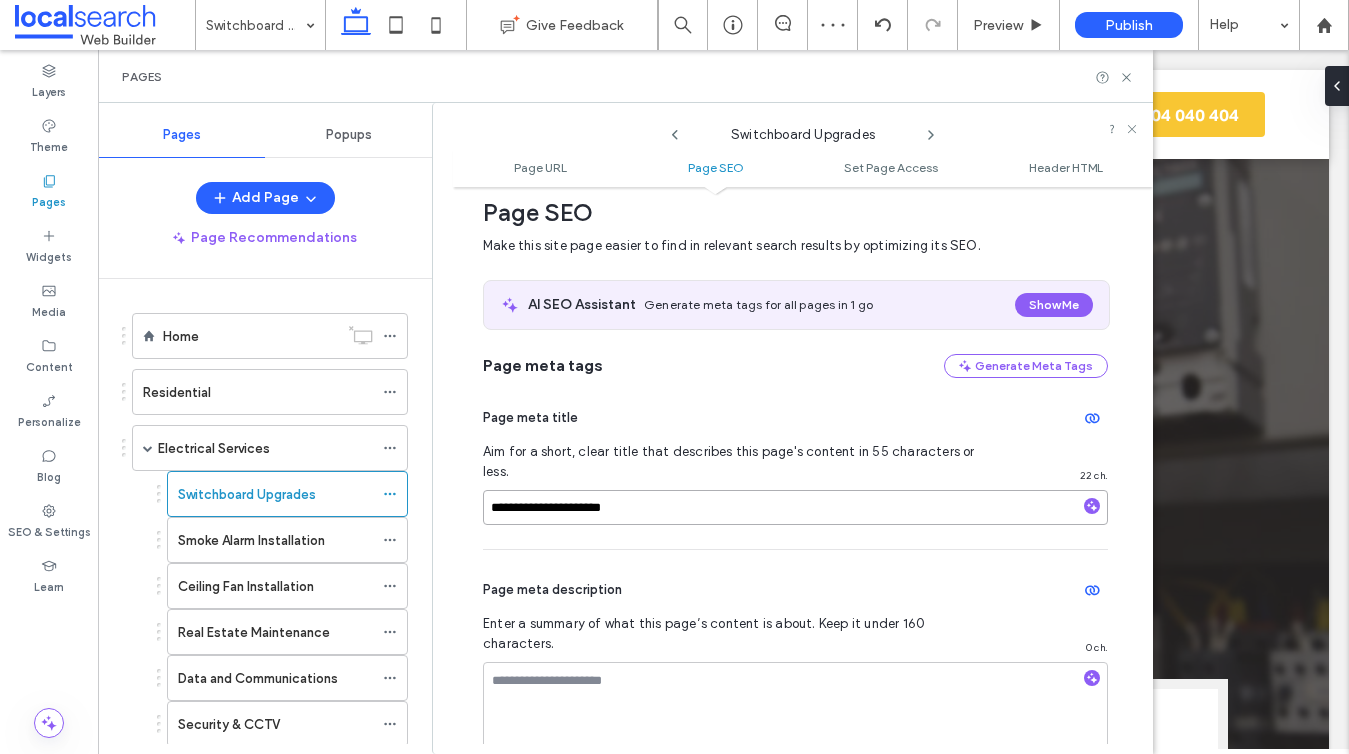 scroll, scrollTop: 0, scrollLeft: 0, axis: both 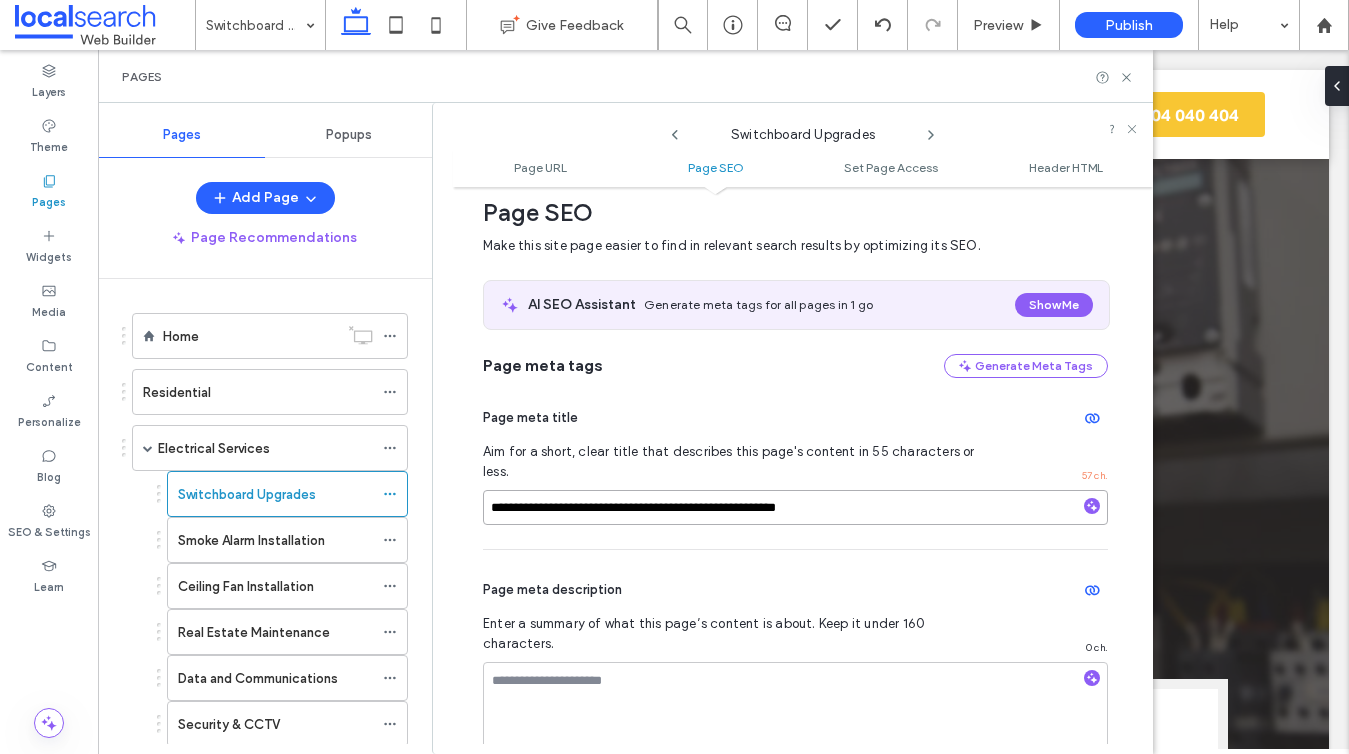 type on "**********" 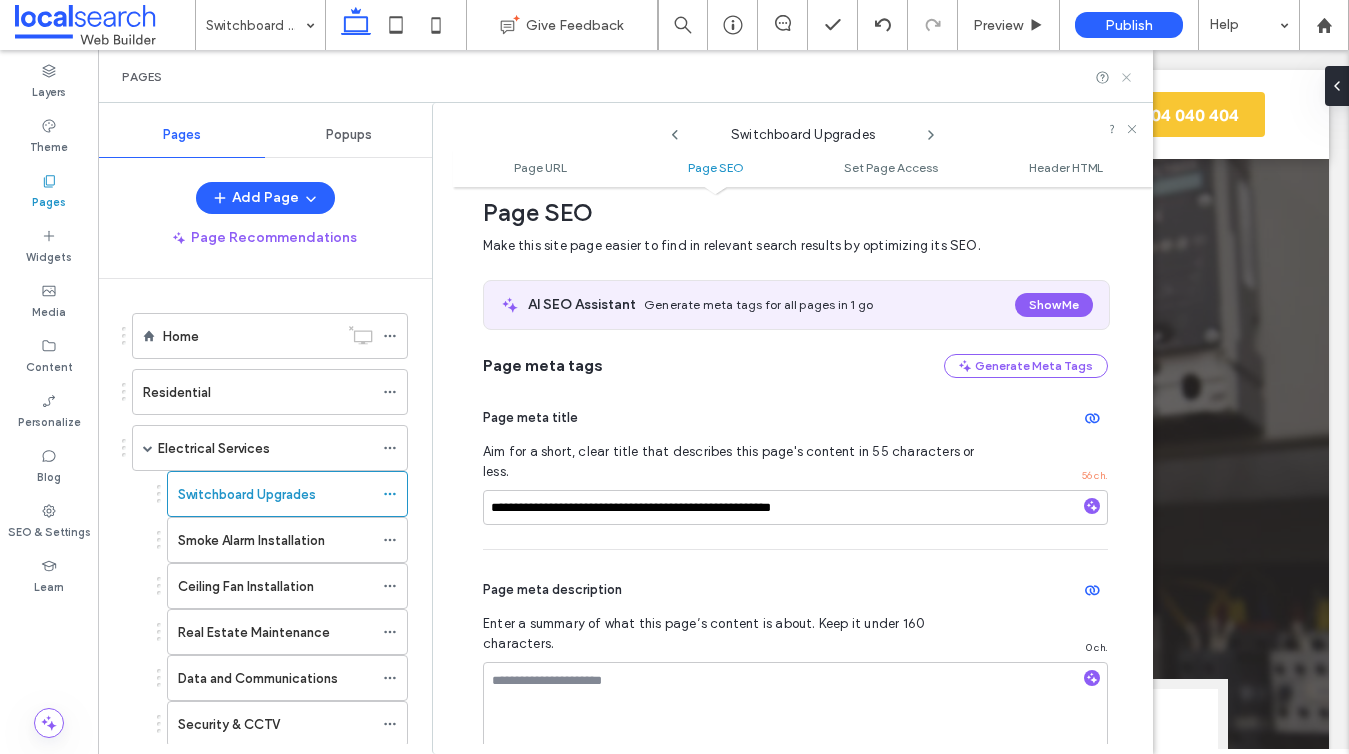 click 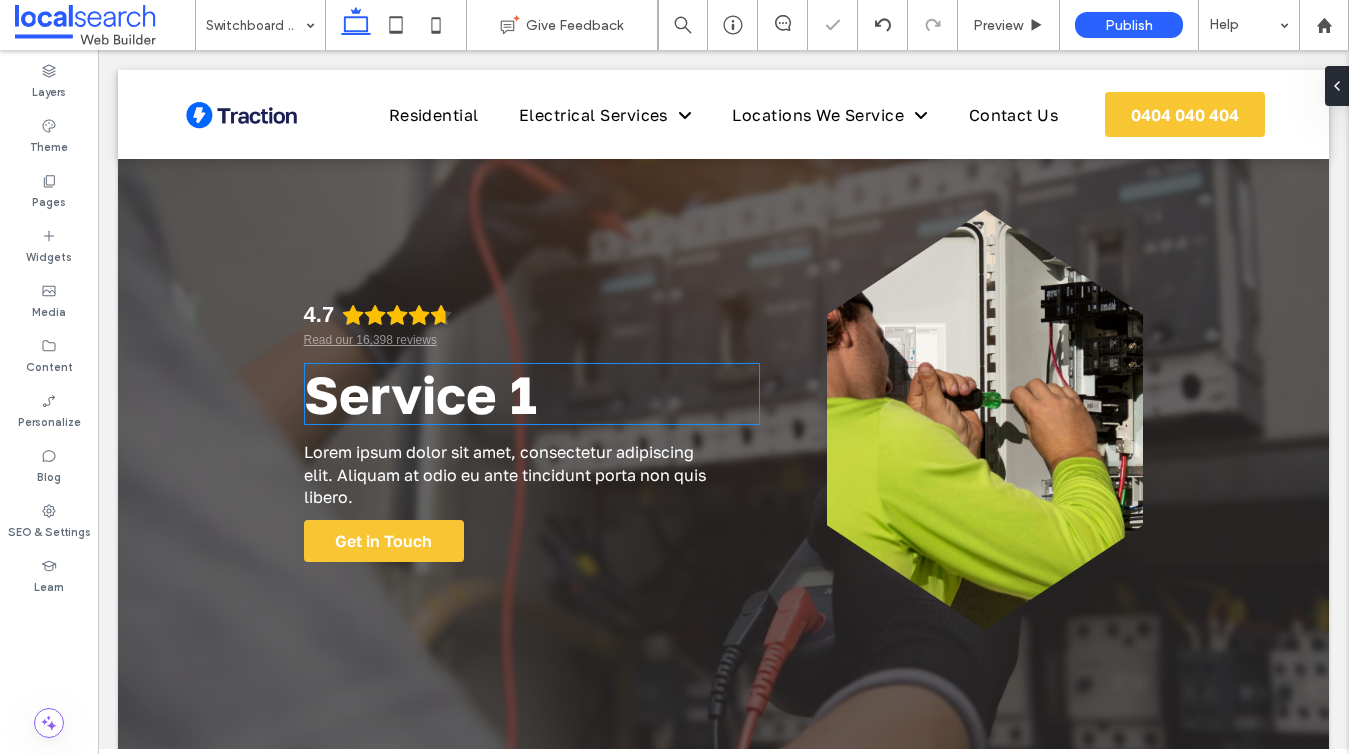 click on "Service 1" at bounding box center (420, 394) 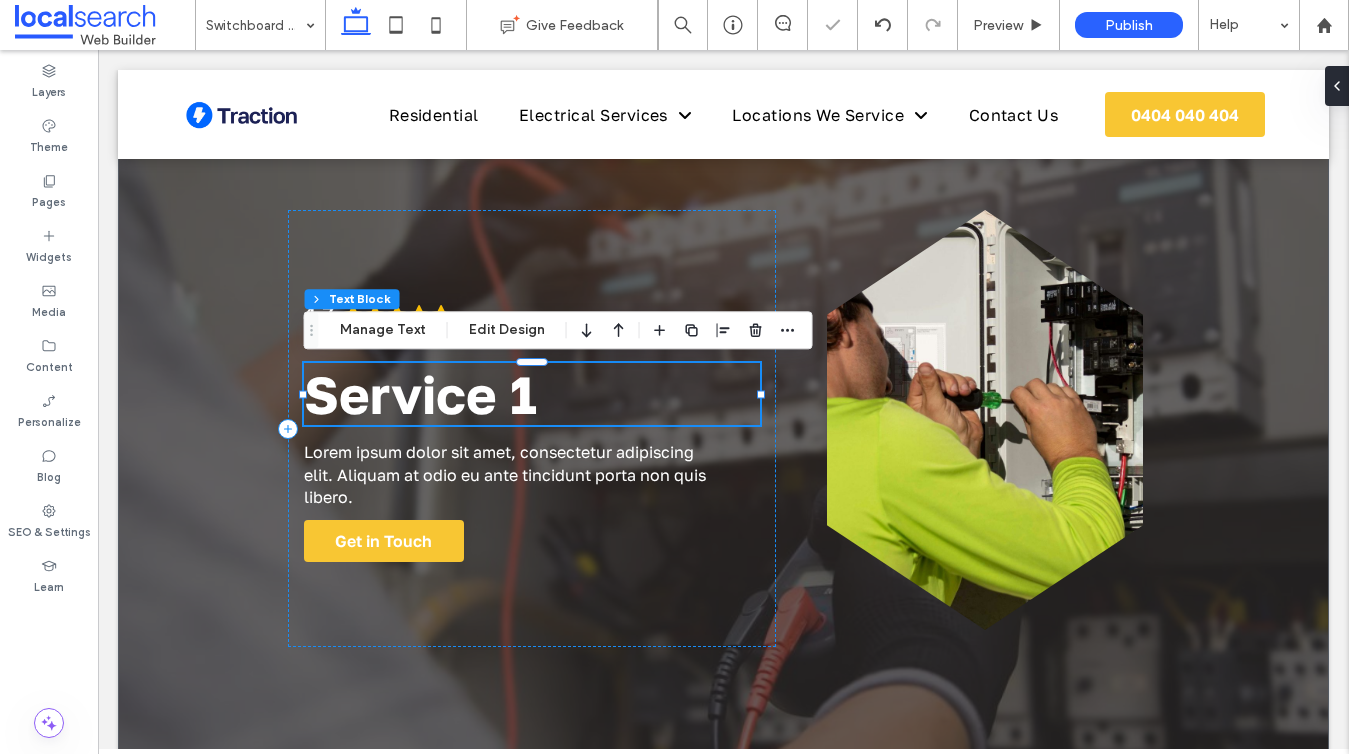 click on "Service 1" at bounding box center [532, 394] 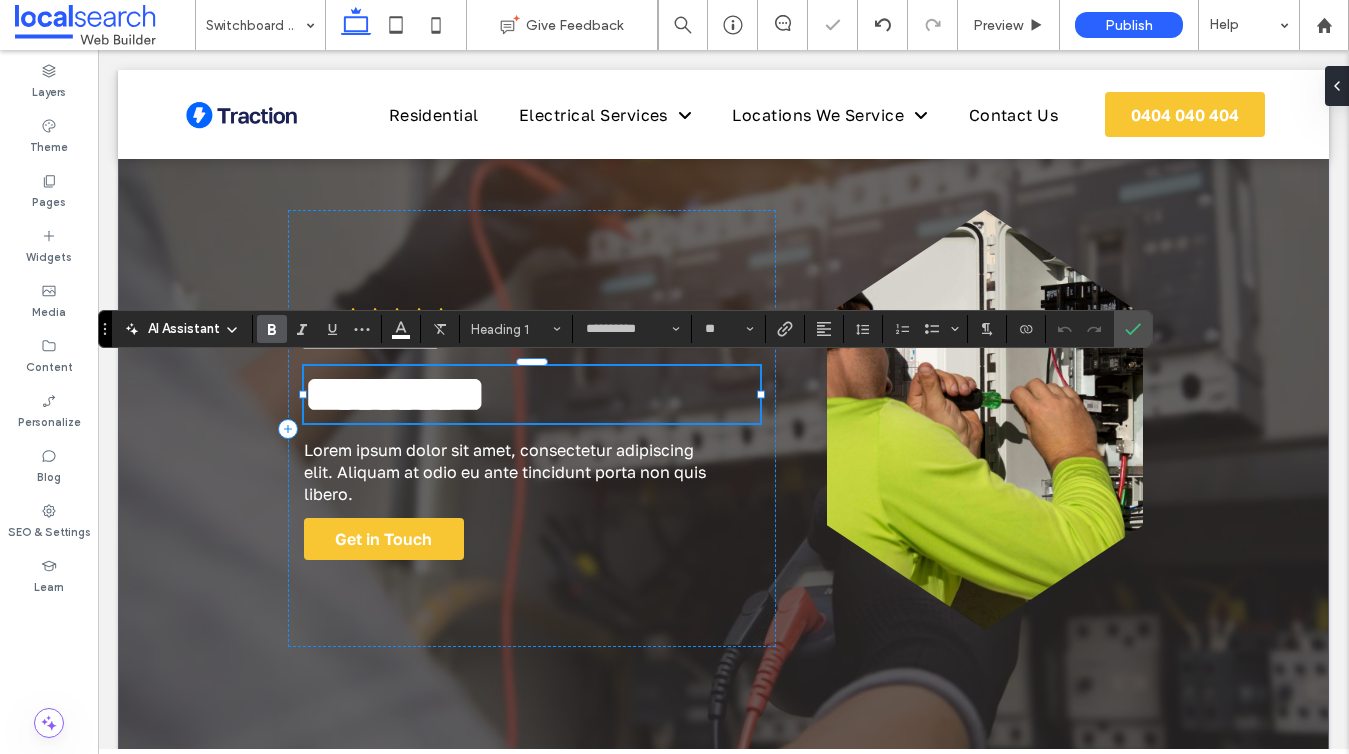 type 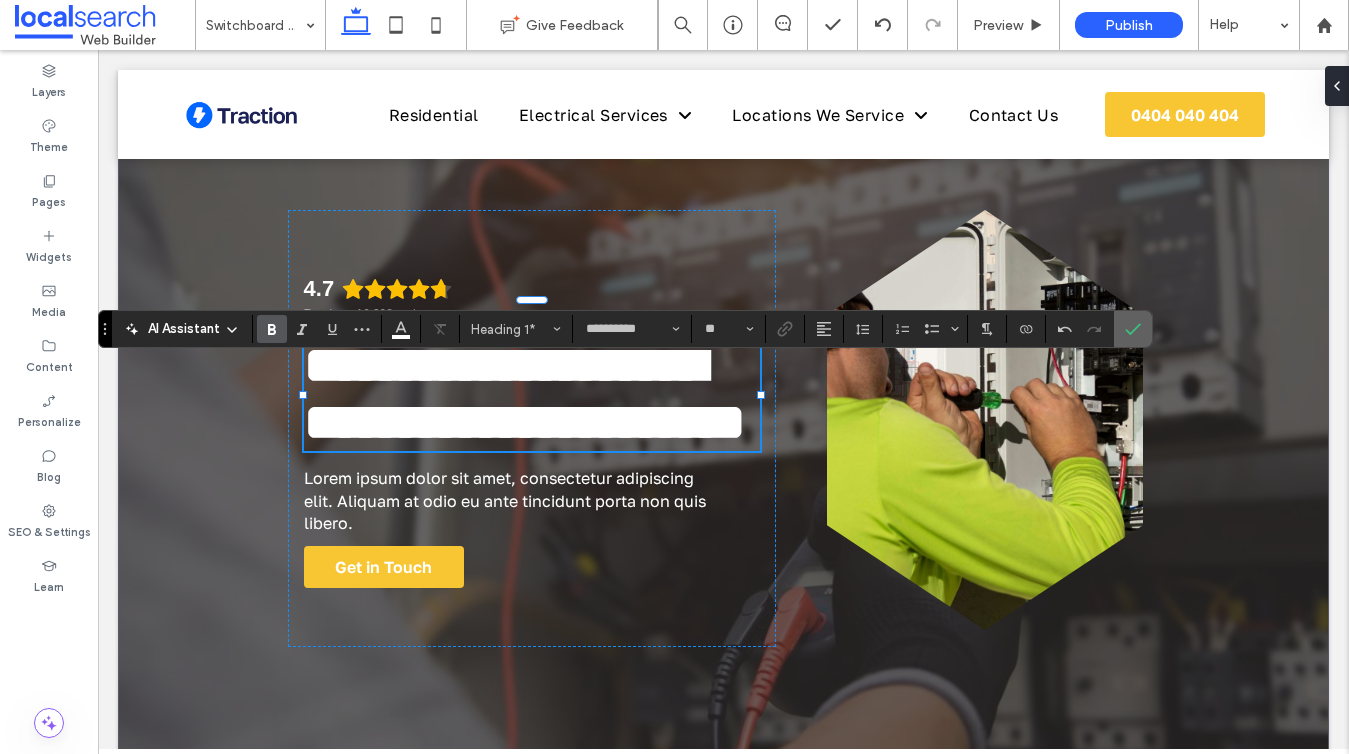click at bounding box center (1133, 329) 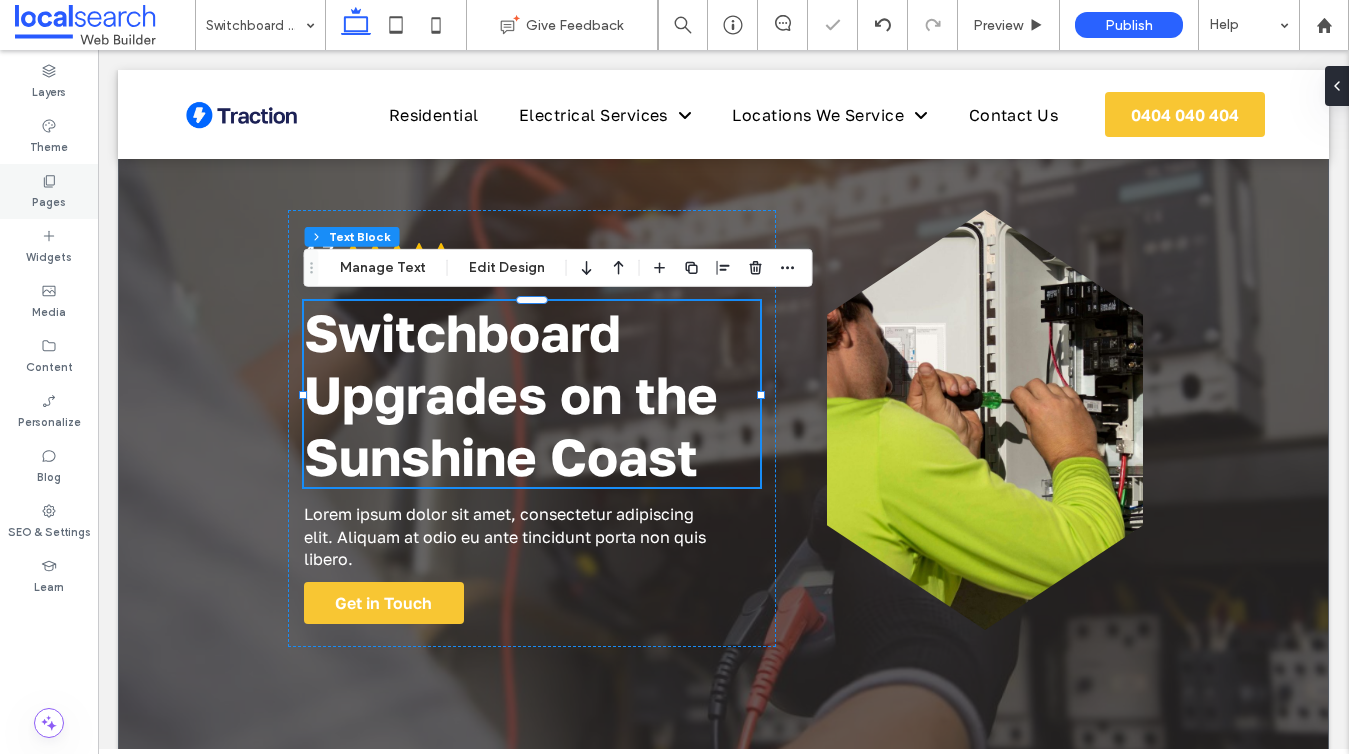 click on "Pages" at bounding box center [49, 191] 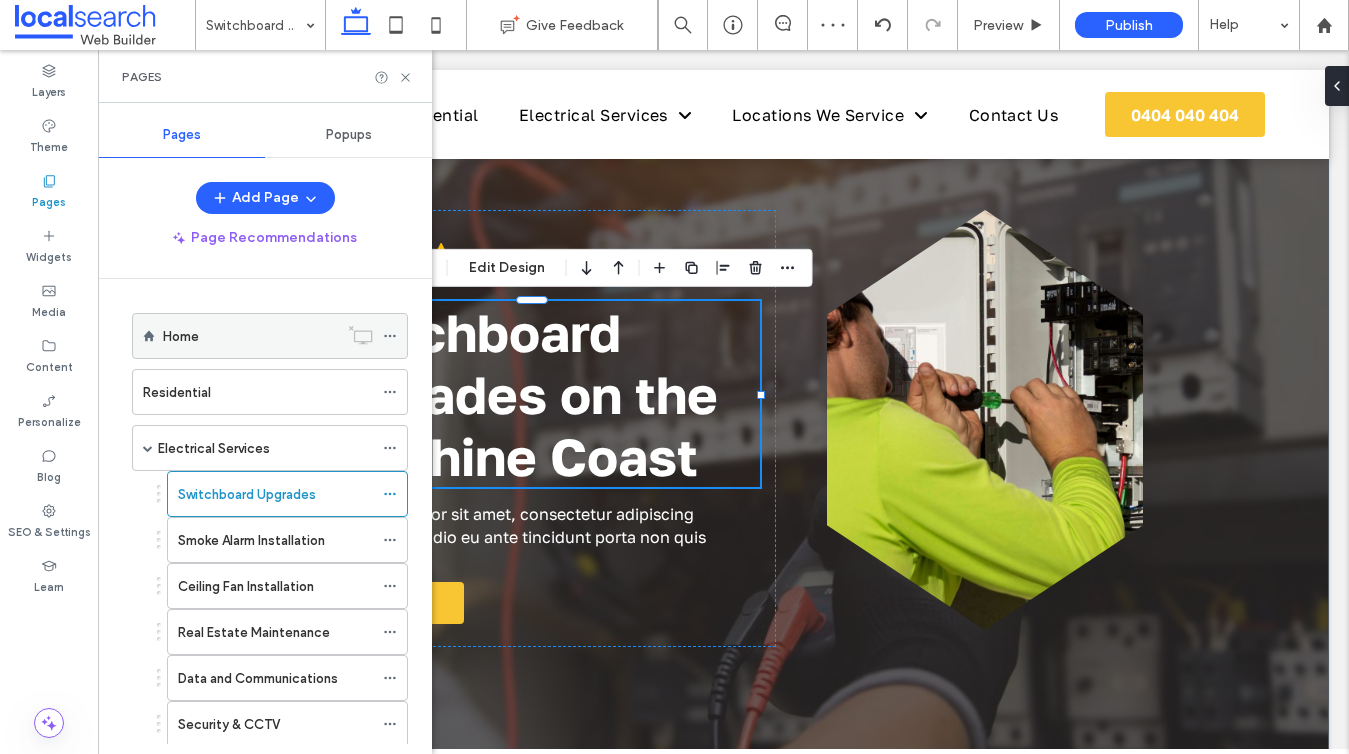 click on "Home" at bounding box center [250, 336] 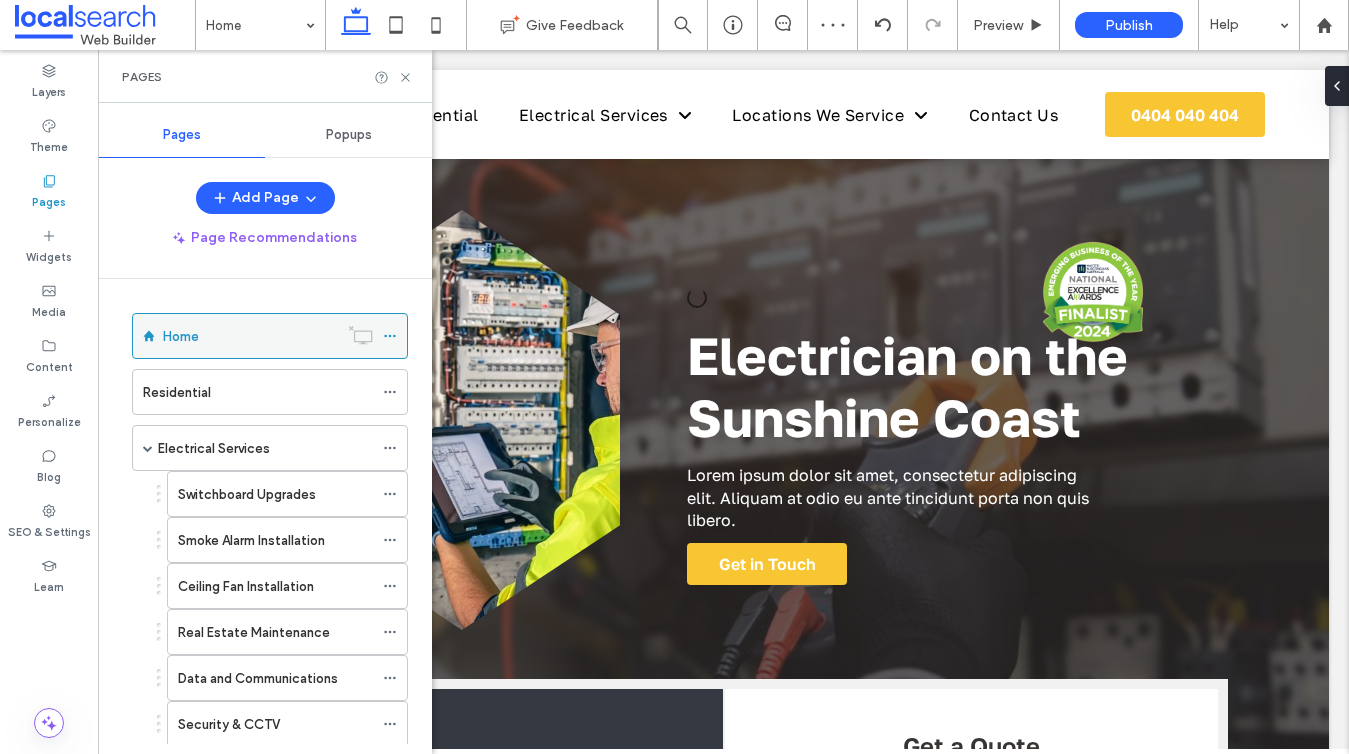 scroll, scrollTop: 0, scrollLeft: 0, axis: both 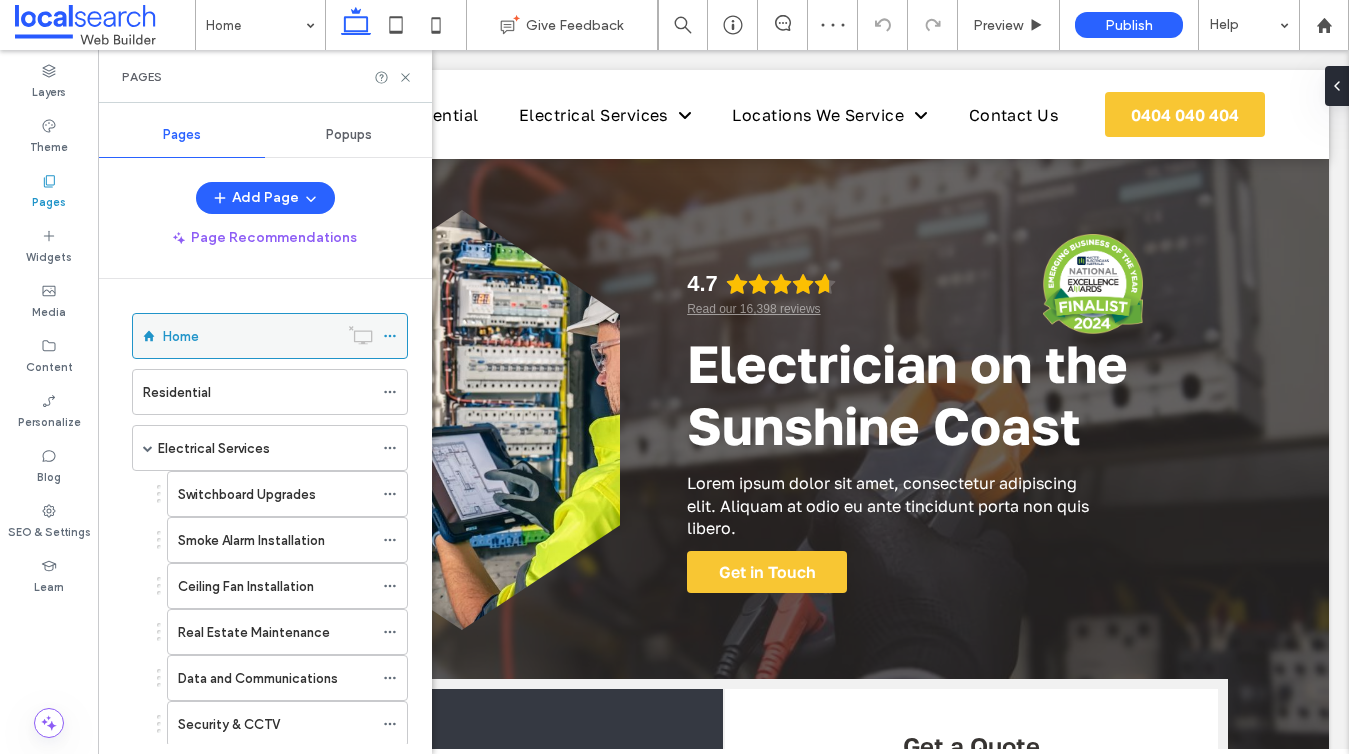 click at bounding box center [395, 336] 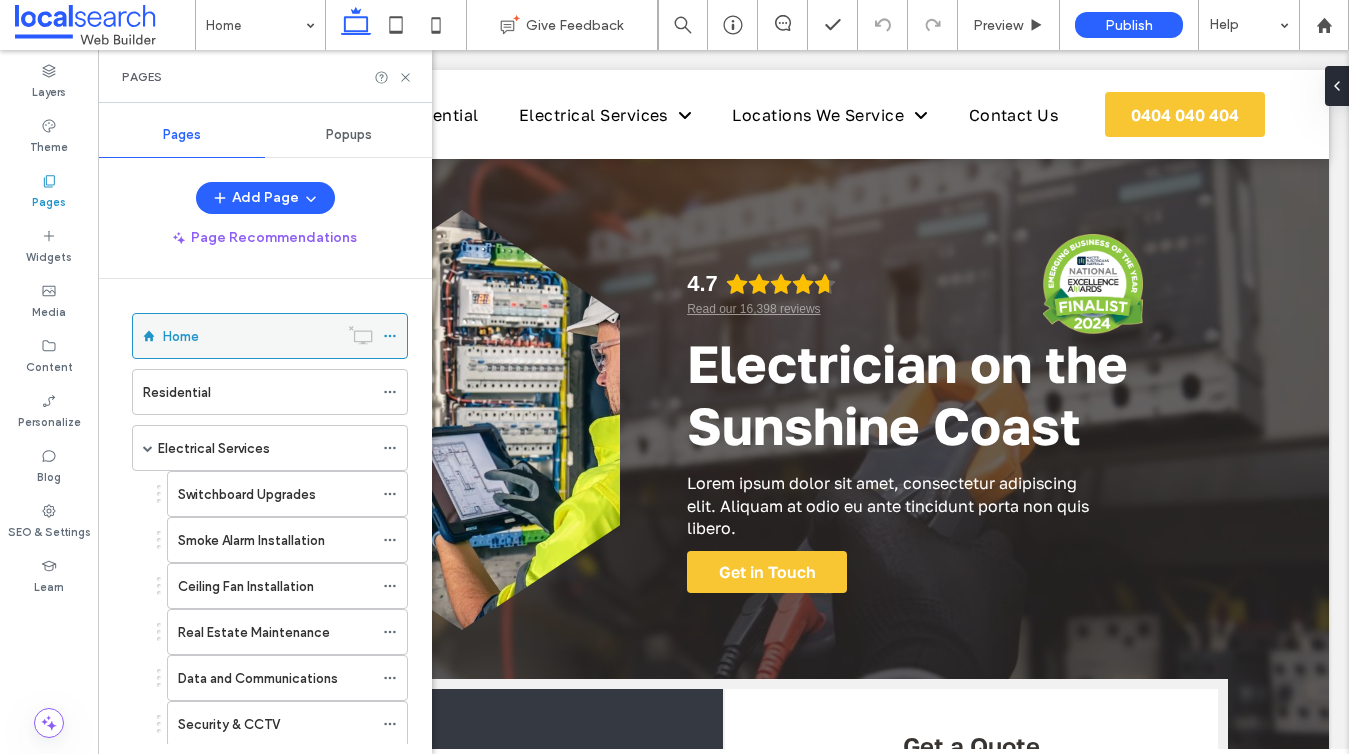 click at bounding box center (390, 336) 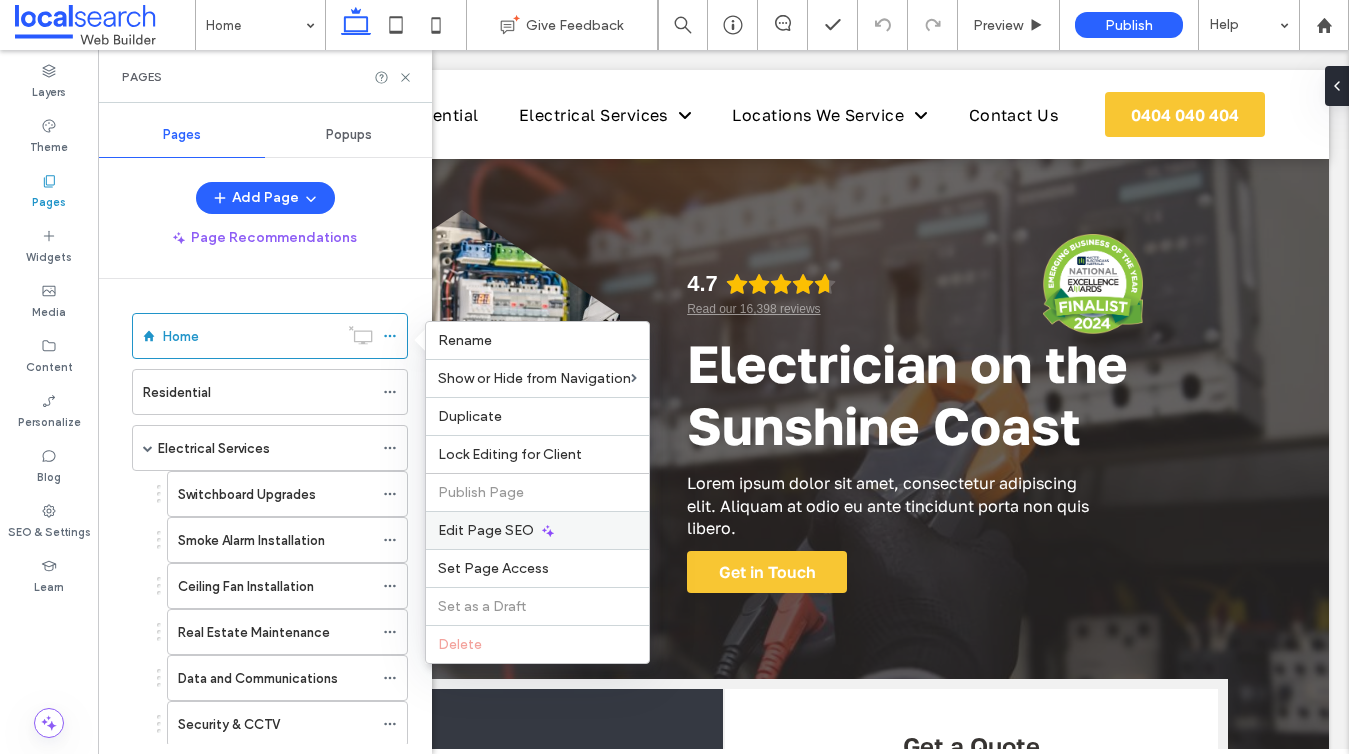 click on "Edit Page SEO" at bounding box center [537, 530] 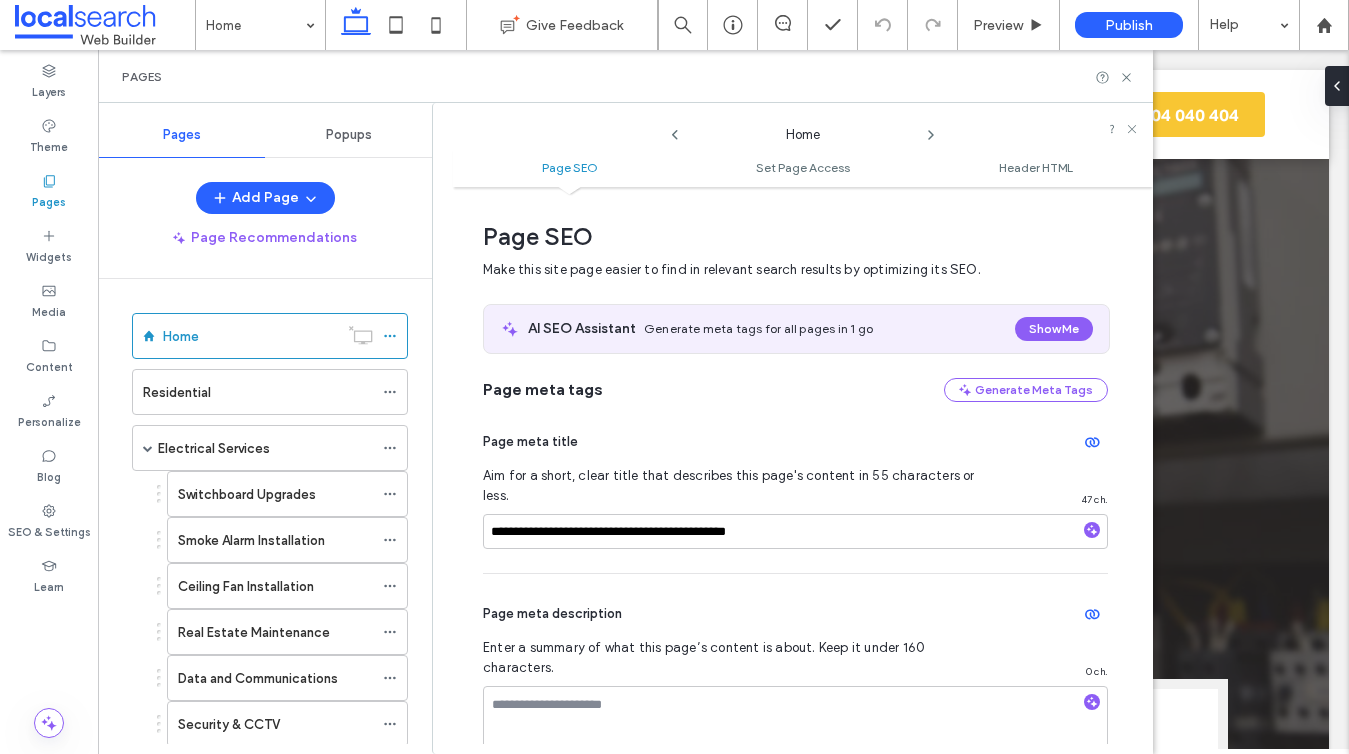 scroll, scrollTop: 10, scrollLeft: 0, axis: vertical 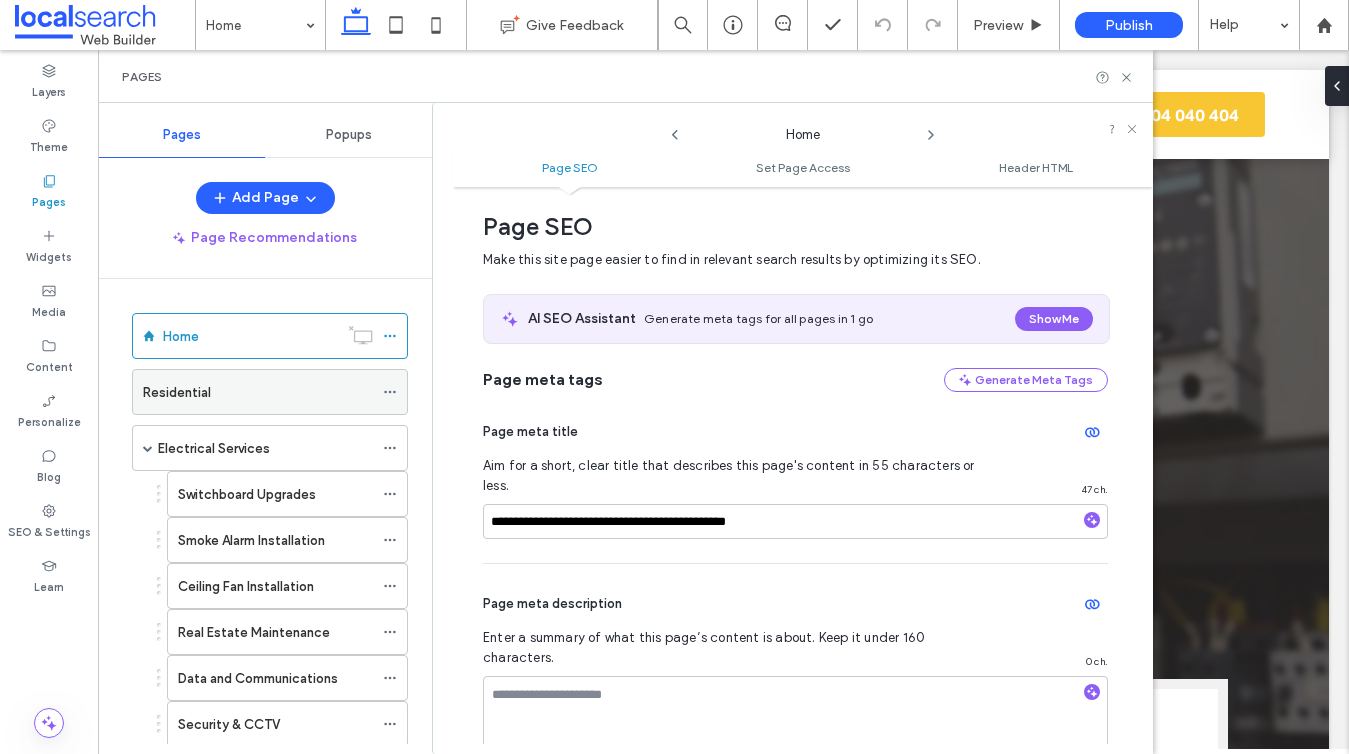 click on "Residential" at bounding box center (258, 392) 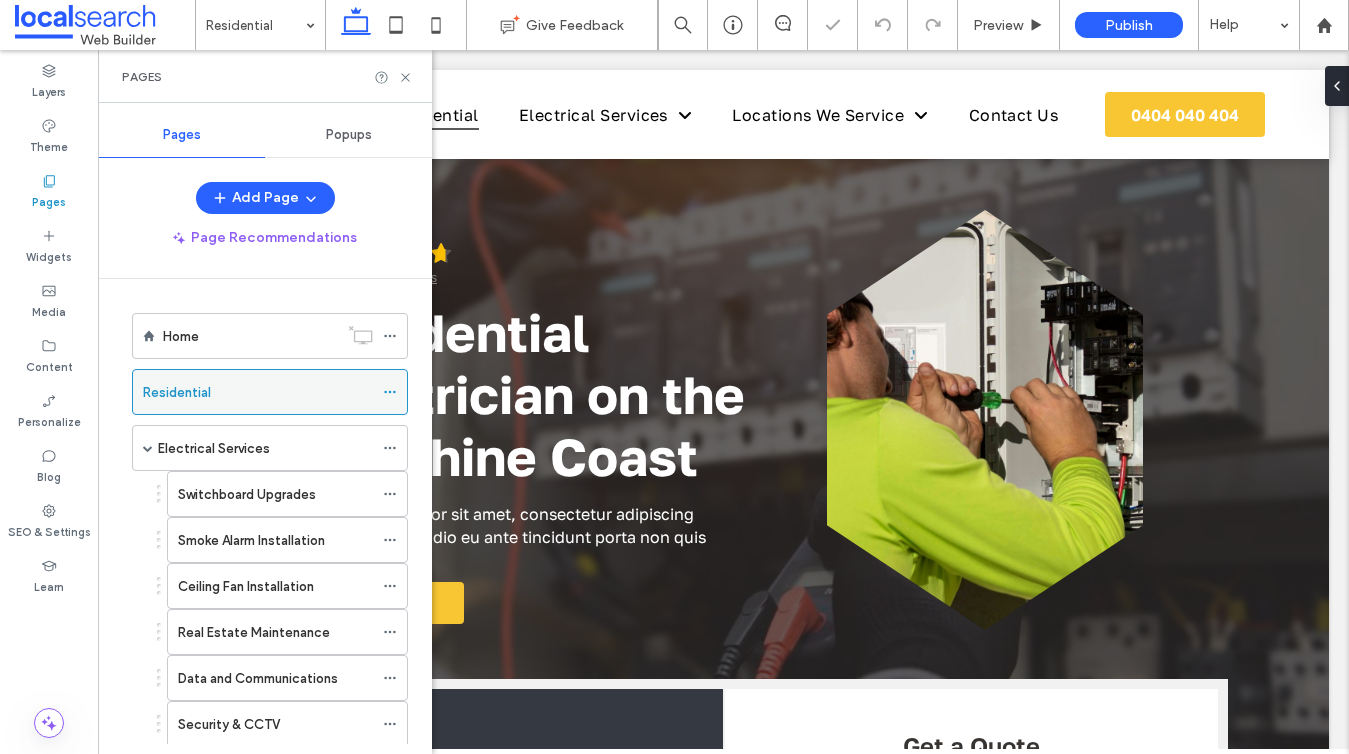 scroll, scrollTop: 0, scrollLeft: 0, axis: both 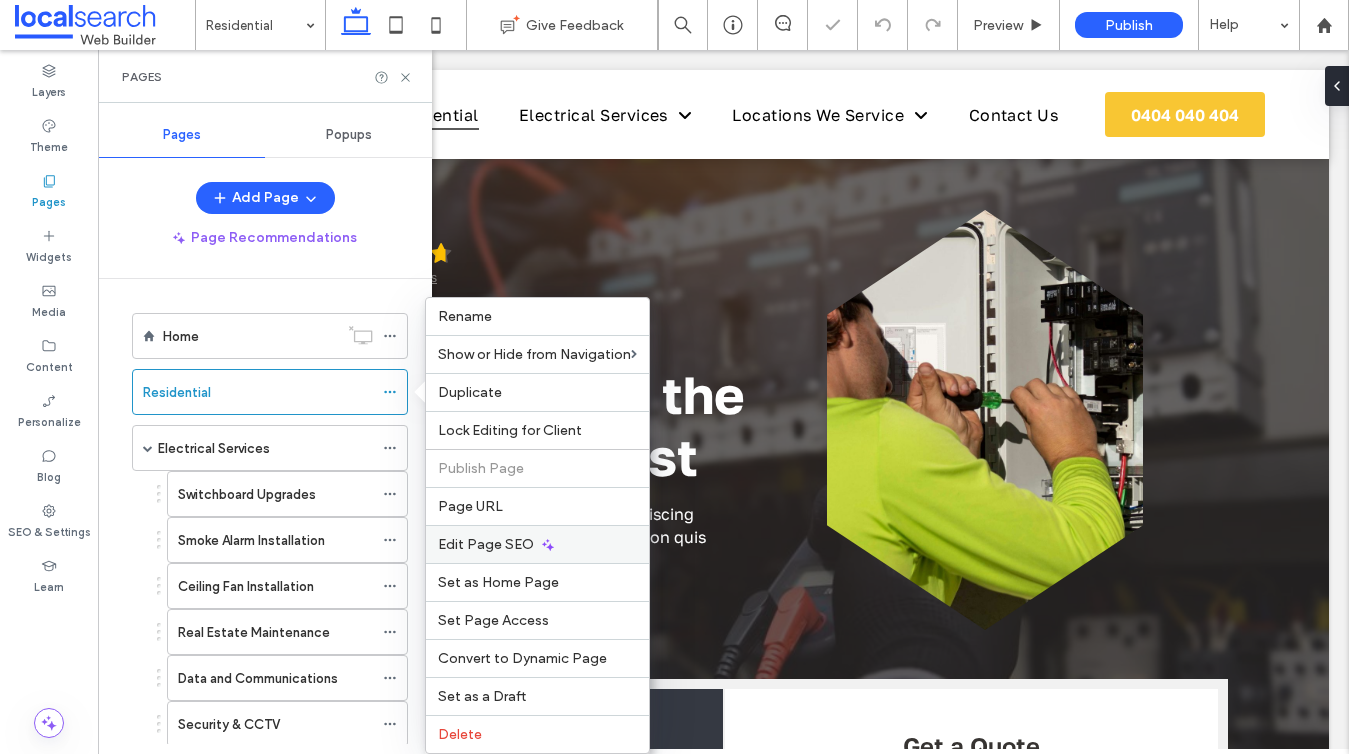 click on "Edit Page SEO" at bounding box center [486, 544] 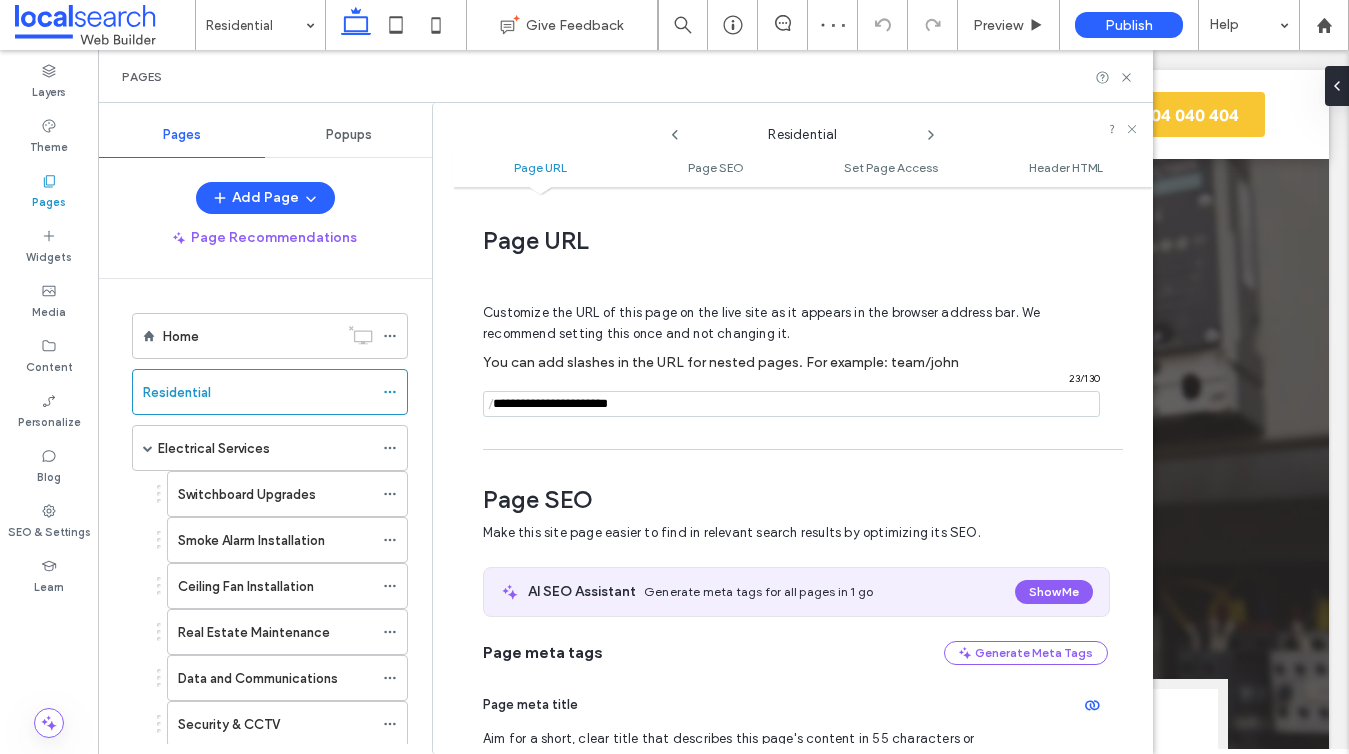 scroll, scrollTop: 275, scrollLeft: 0, axis: vertical 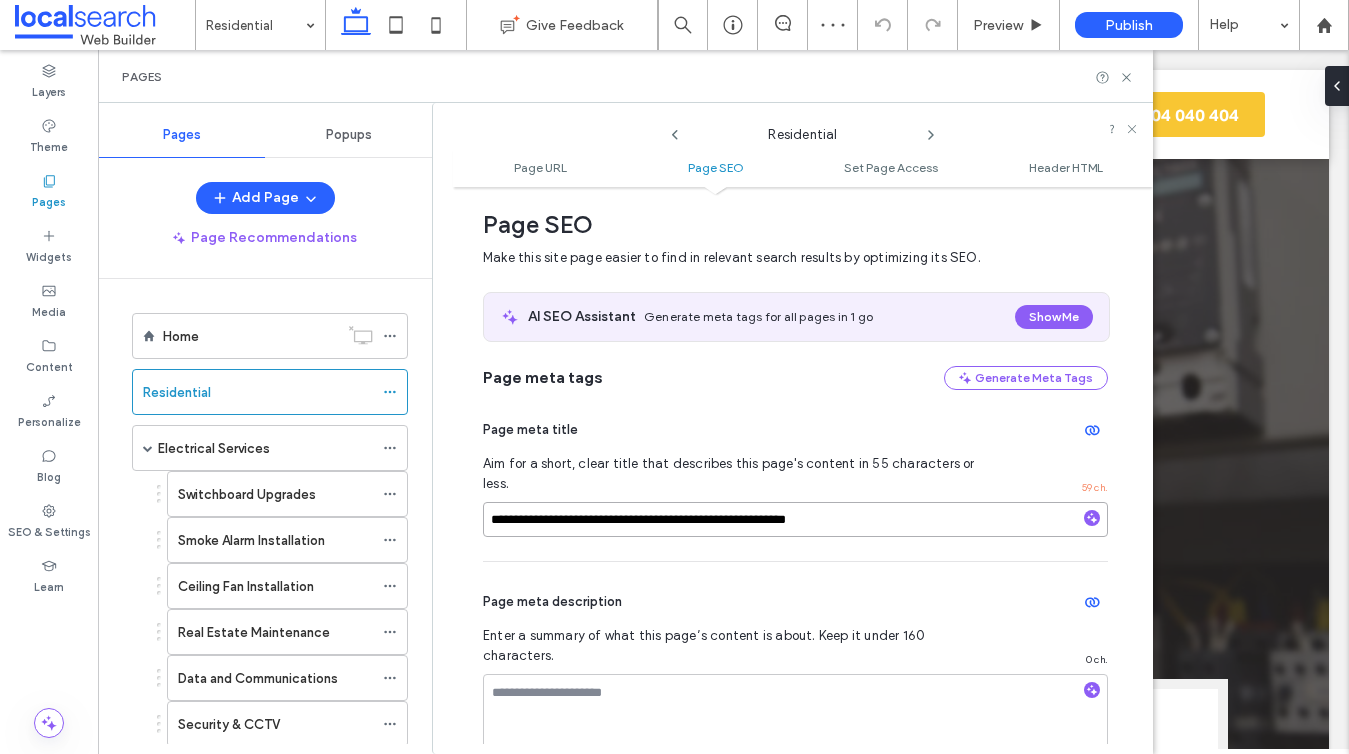 click on "**********" at bounding box center [795, 519] 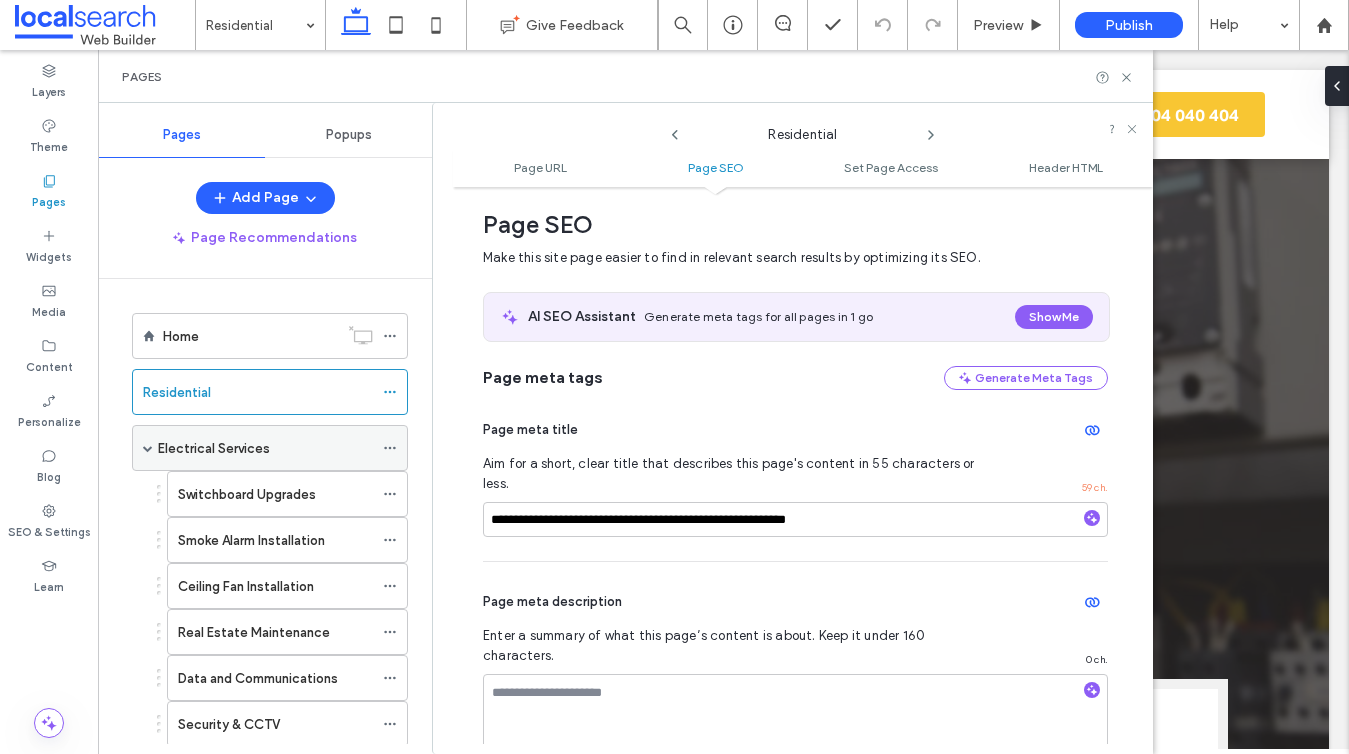 click on "Electrical Services" at bounding box center [265, 448] 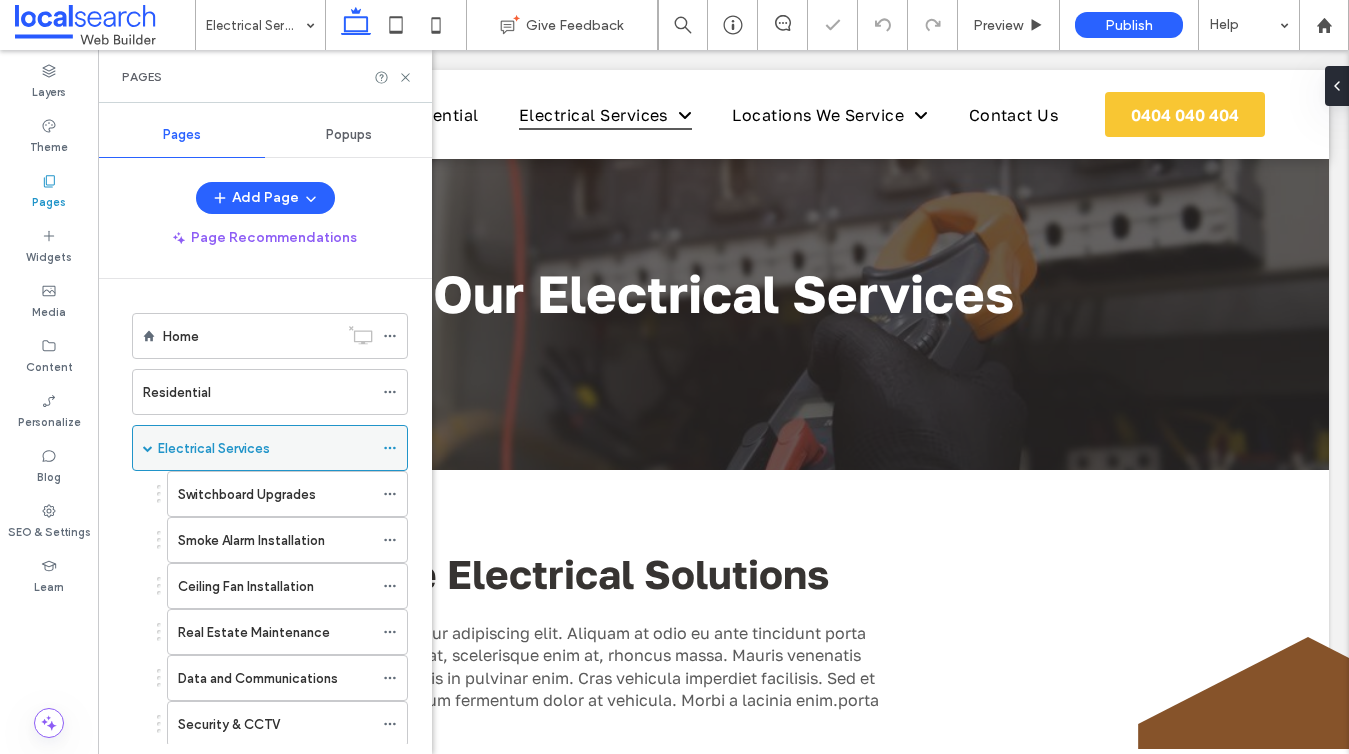 scroll, scrollTop: 0, scrollLeft: 0, axis: both 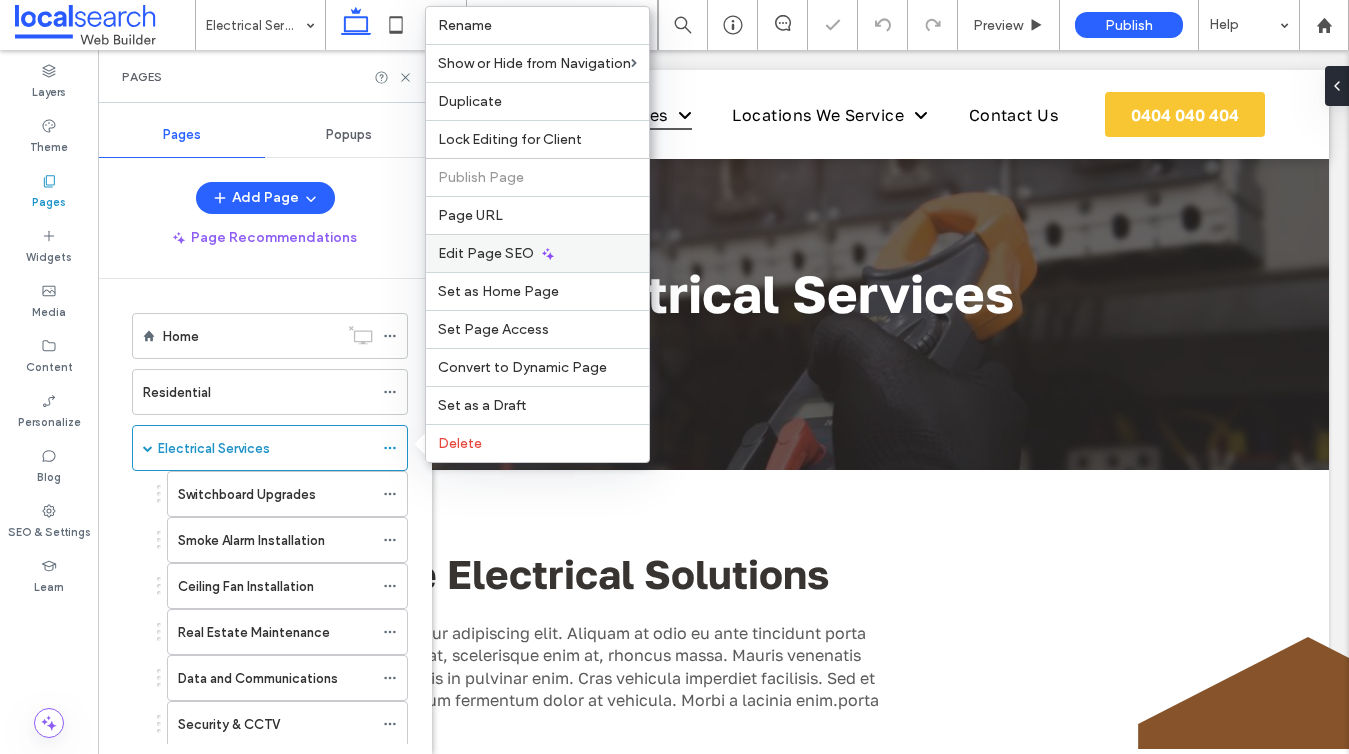 click on "Edit Page SEO" at bounding box center [486, 253] 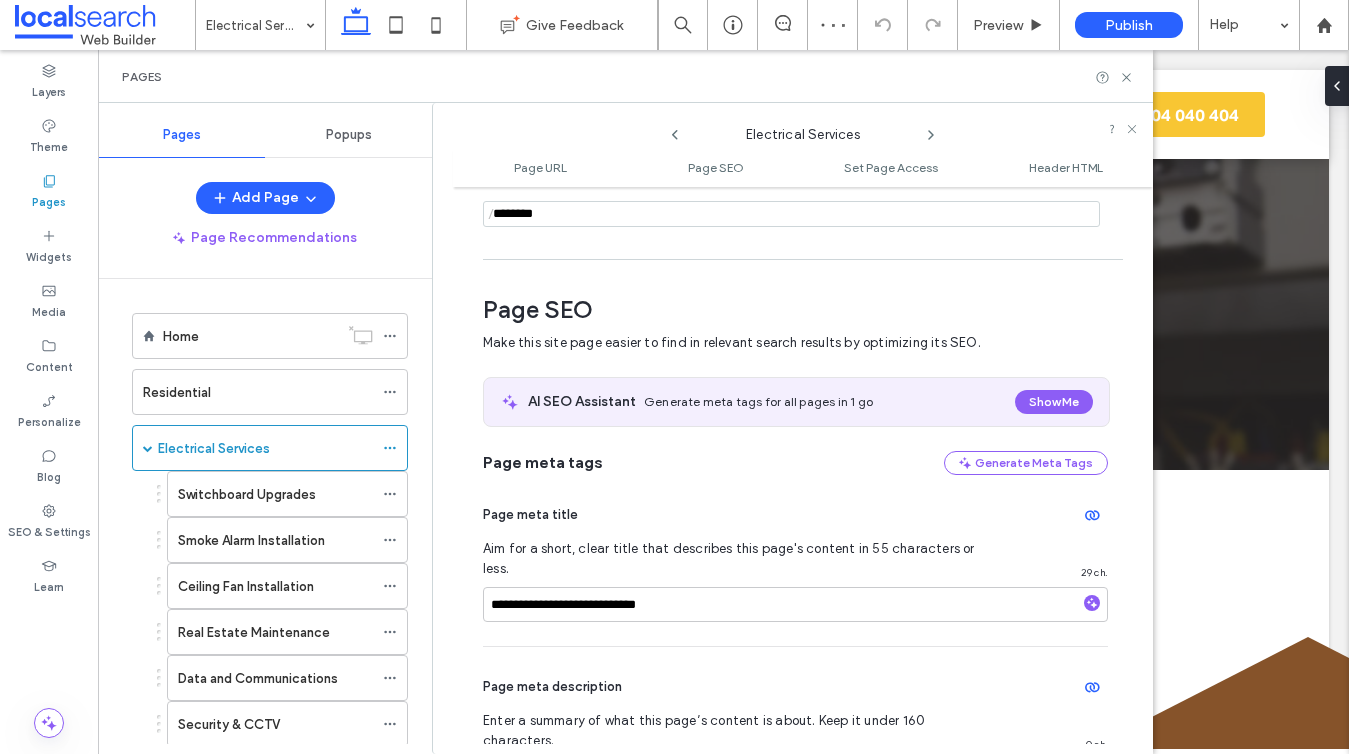 scroll, scrollTop: 275, scrollLeft: 0, axis: vertical 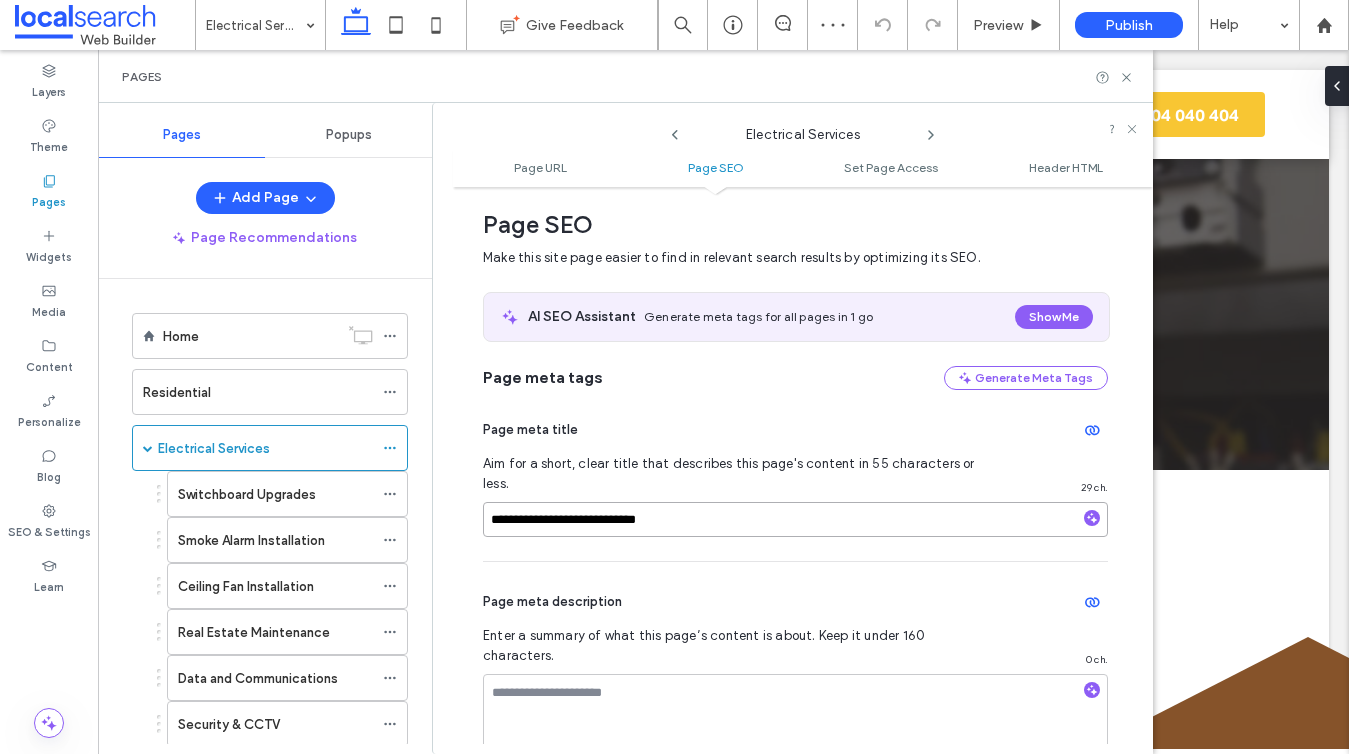 click on "**********" at bounding box center [795, 519] 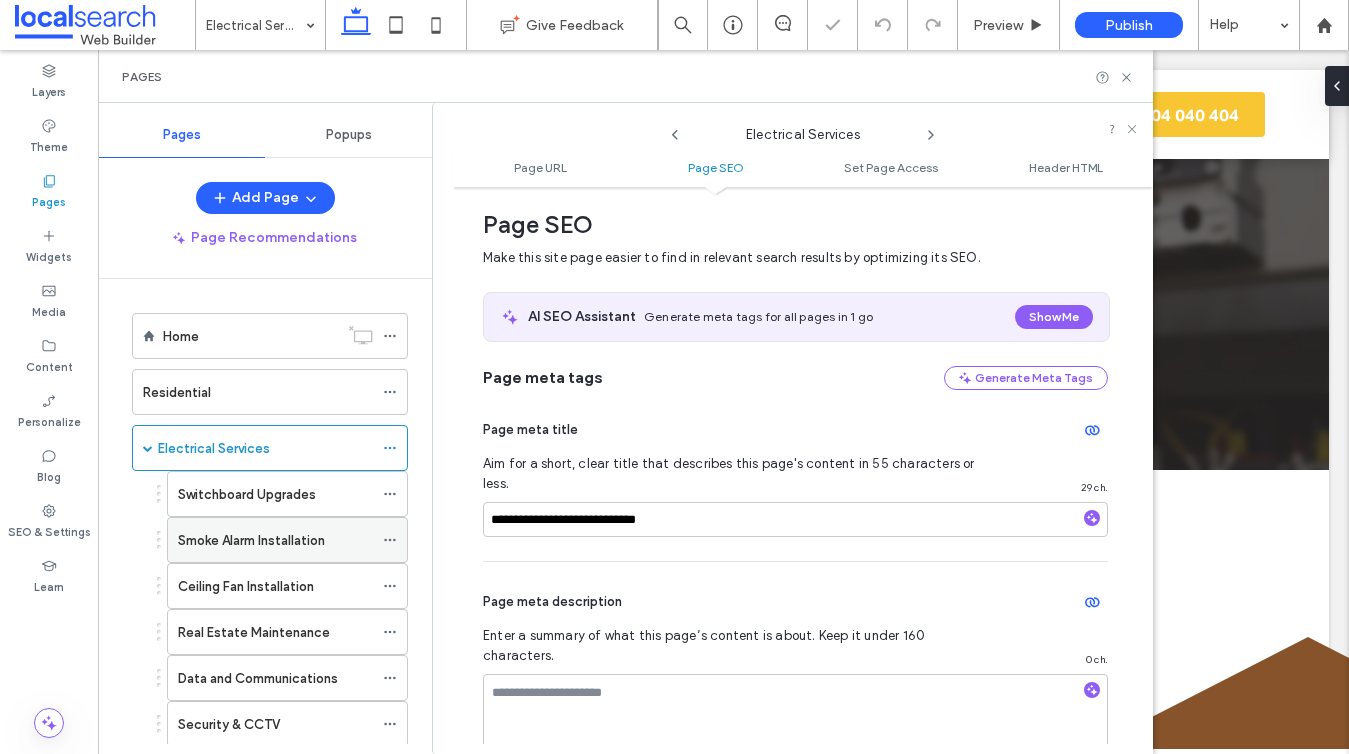 click on "Smoke Alarm Installation" at bounding box center (251, 540) 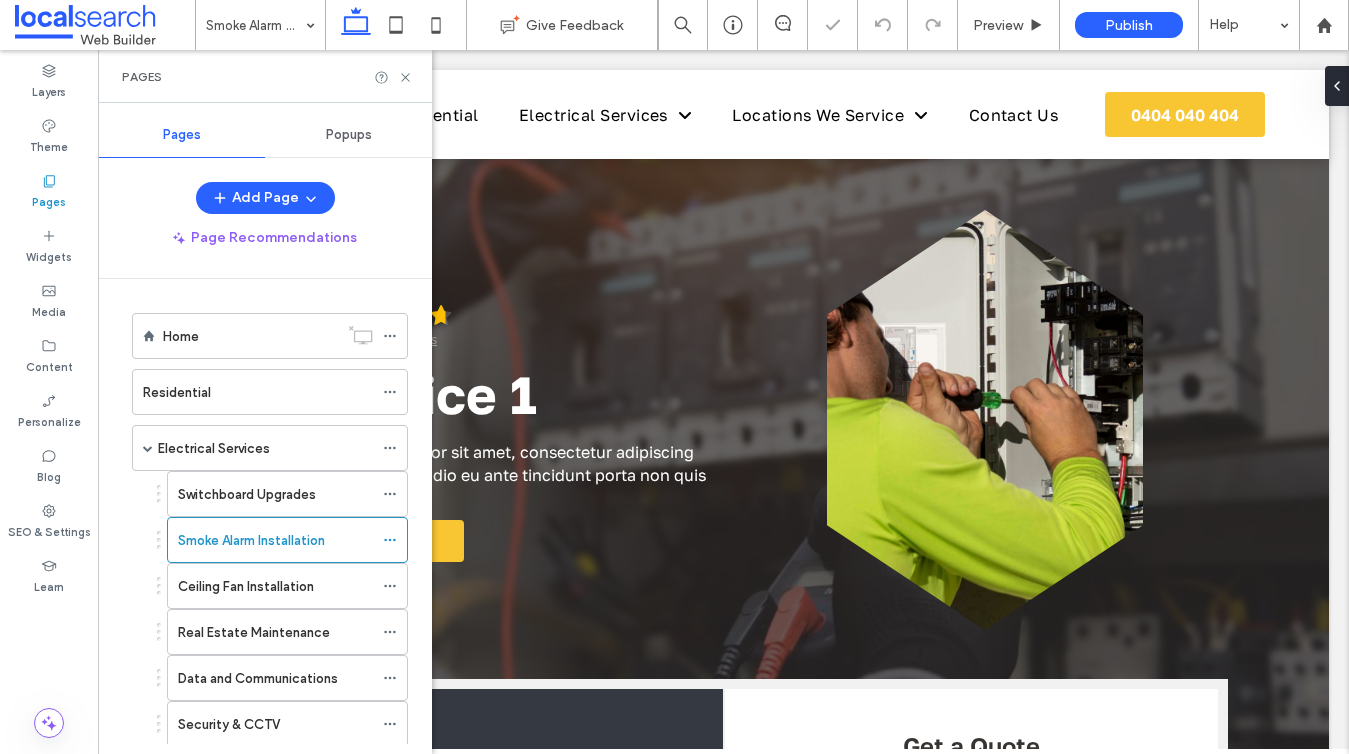 scroll, scrollTop: 0, scrollLeft: 0, axis: both 